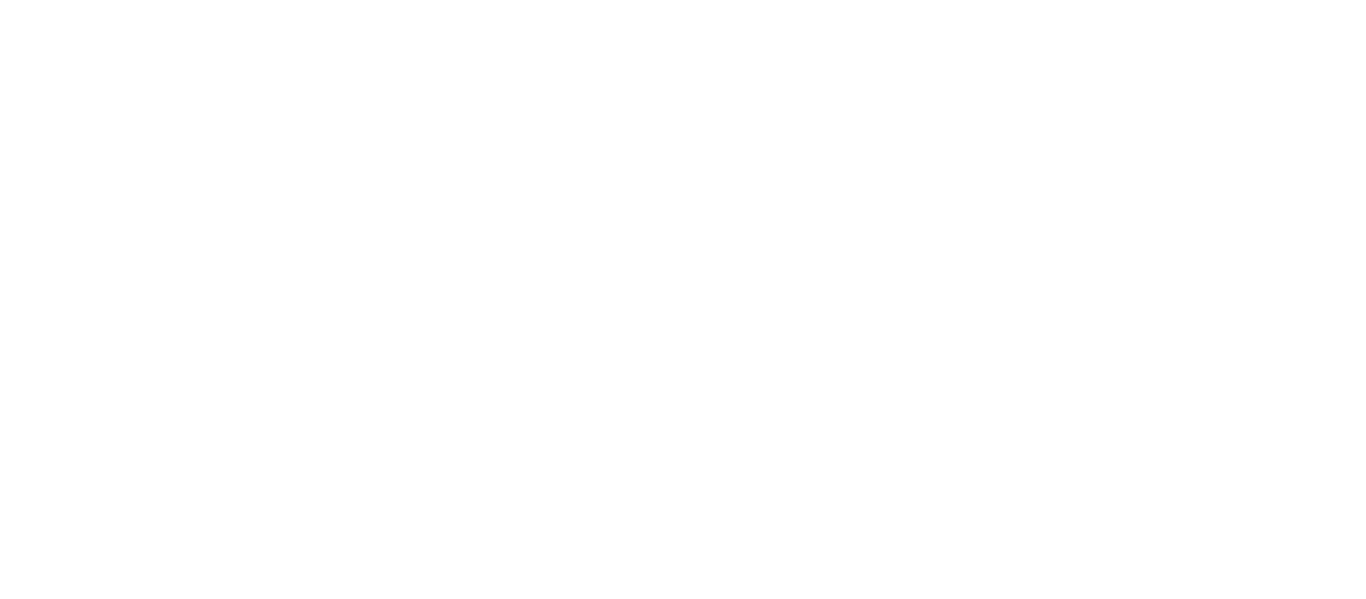 scroll, scrollTop: 0, scrollLeft: 0, axis: both 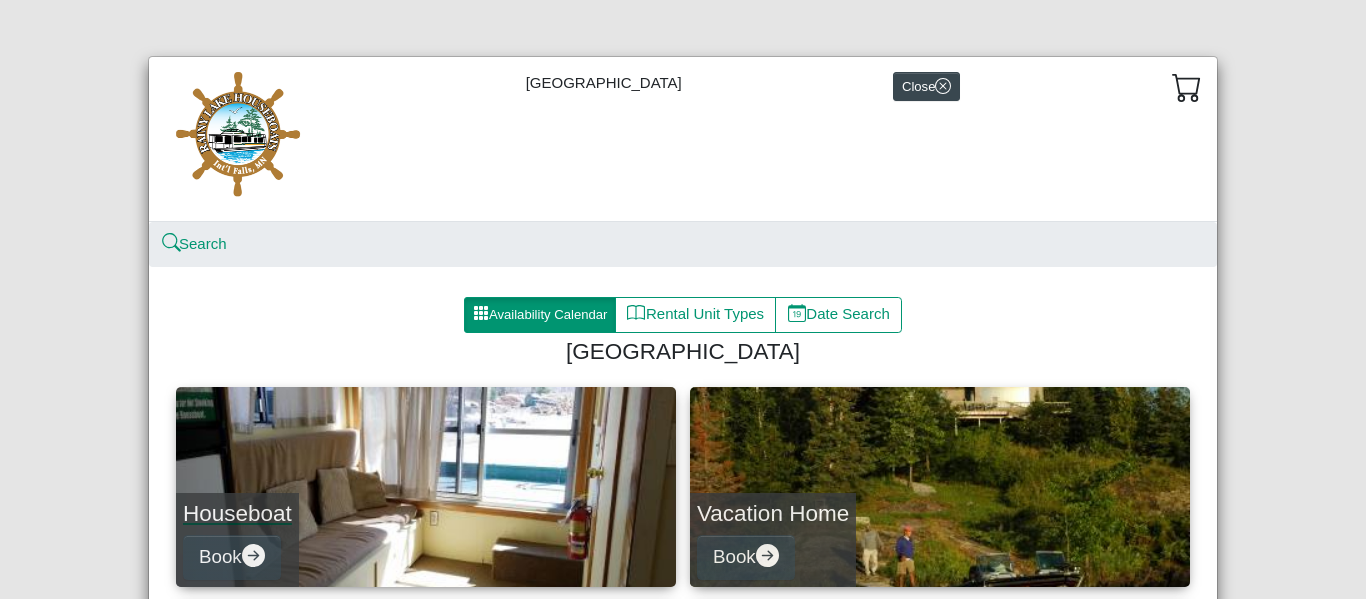 click on "Houseboat  Book" at bounding box center [426, 487] 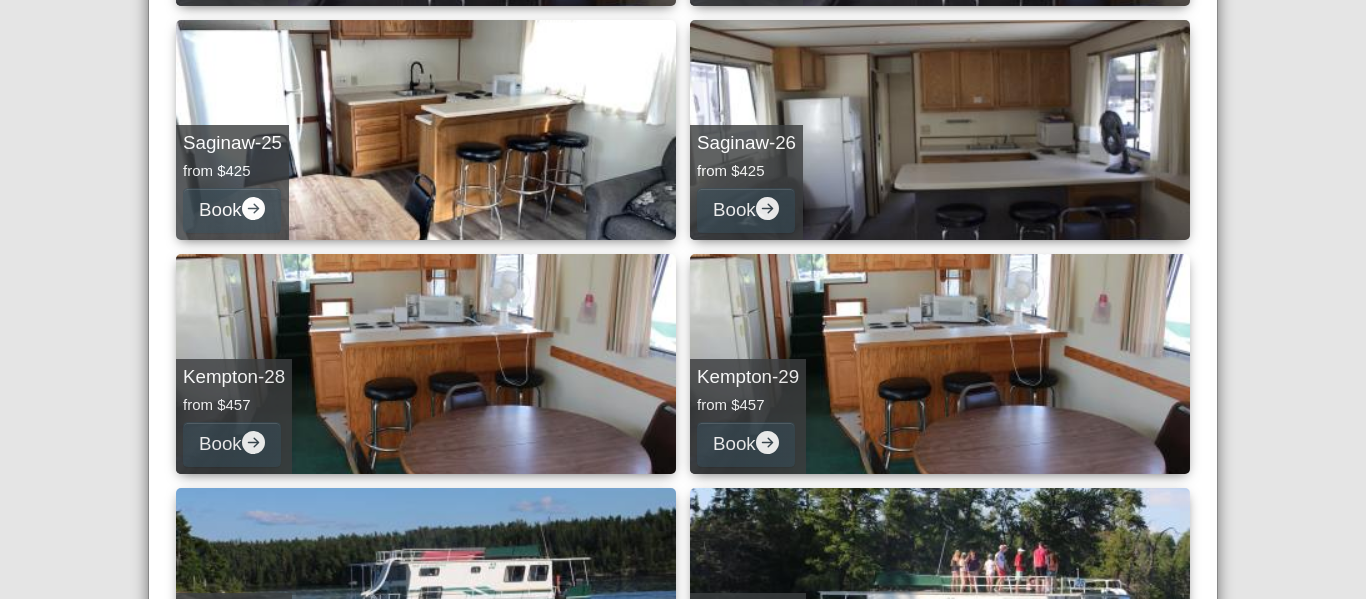 scroll, scrollTop: 1760, scrollLeft: 0, axis: vertical 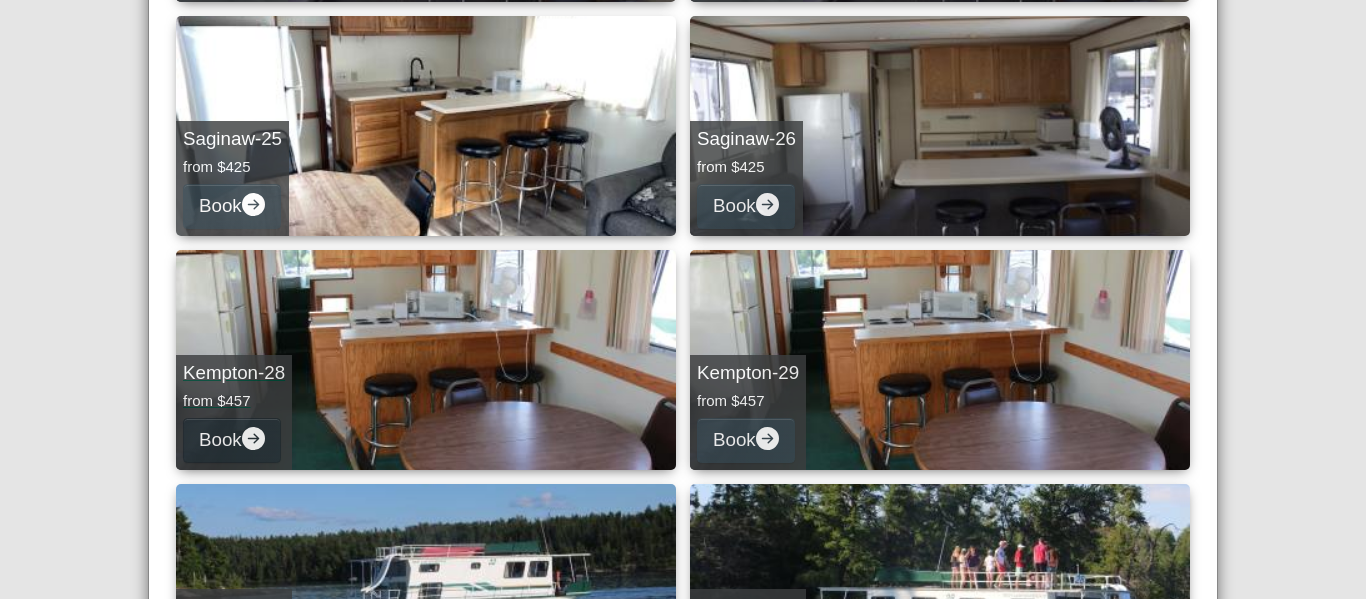click 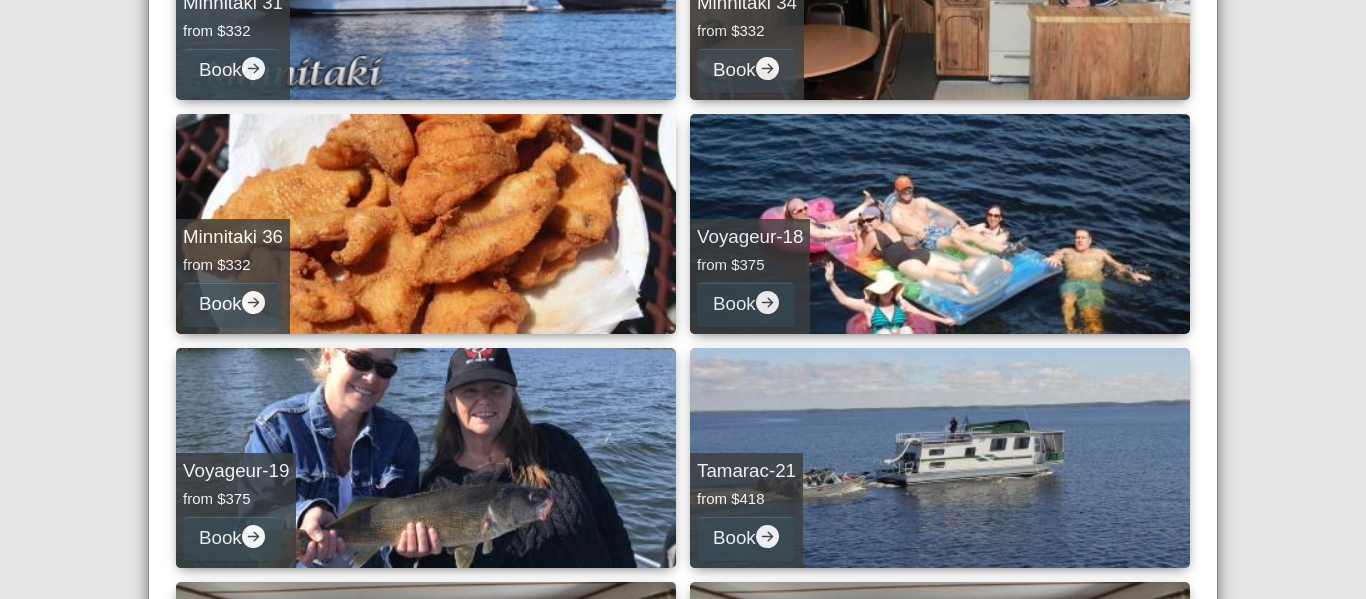 select on "*" 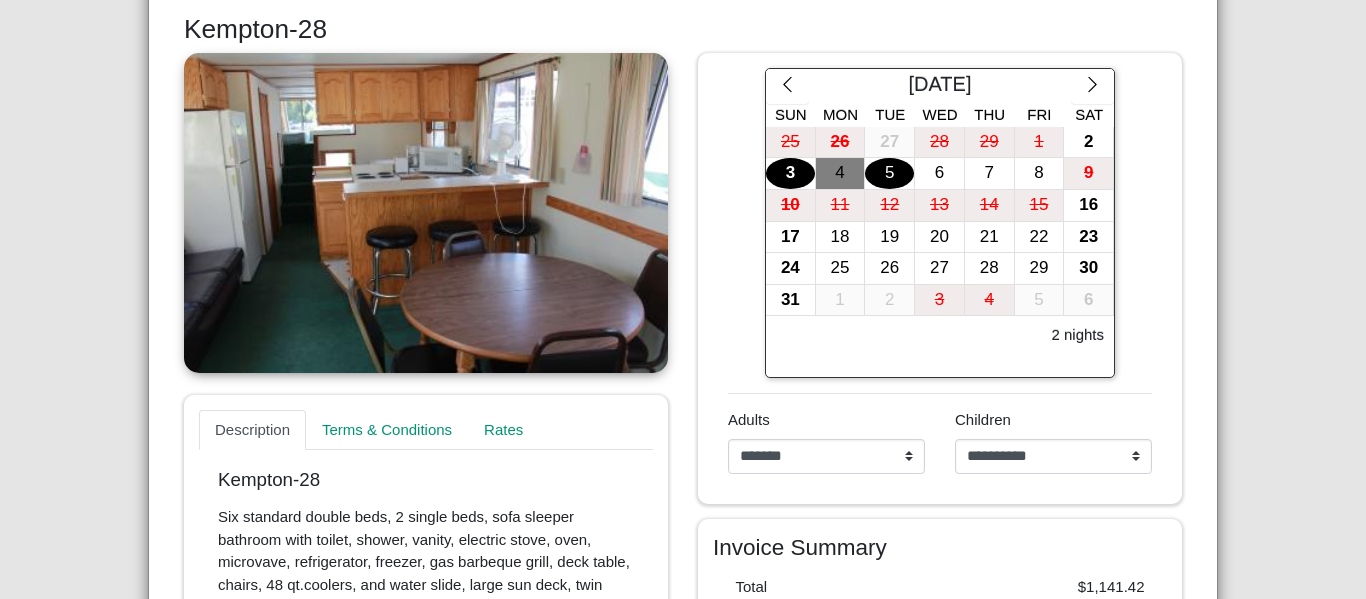scroll, scrollTop: 380, scrollLeft: 0, axis: vertical 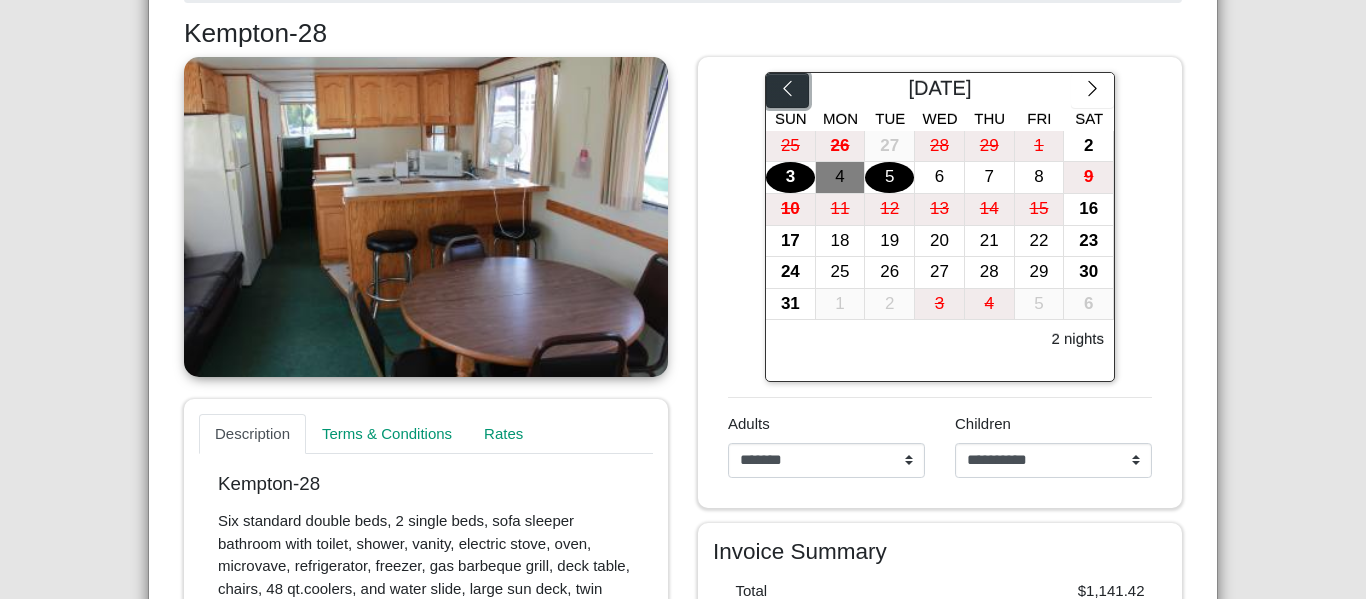 click at bounding box center [787, 91] 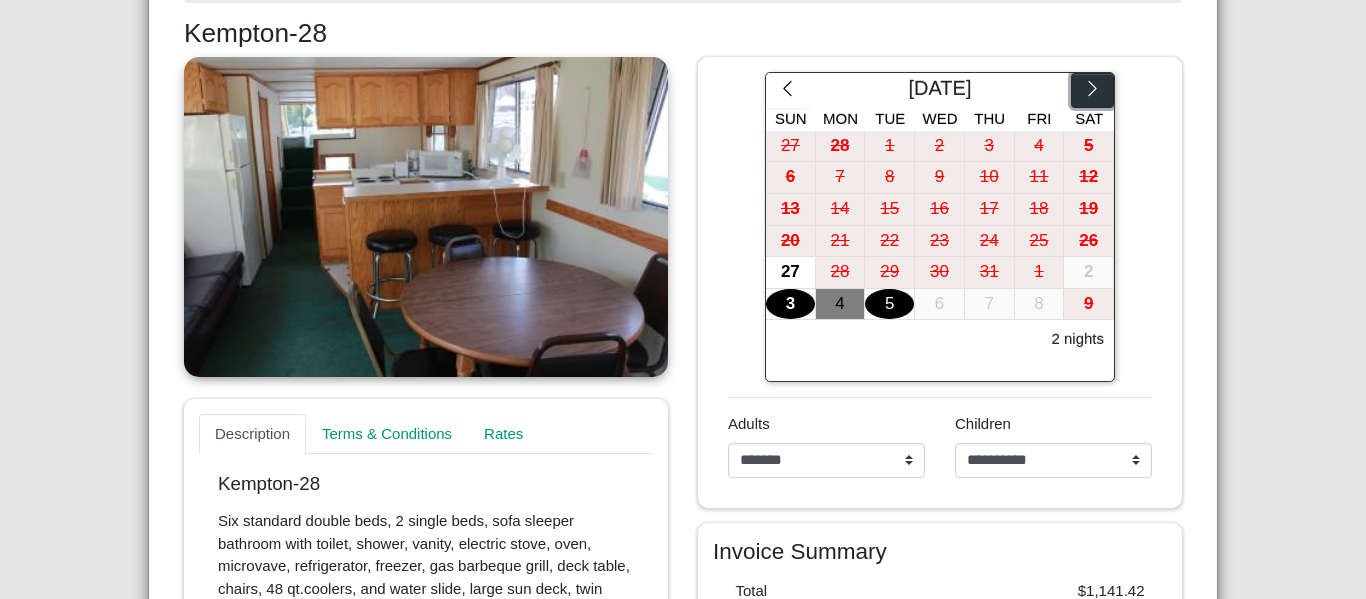 click 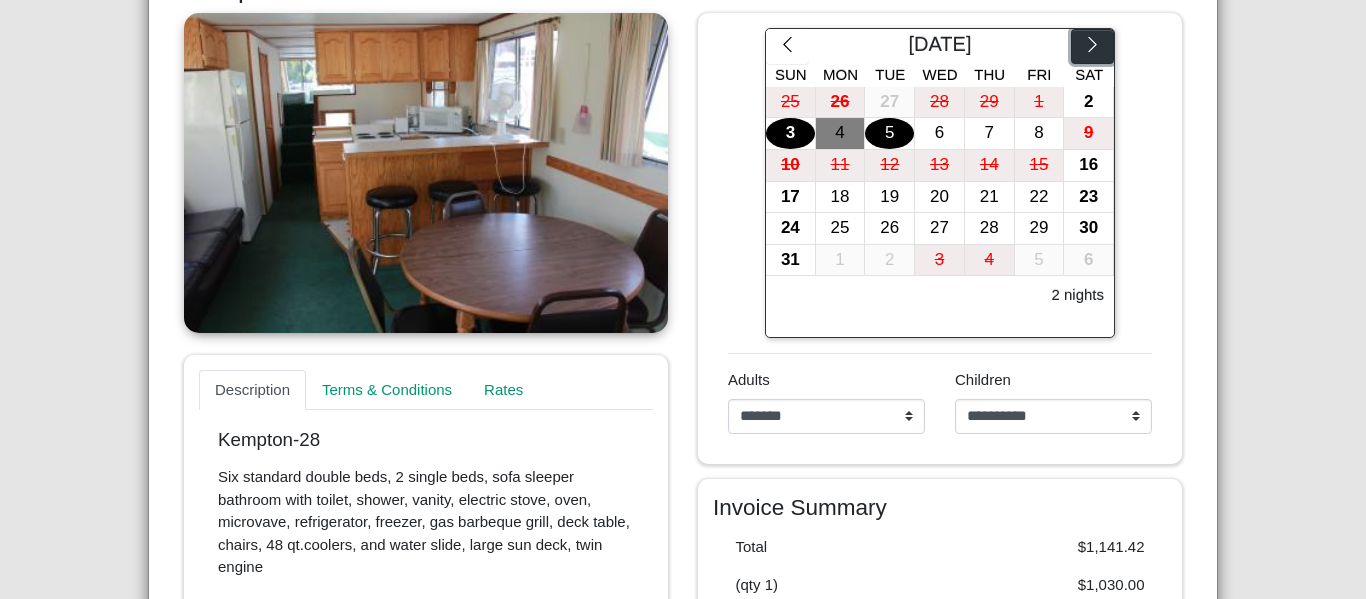 scroll, scrollTop: 426, scrollLeft: 0, axis: vertical 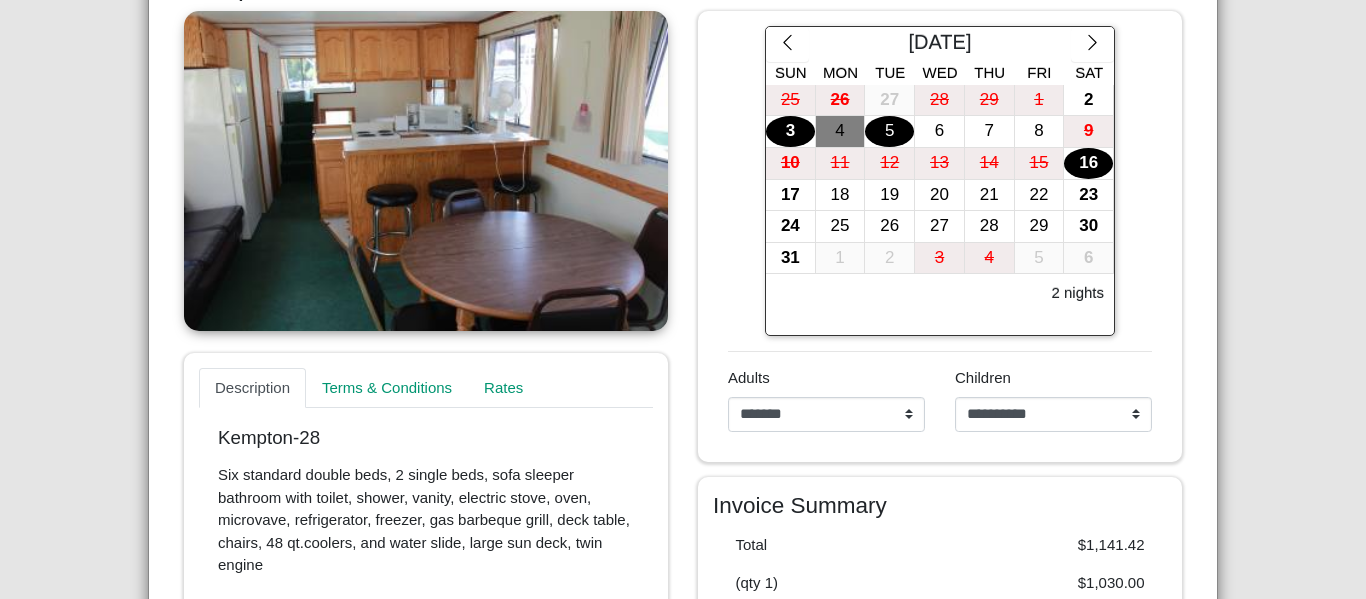 click on "16" at bounding box center [1088, 163] 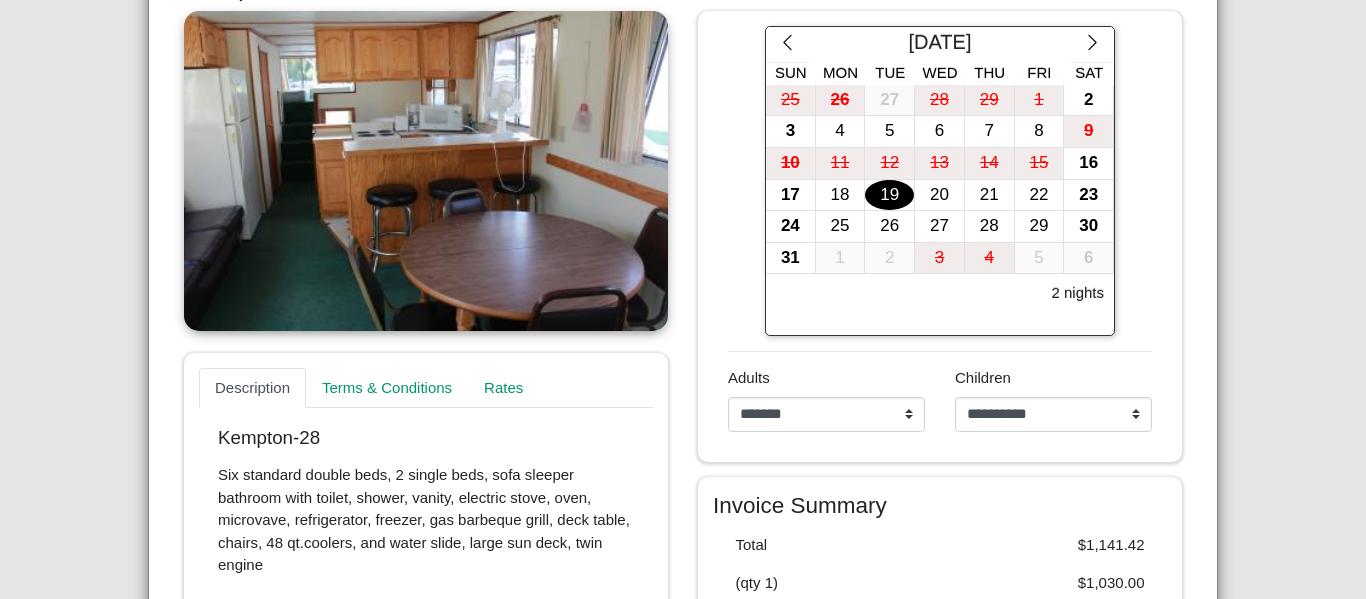 click on "19" at bounding box center (889, 195) 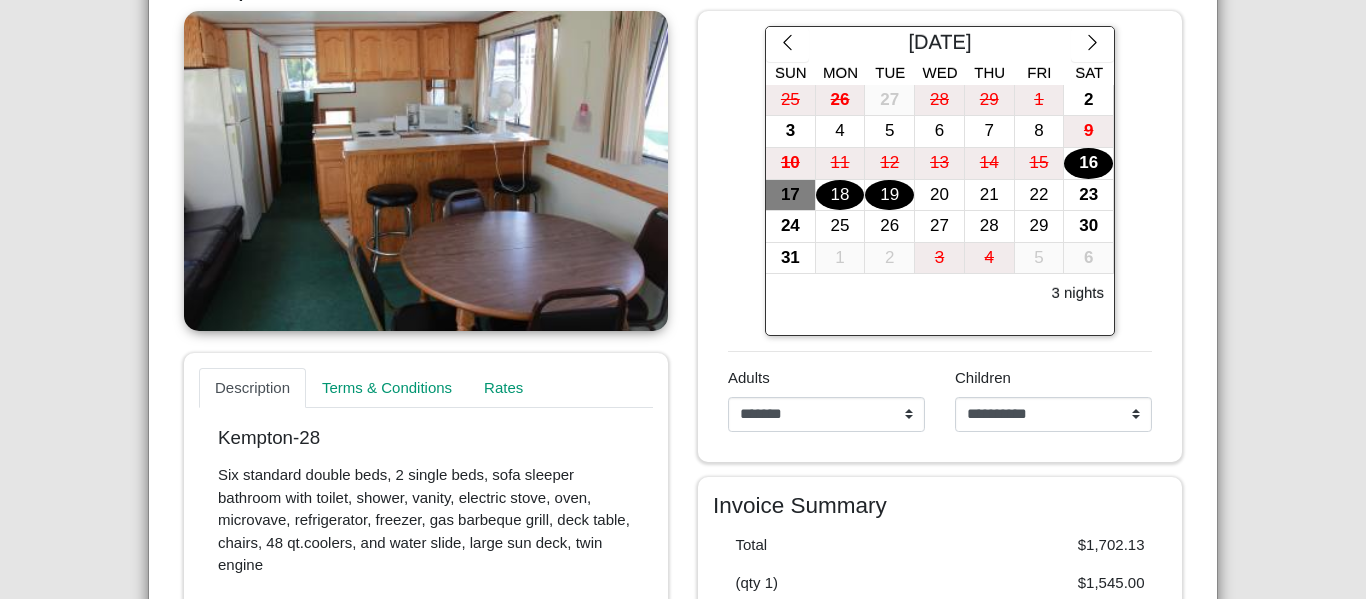 click on "18" at bounding box center (840, 195) 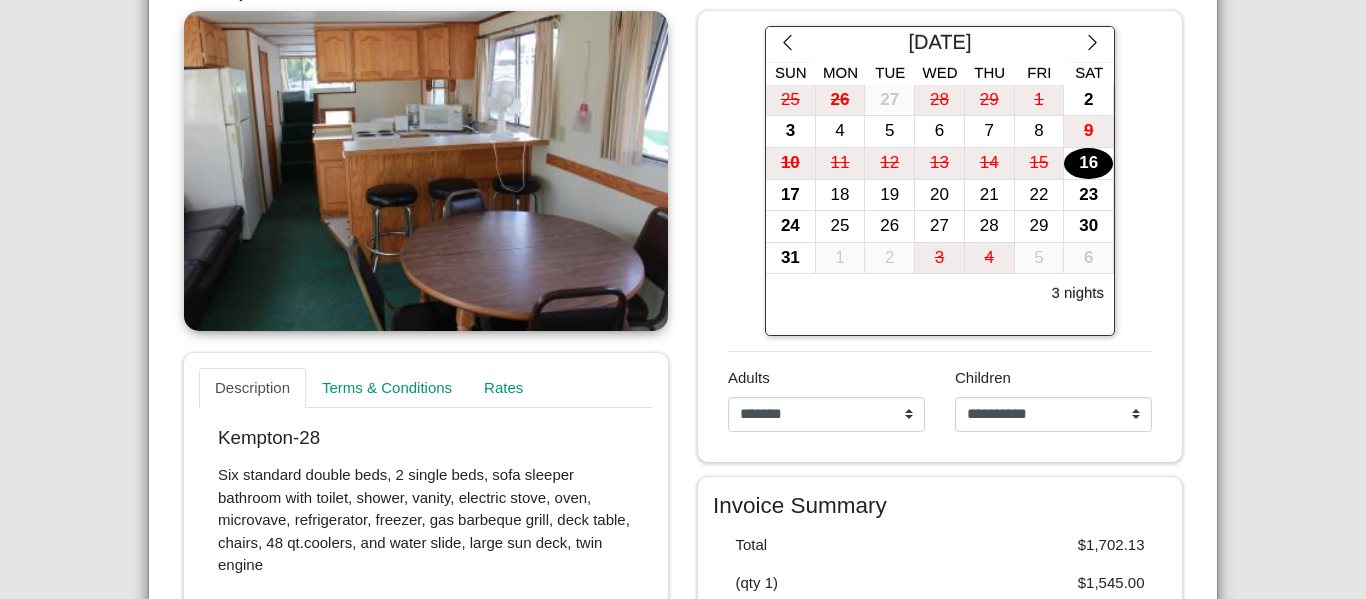 click on "16" at bounding box center (1088, 163) 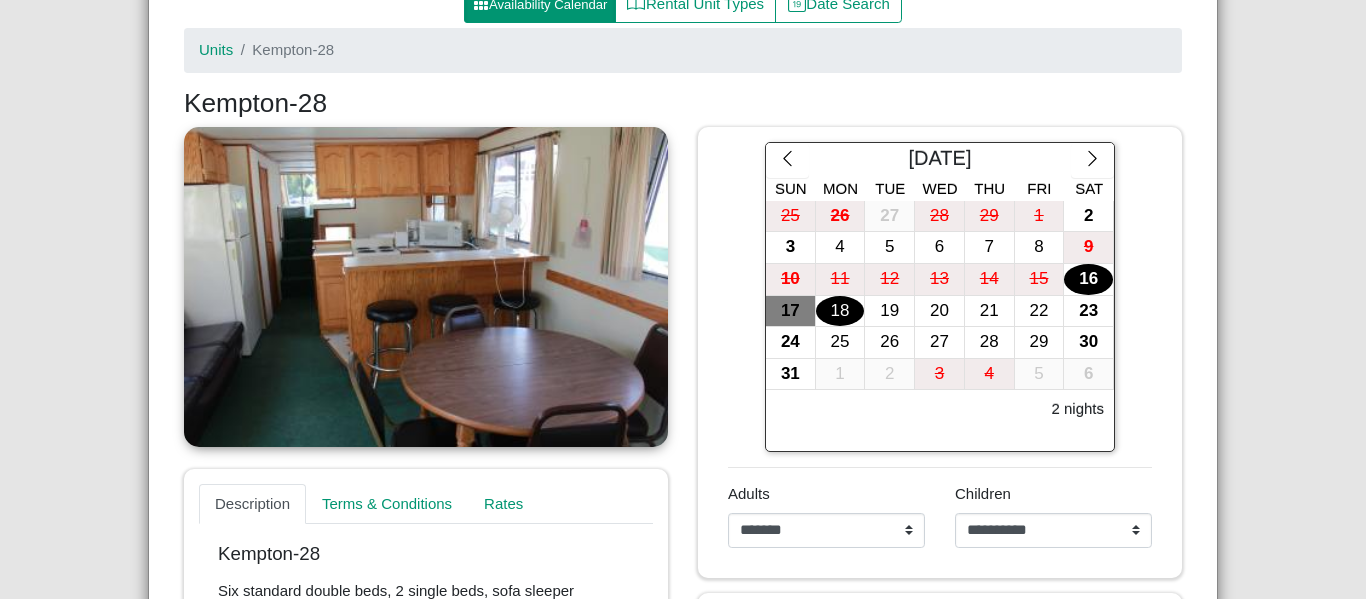 scroll, scrollTop: 304, scrollLeft: 0, axis: vertical 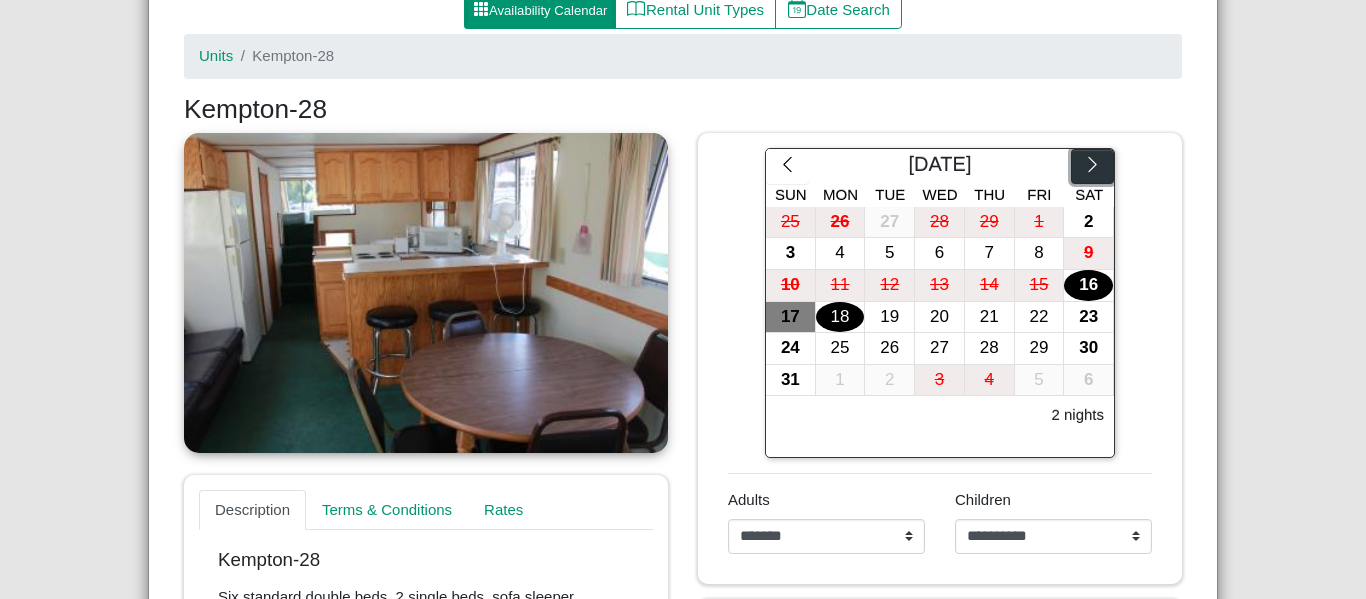 click 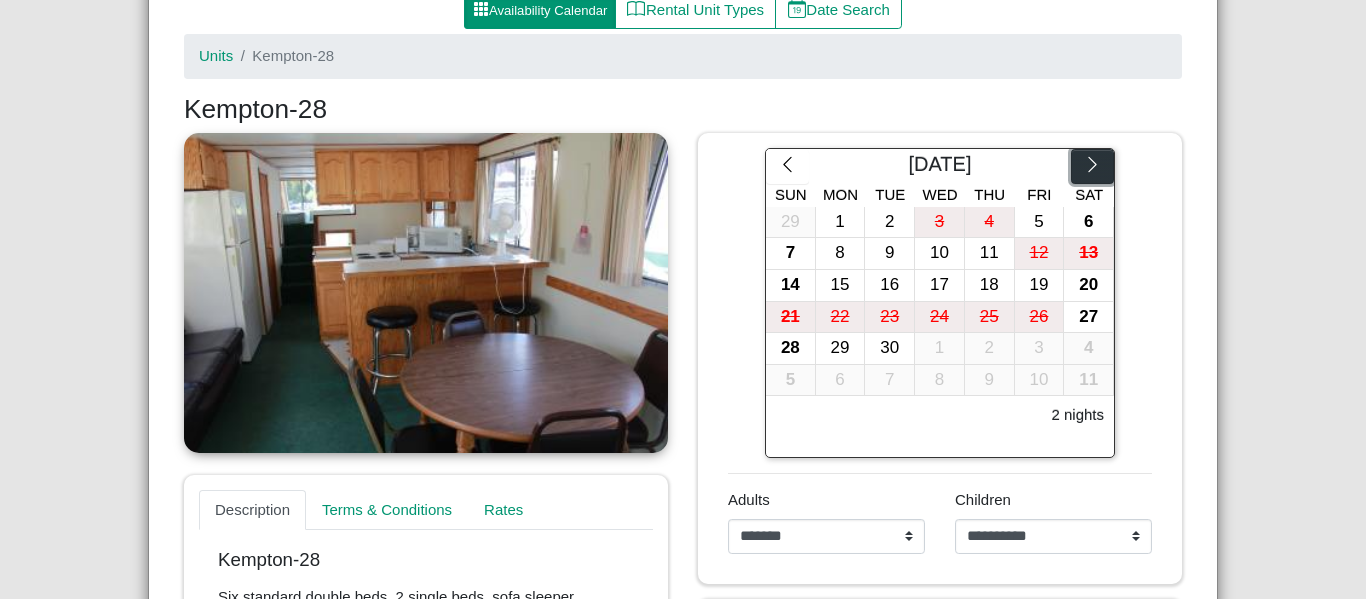 click 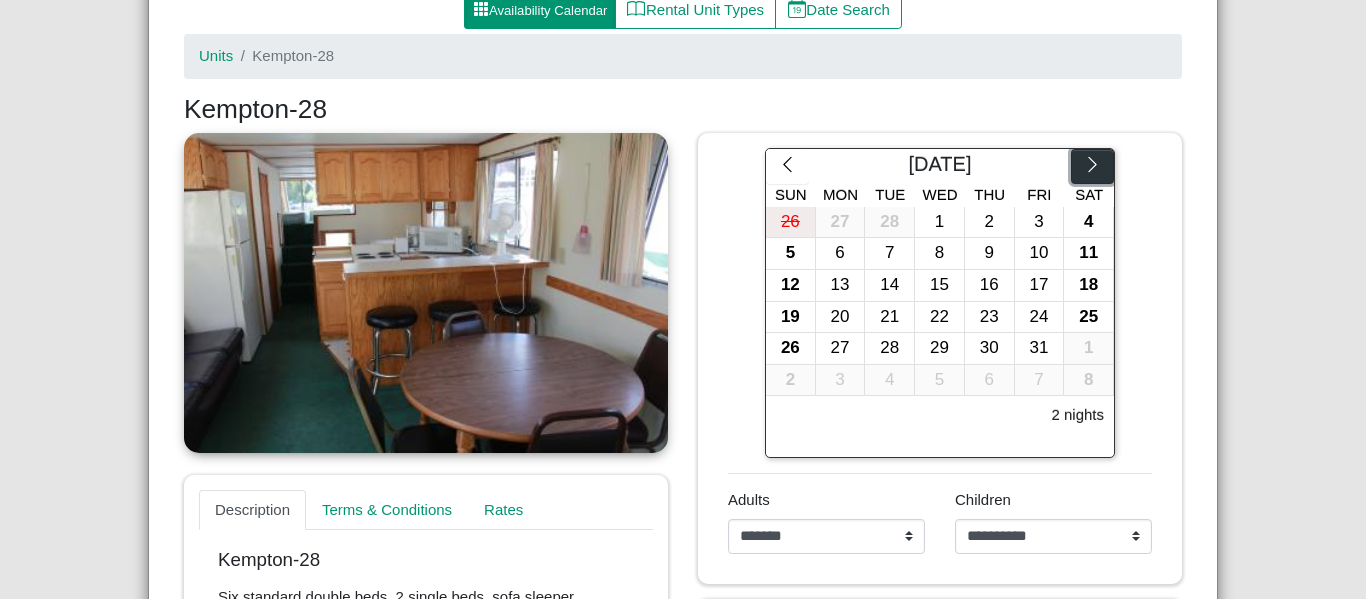 click 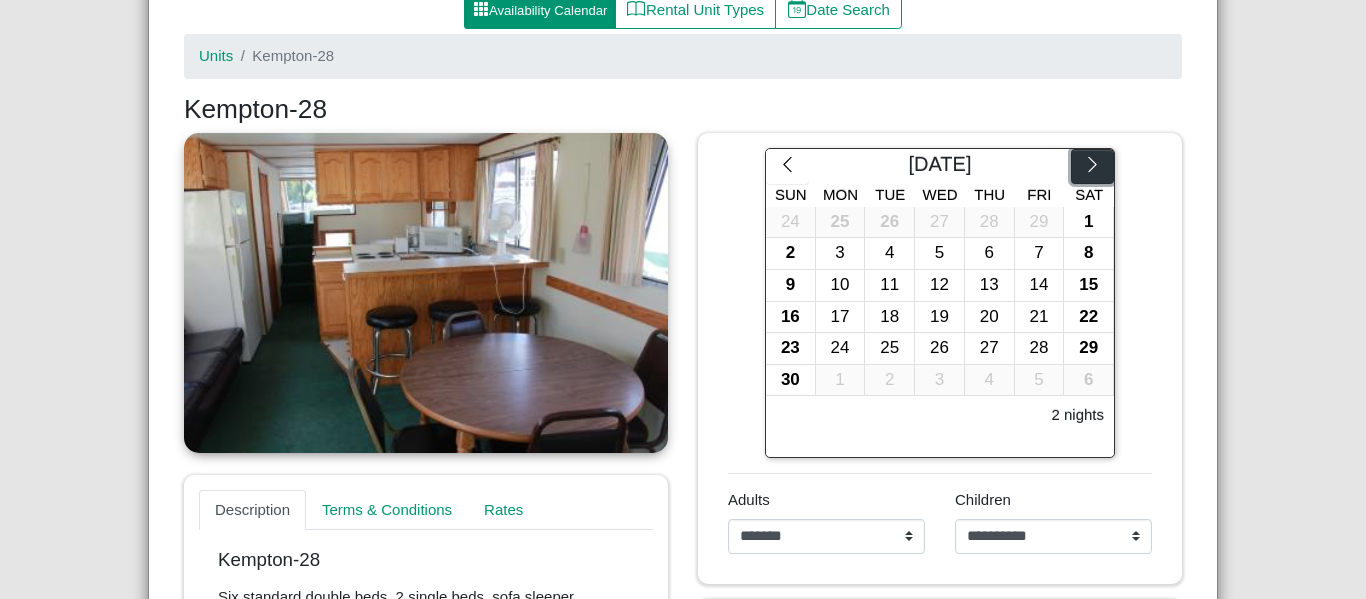 click 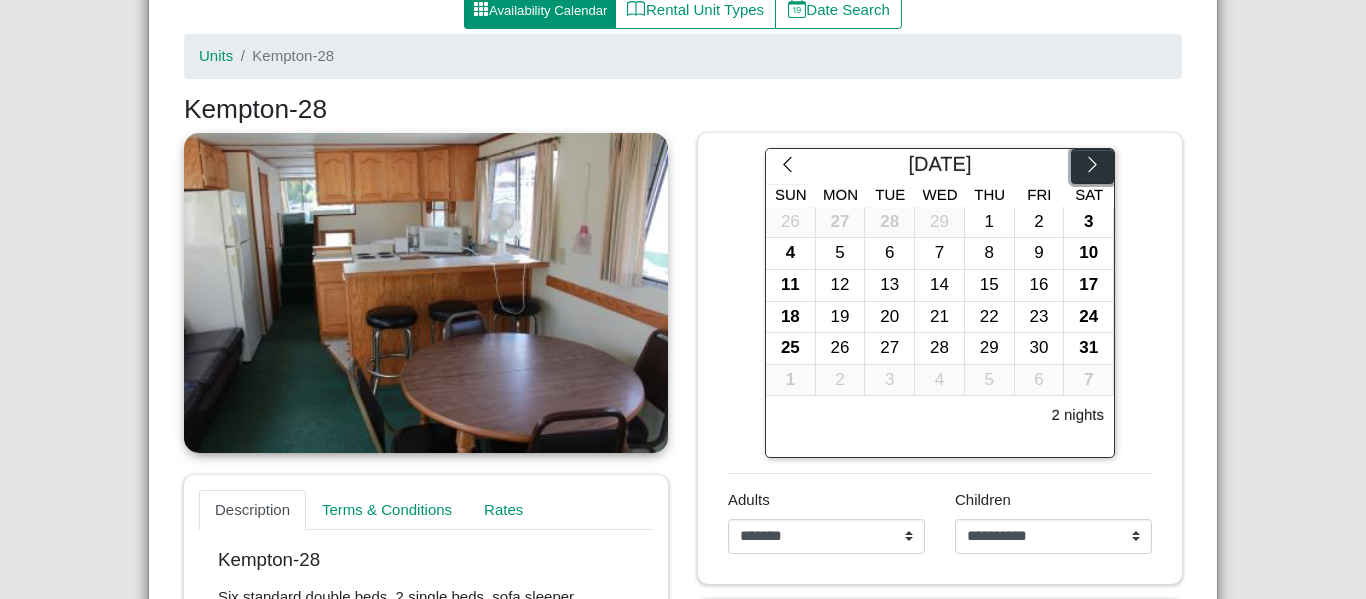 click 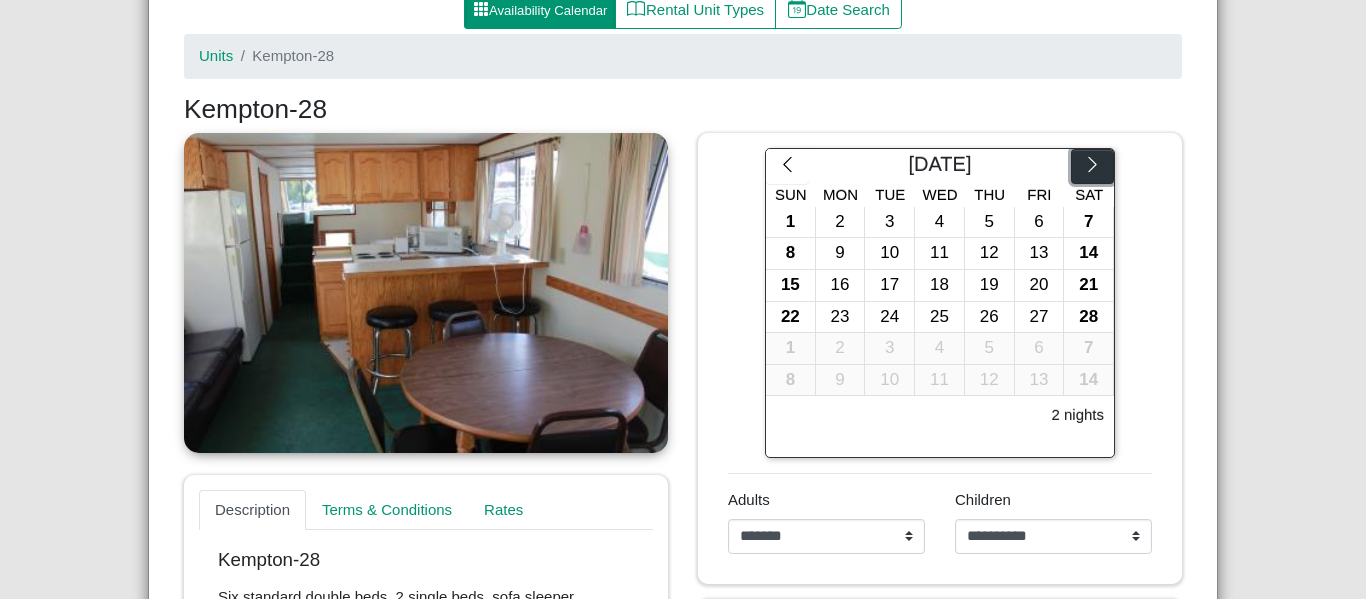 click 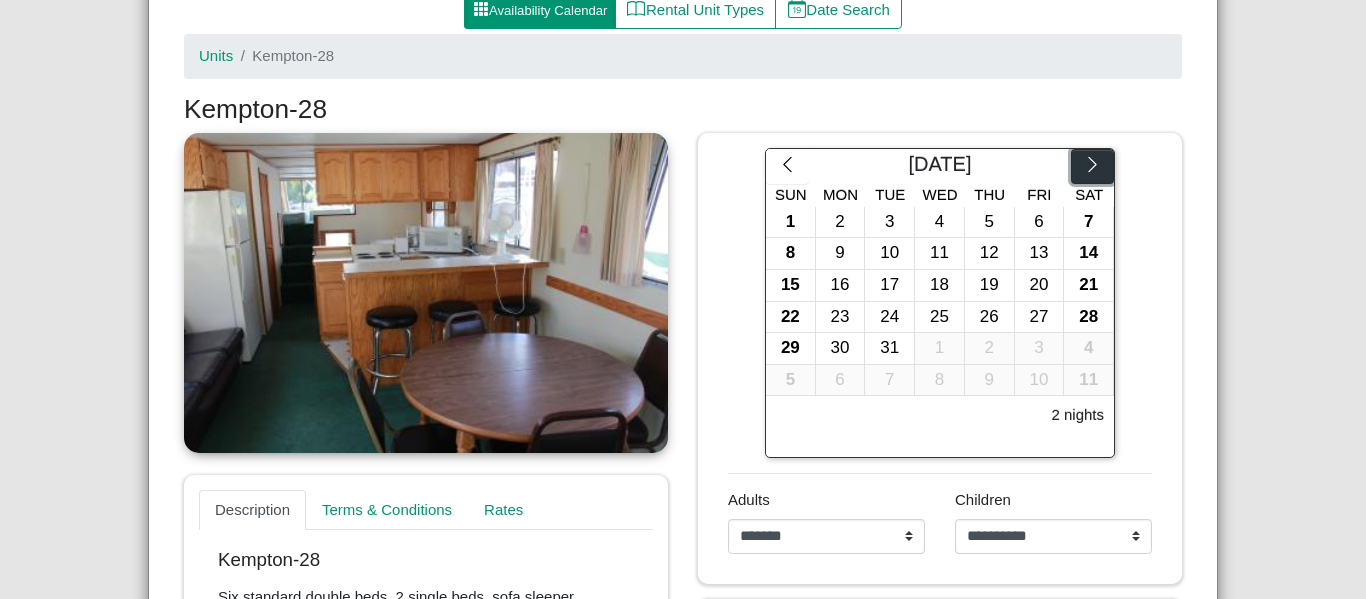 click 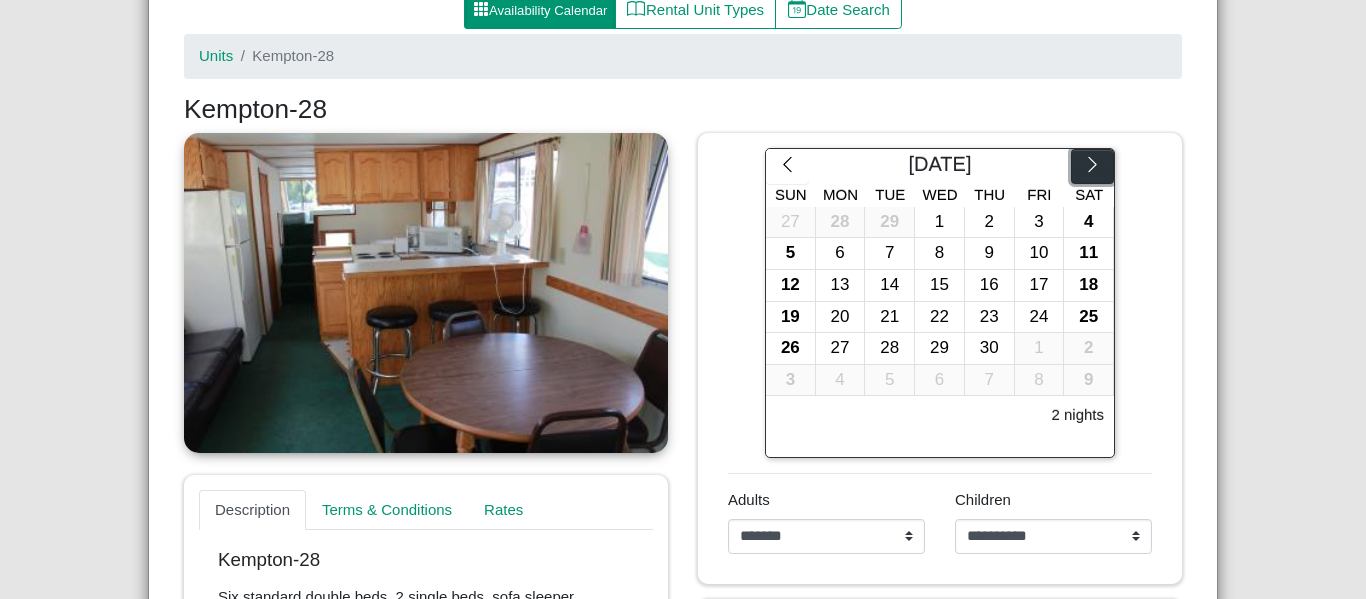 click 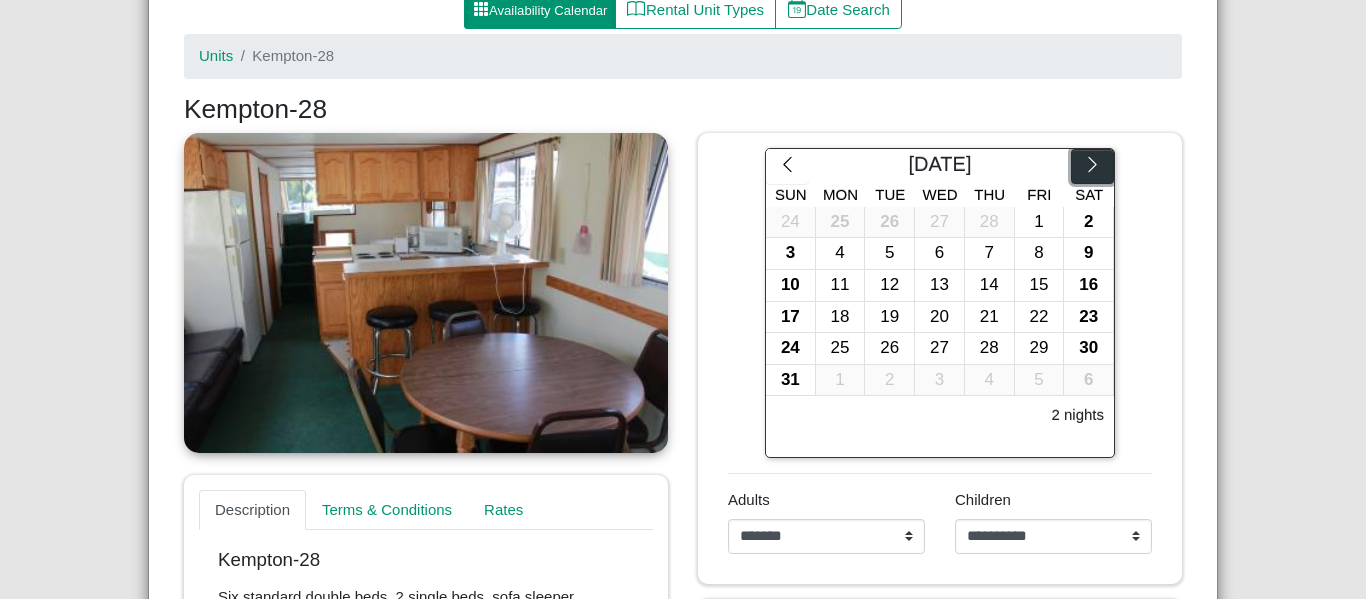 click 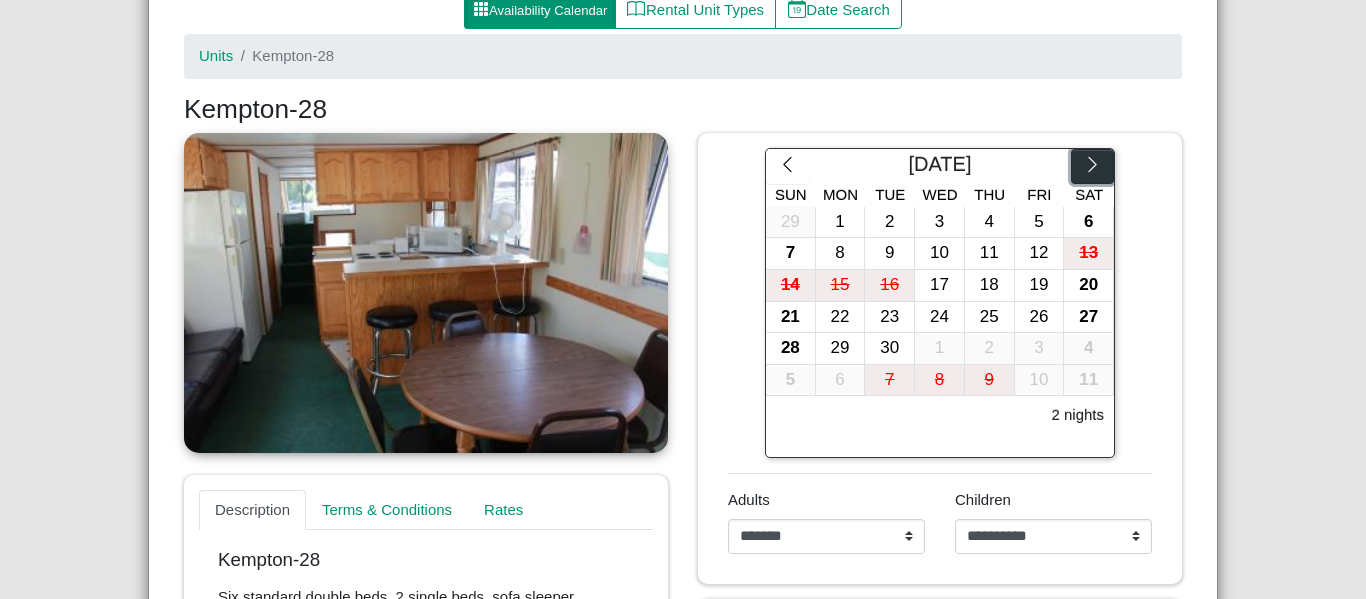 click 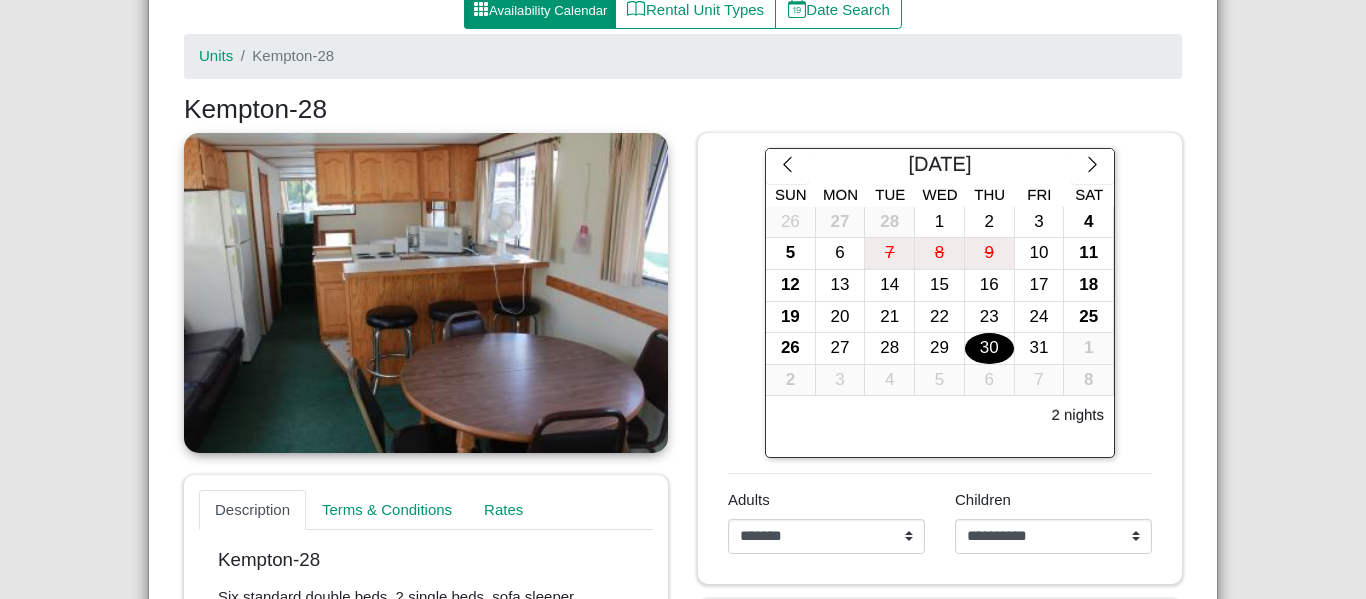 click on "30" at bounding box center [989, 348] 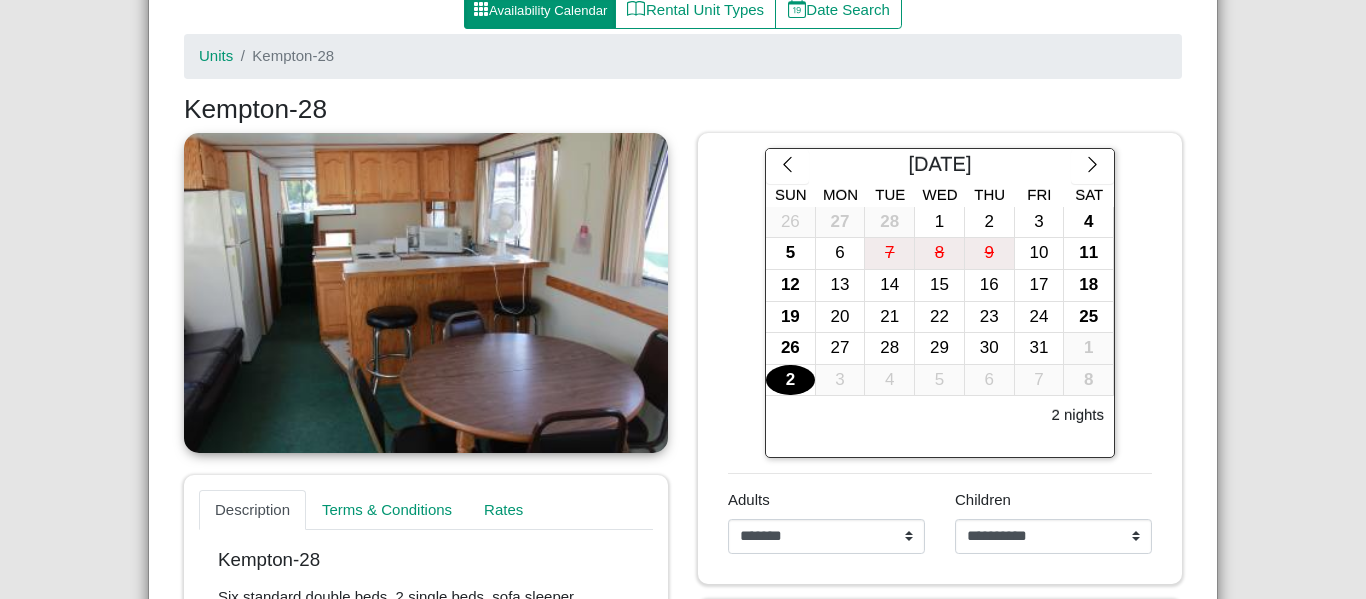 click on "2" at bounding box center [790, 380] 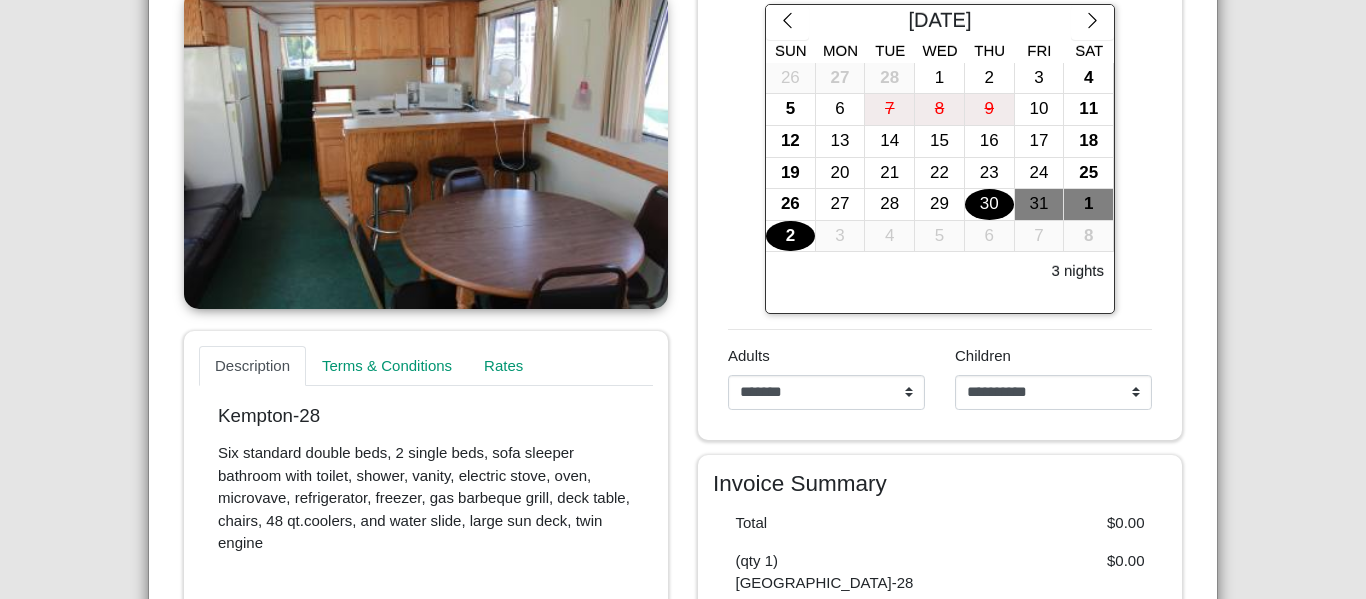 scroll, scrollTop: 453, scrollLeft: 0, axis: vertical 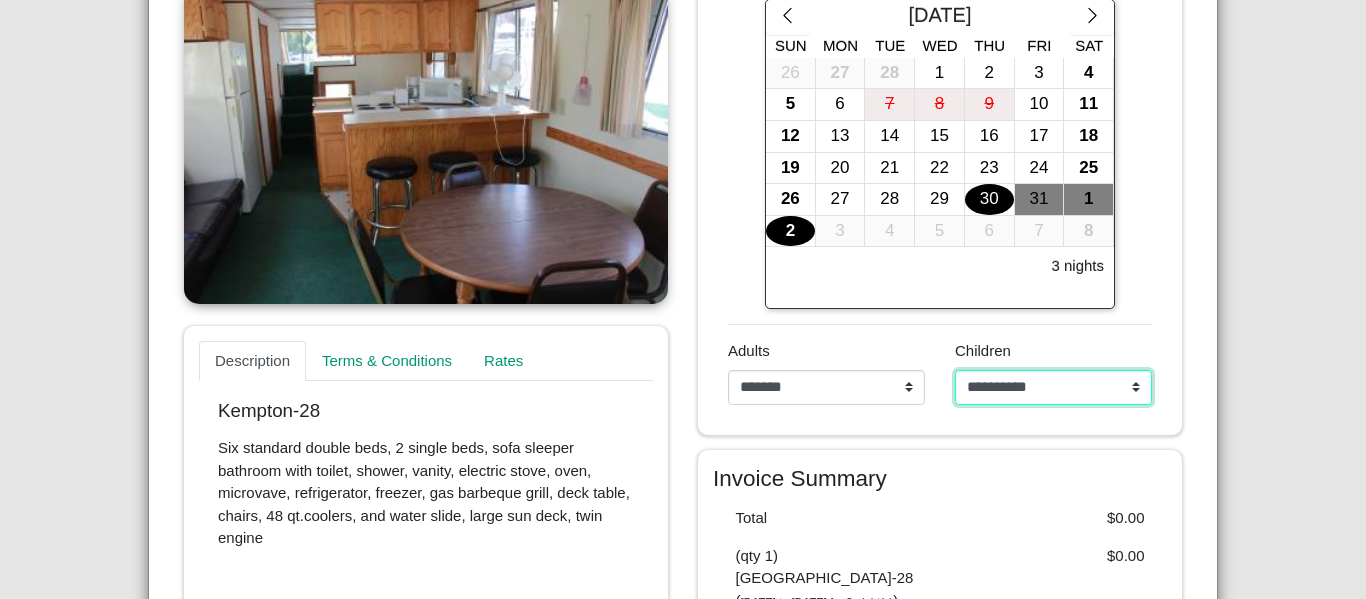 click on "**********" at bounding box center (1053, 388) 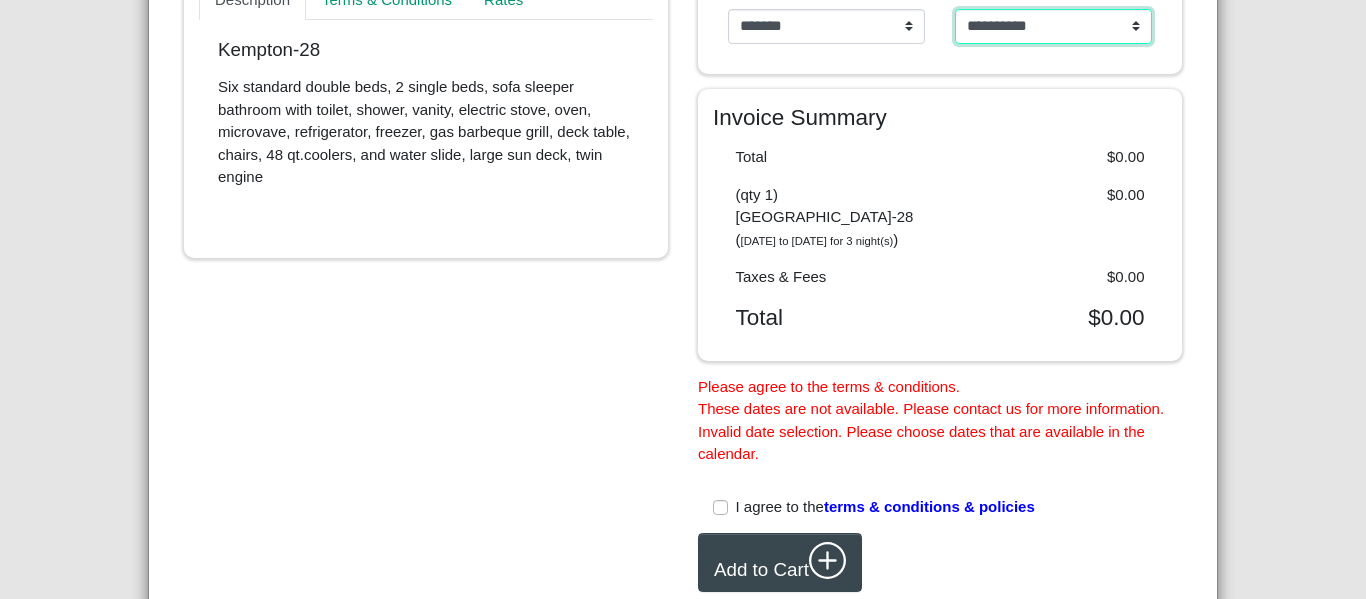 scroll, scrollTop: 818, scrollLeft: 0, axis: vertical 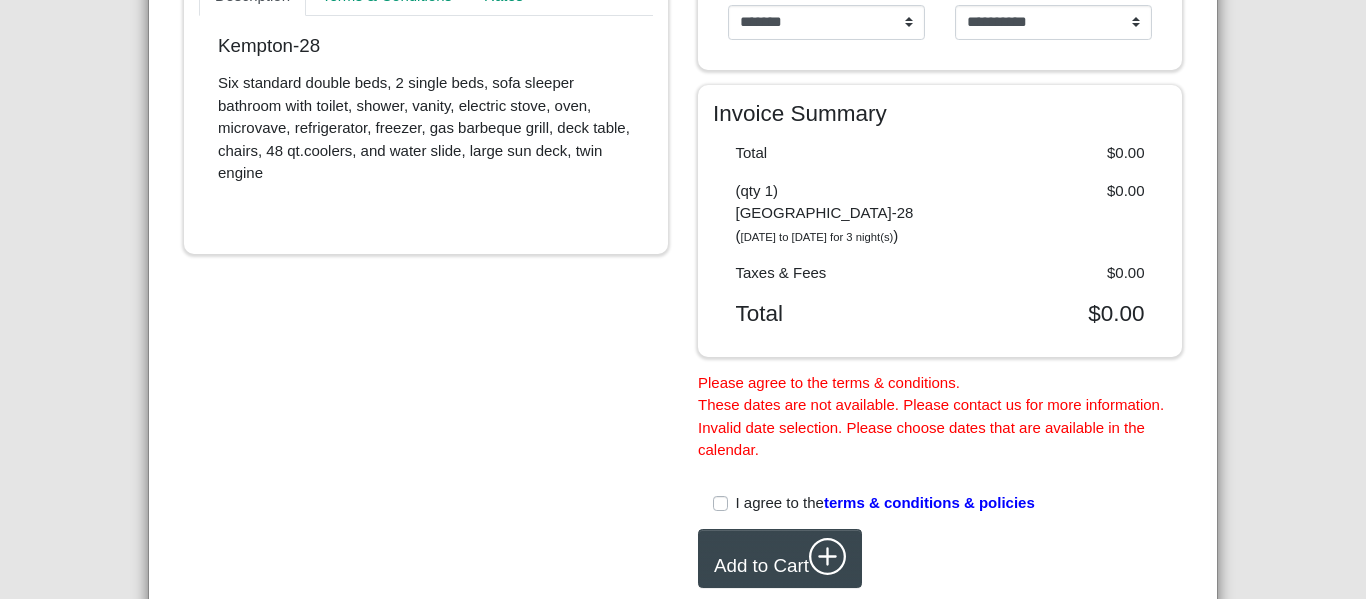 click on "I agree to the   terms & conditions & policies" at bounding box center (885, 503) 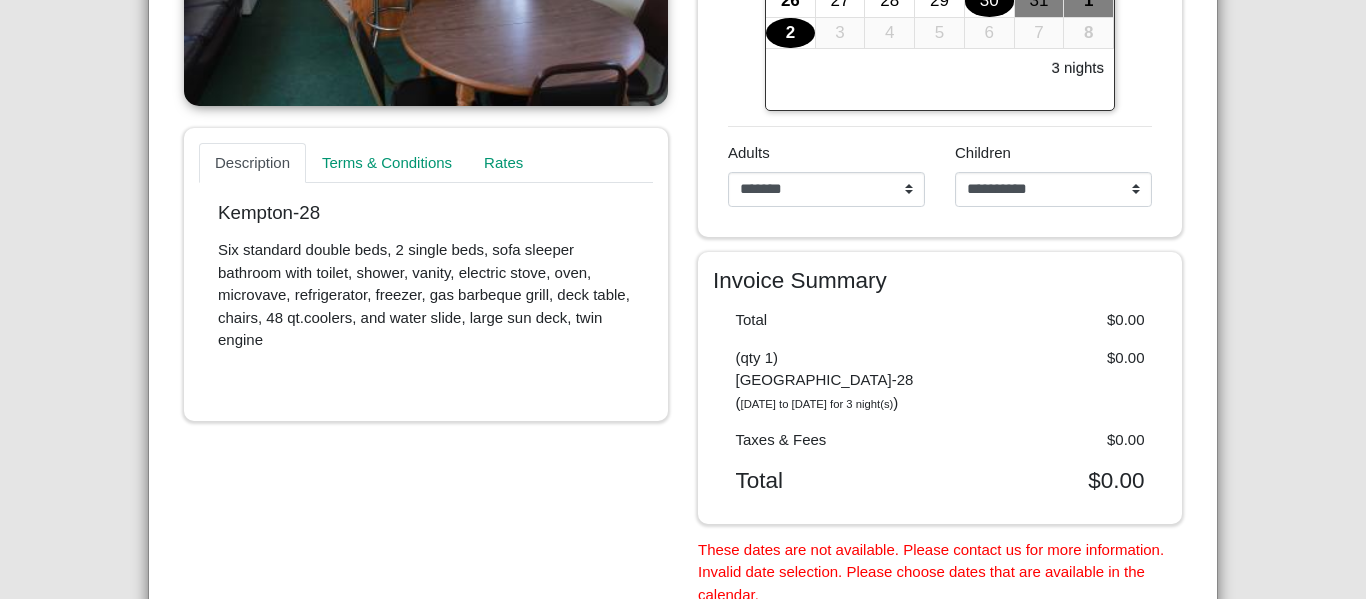 scroll, scrollTop: 646, scrollLeft: 0, axis: vertical 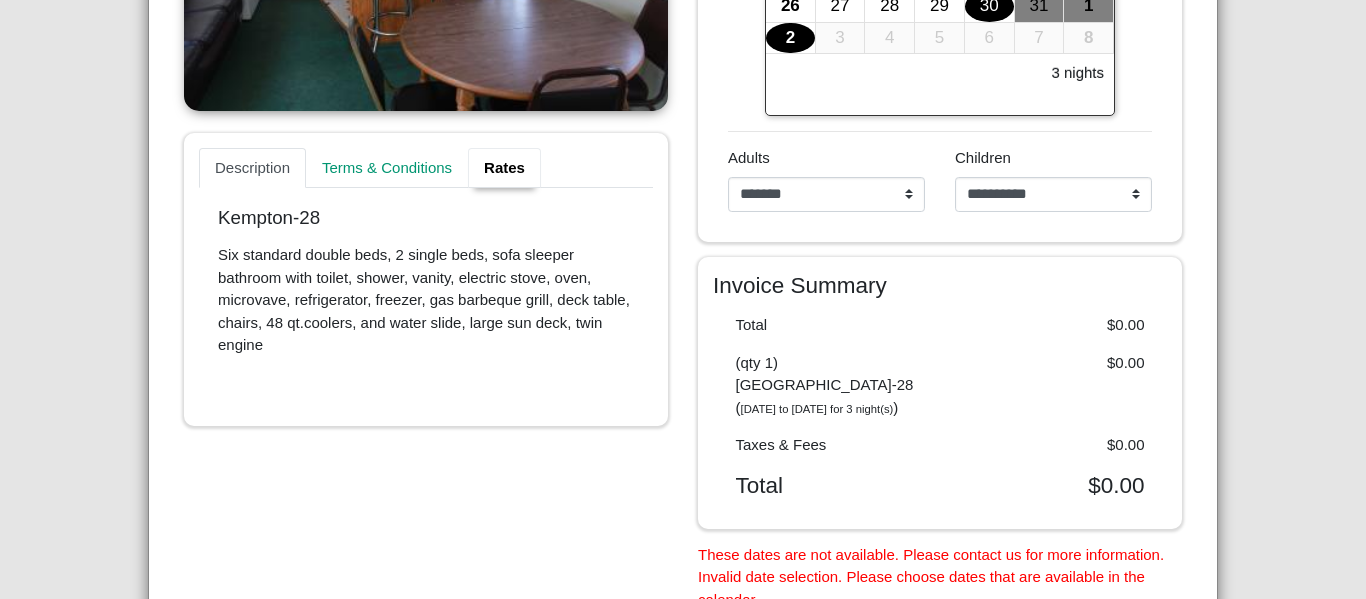 click on "Rates" at bounding box center [504, 168] 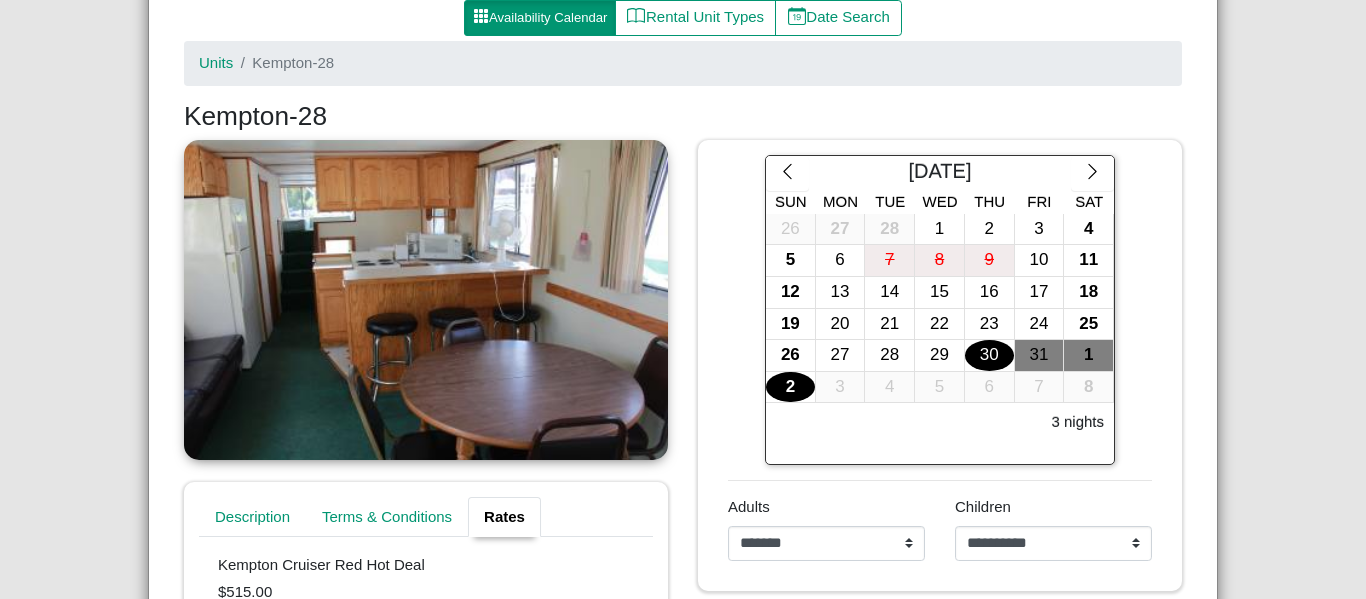 scroll, scrollTop: 298, scrollLeft: 0, axis: vertical 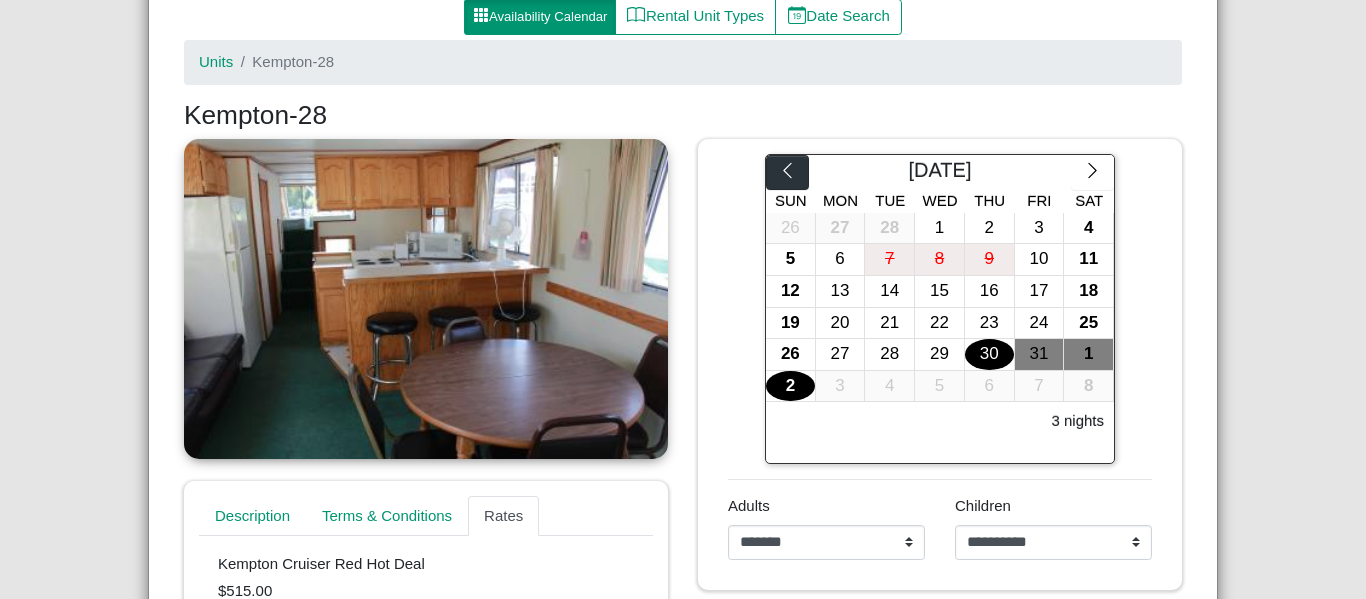 click at bounding box center (787, 173) 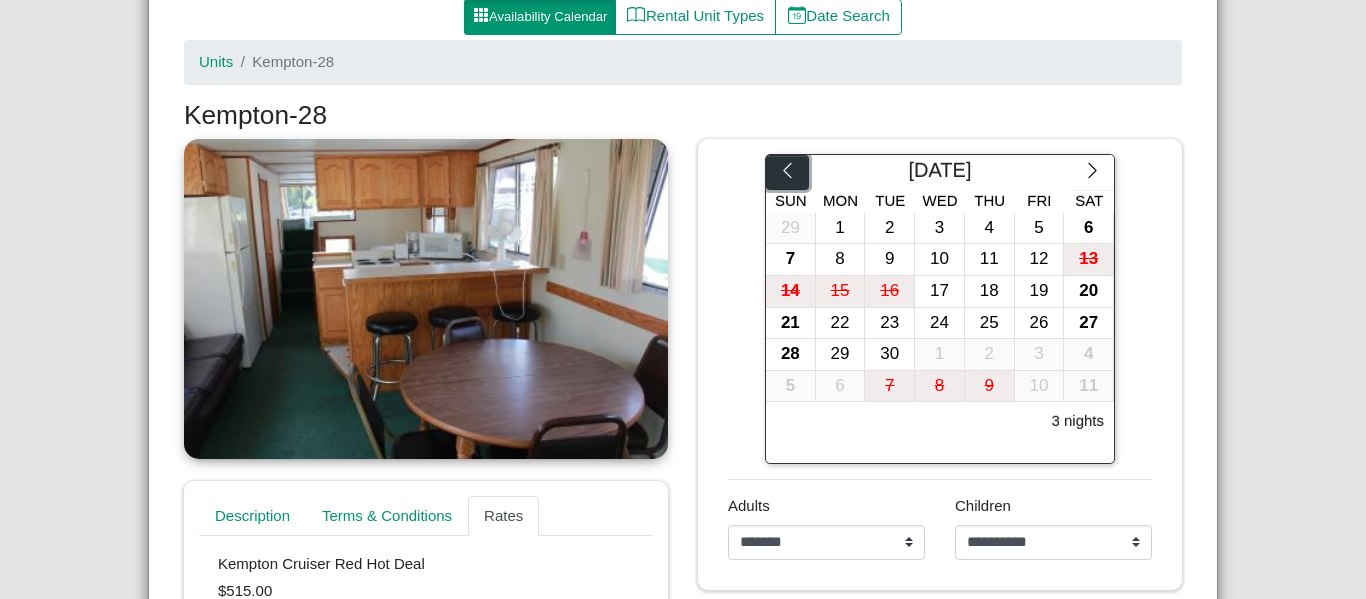 click 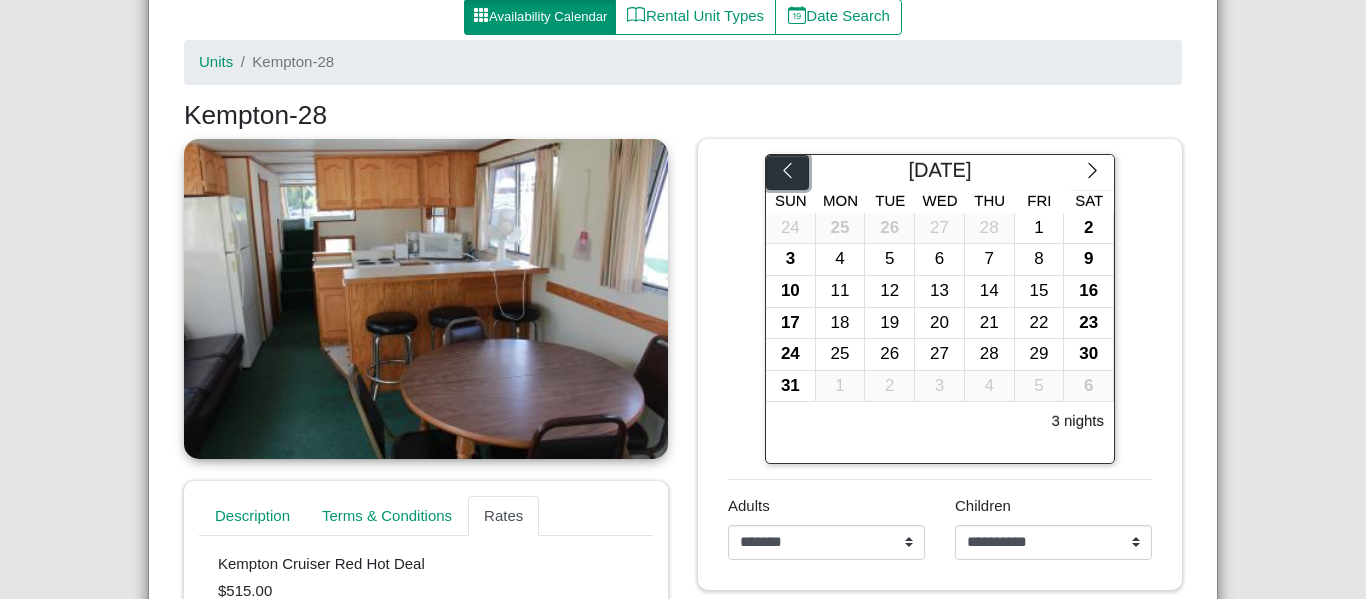 click 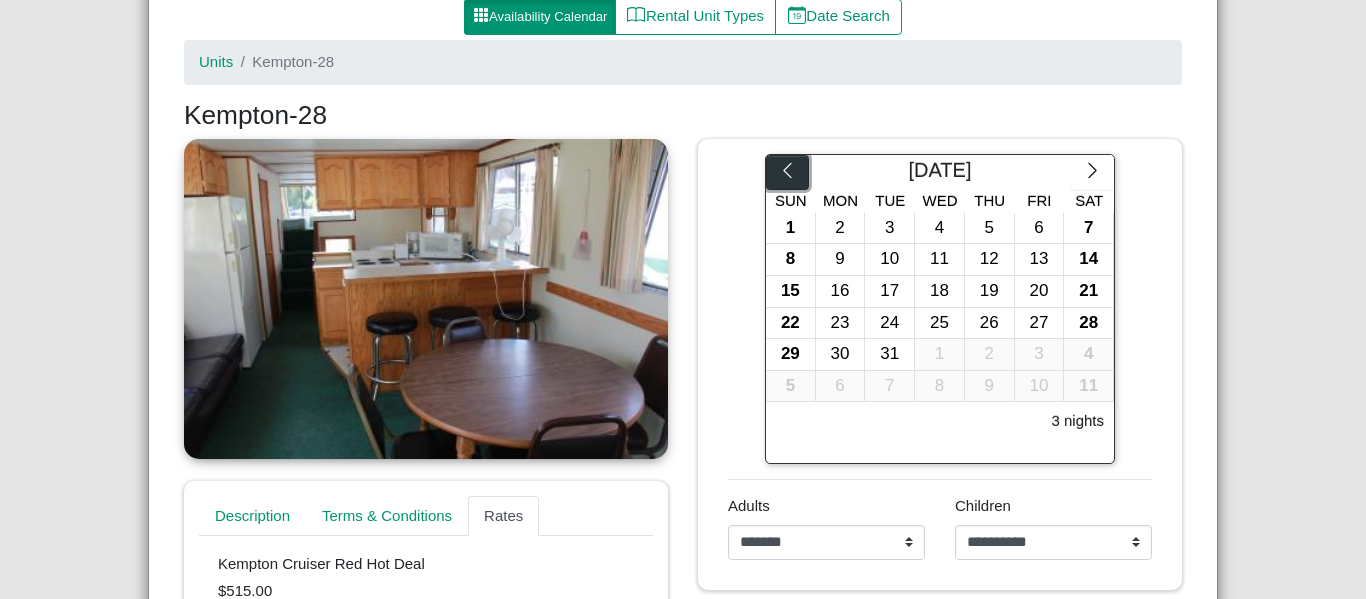 click at bounding box center (787, 173) 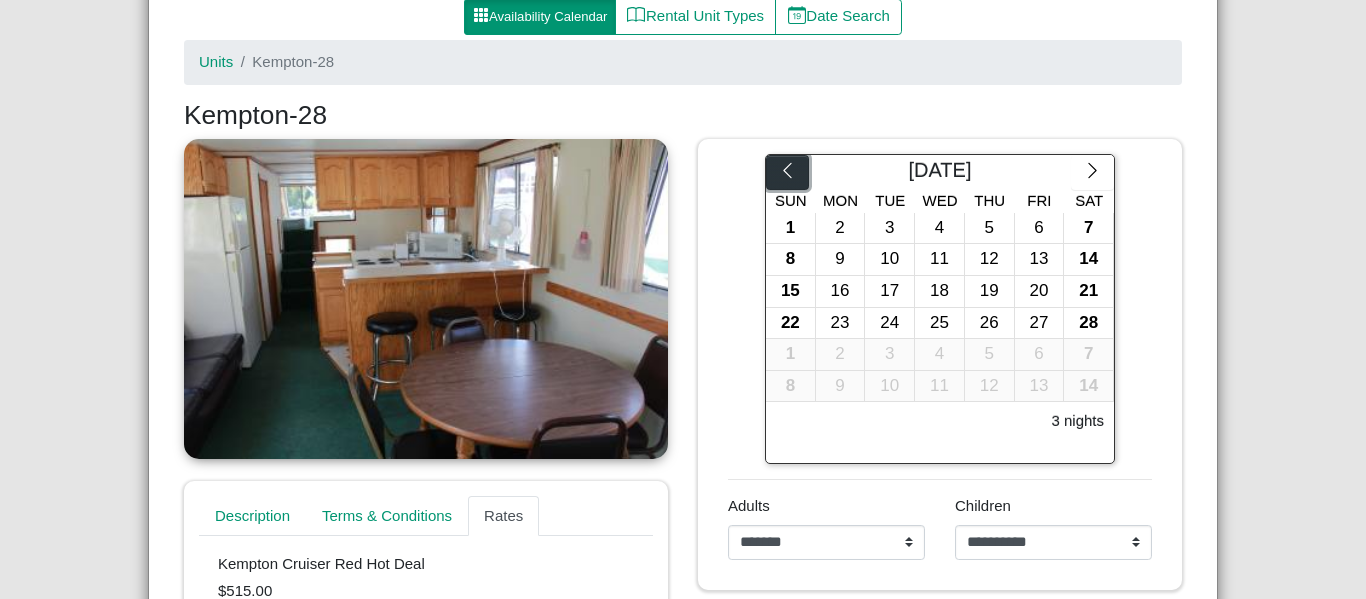 click 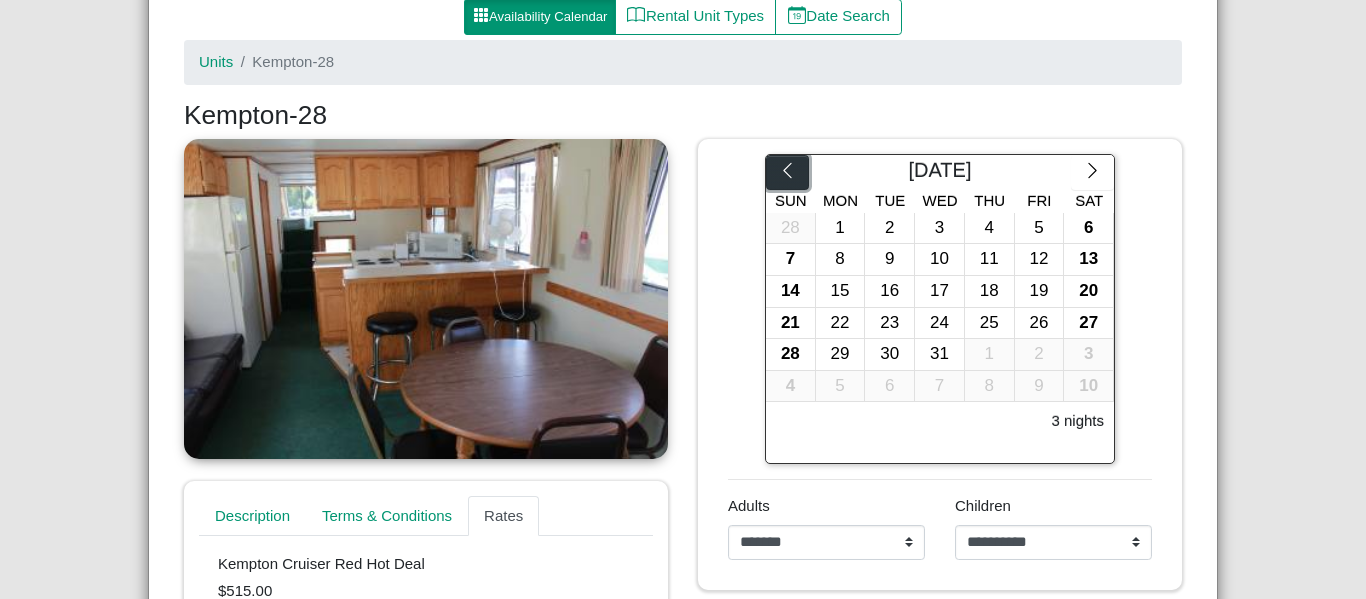 click 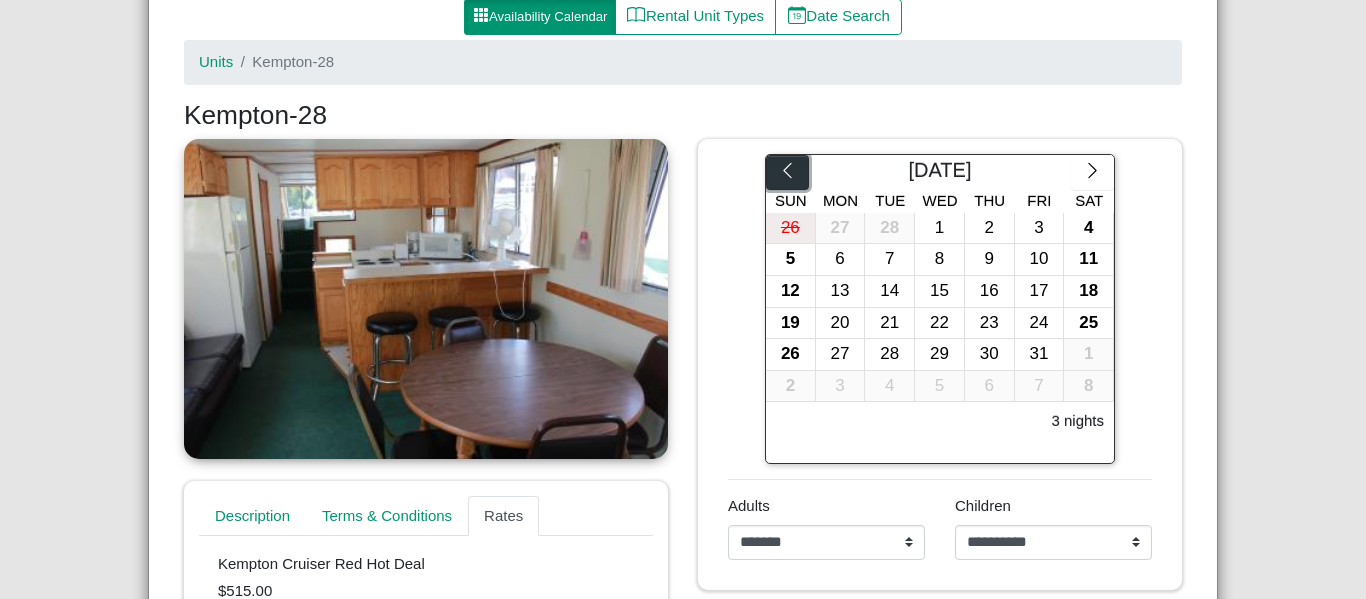 click 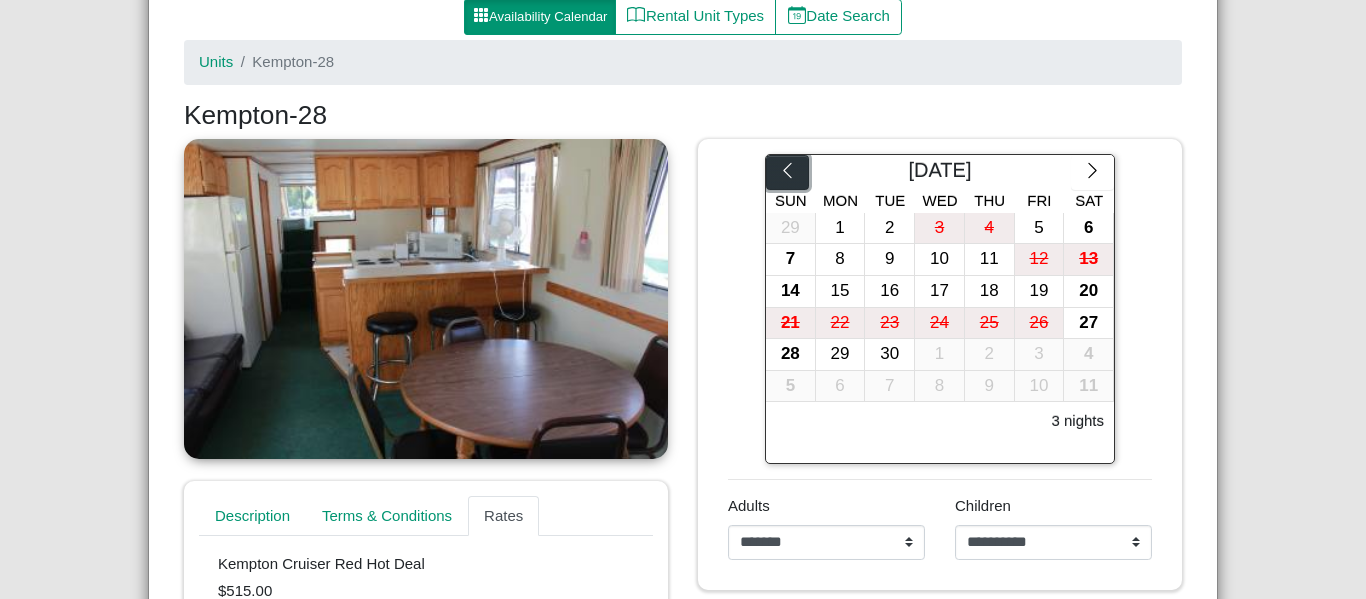 click at bounding box center [787, 173] 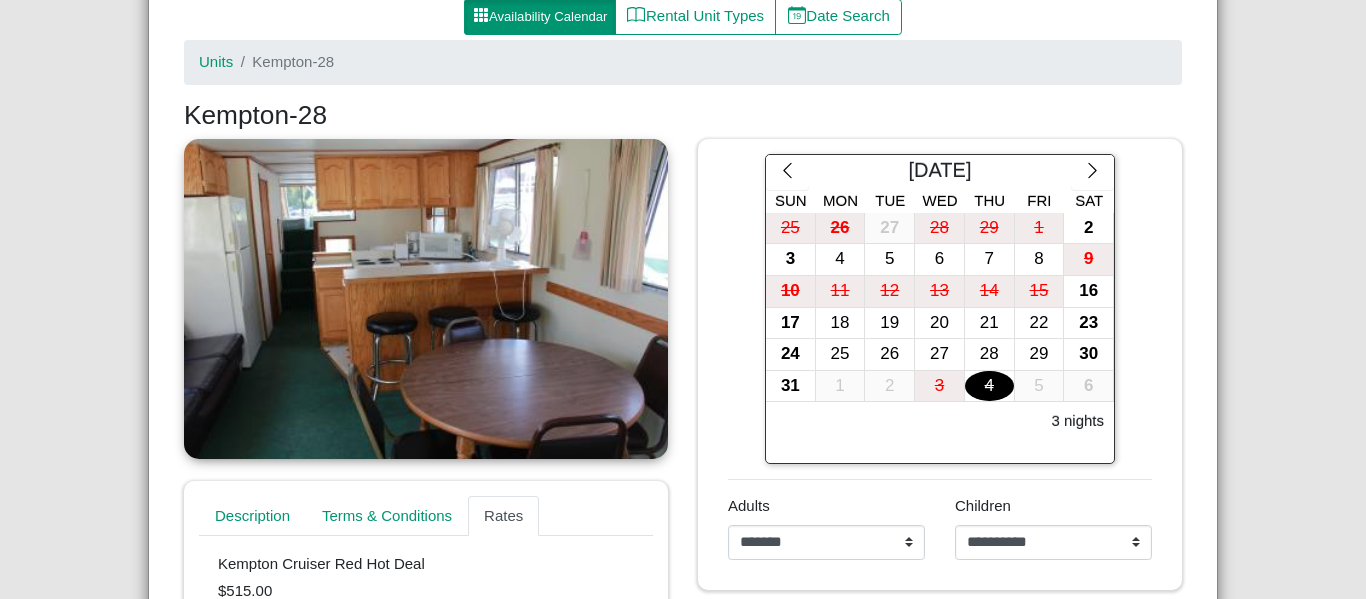 click on "4" at bounding box center (989, 386) 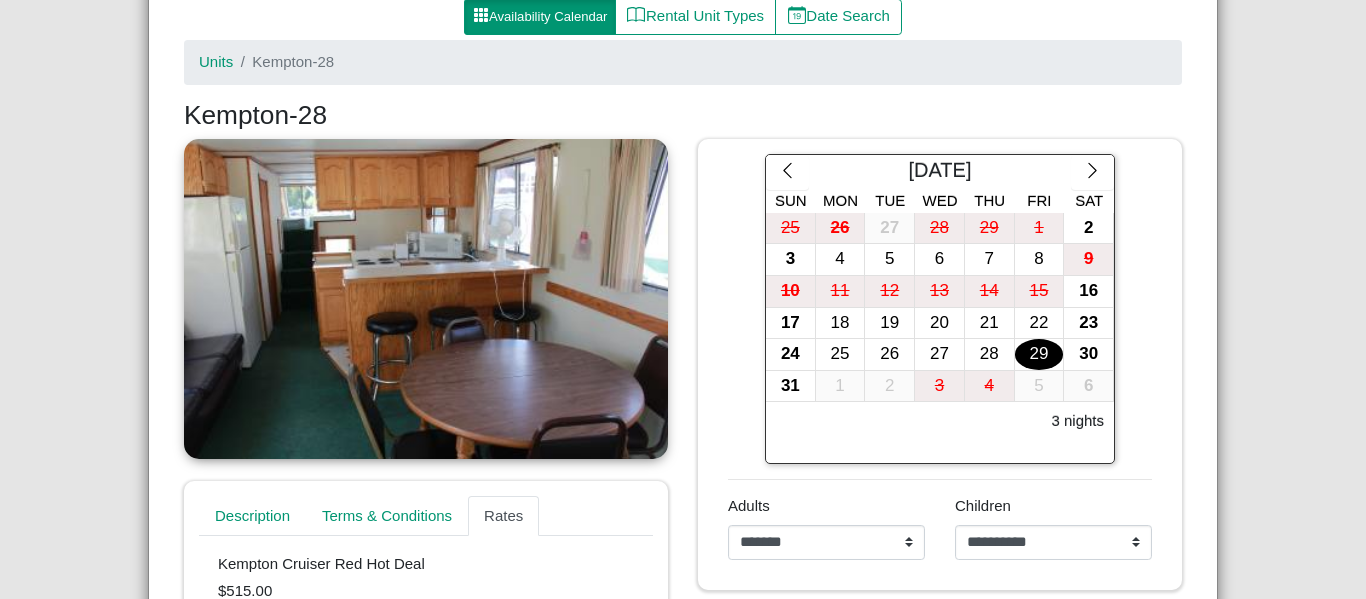 click on "29" at bounding box center (1039, 354) 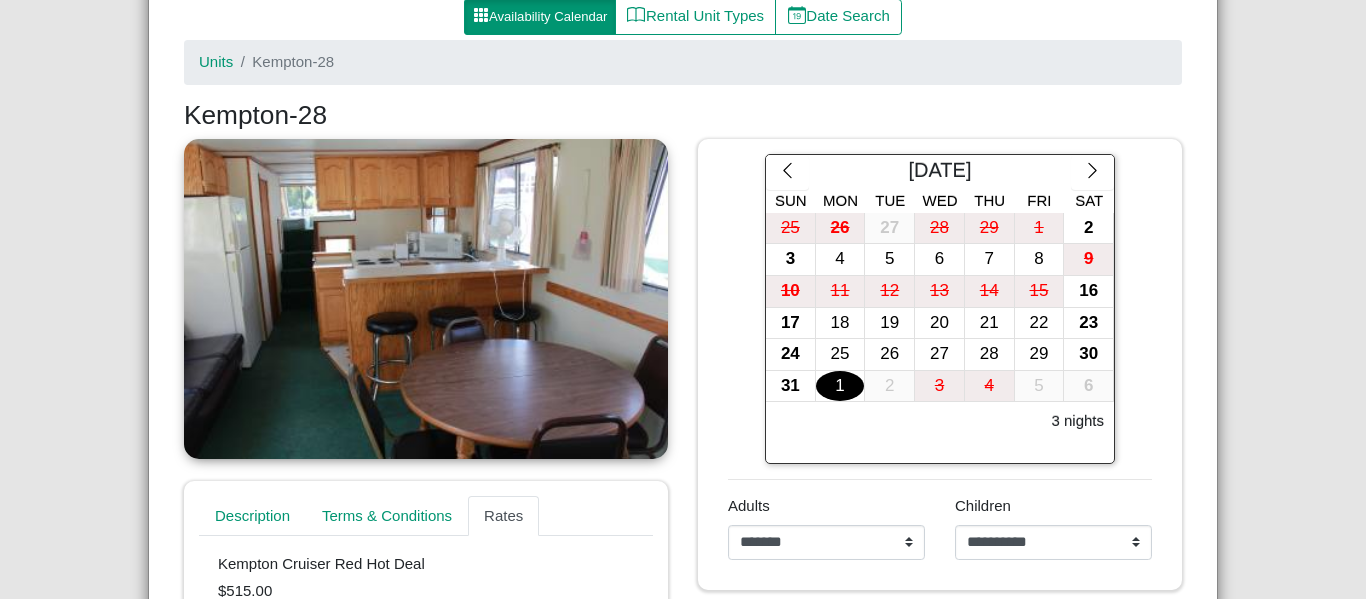 click on "1" at bounding box center [840, 386] 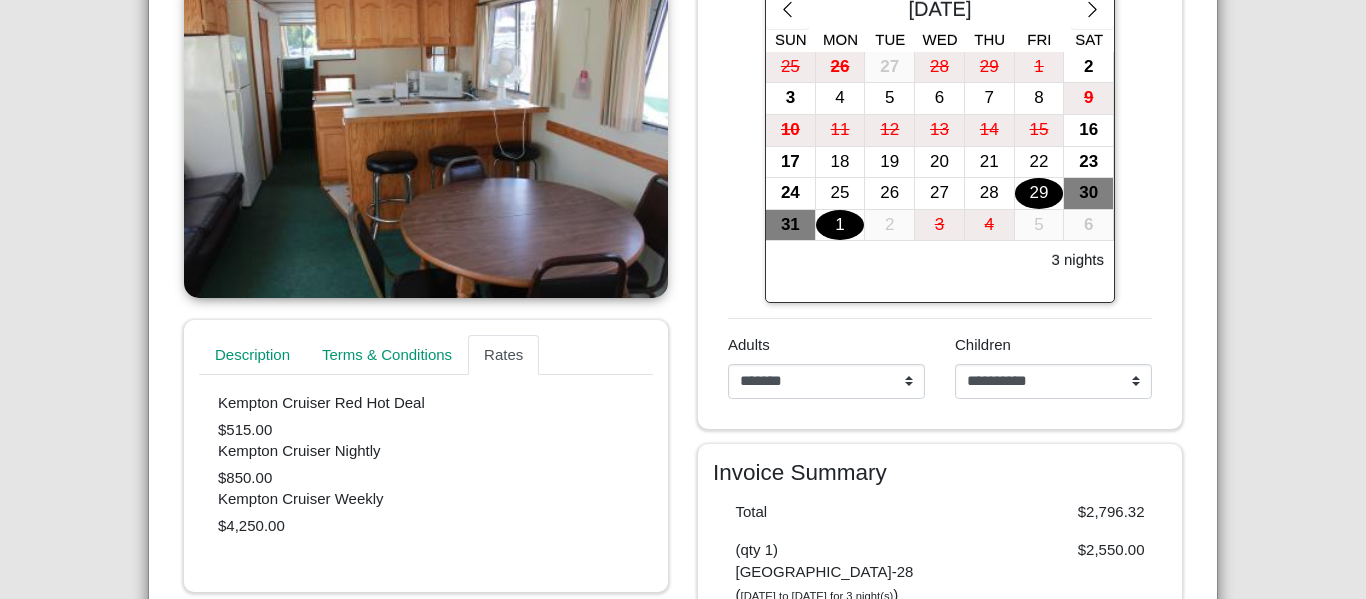 scroll, scrollTop: 418, scrollLeft: 0, axis: vertical 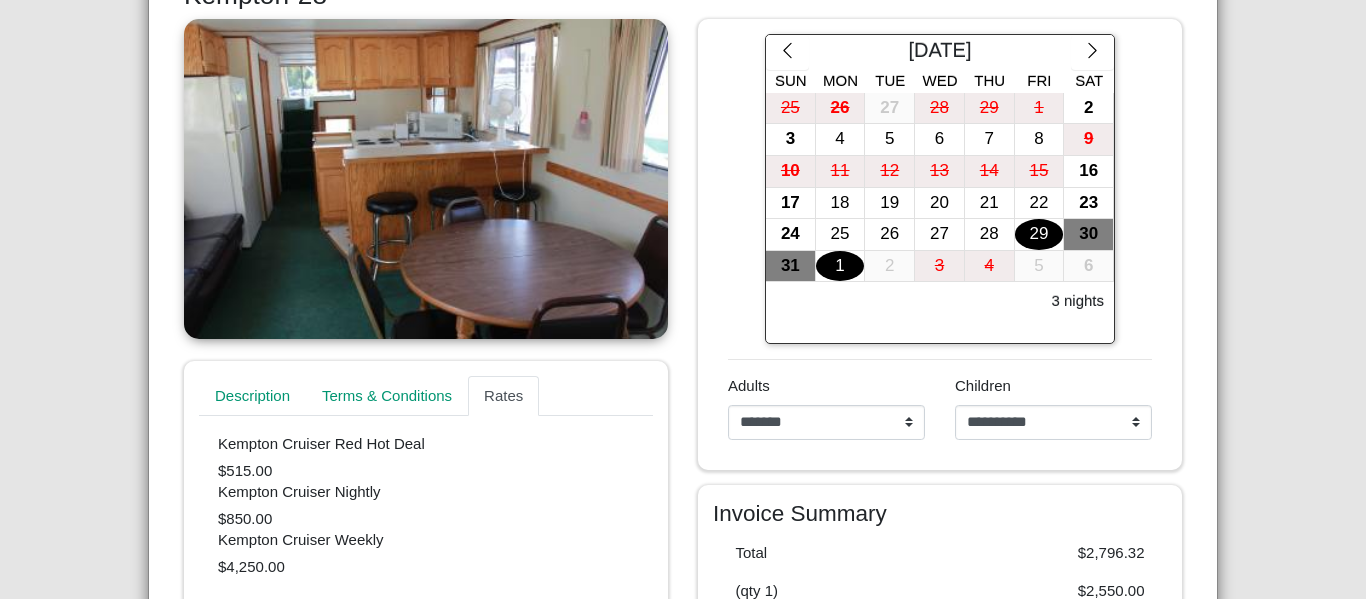 click on "2" at bounding box center [1088, 108] 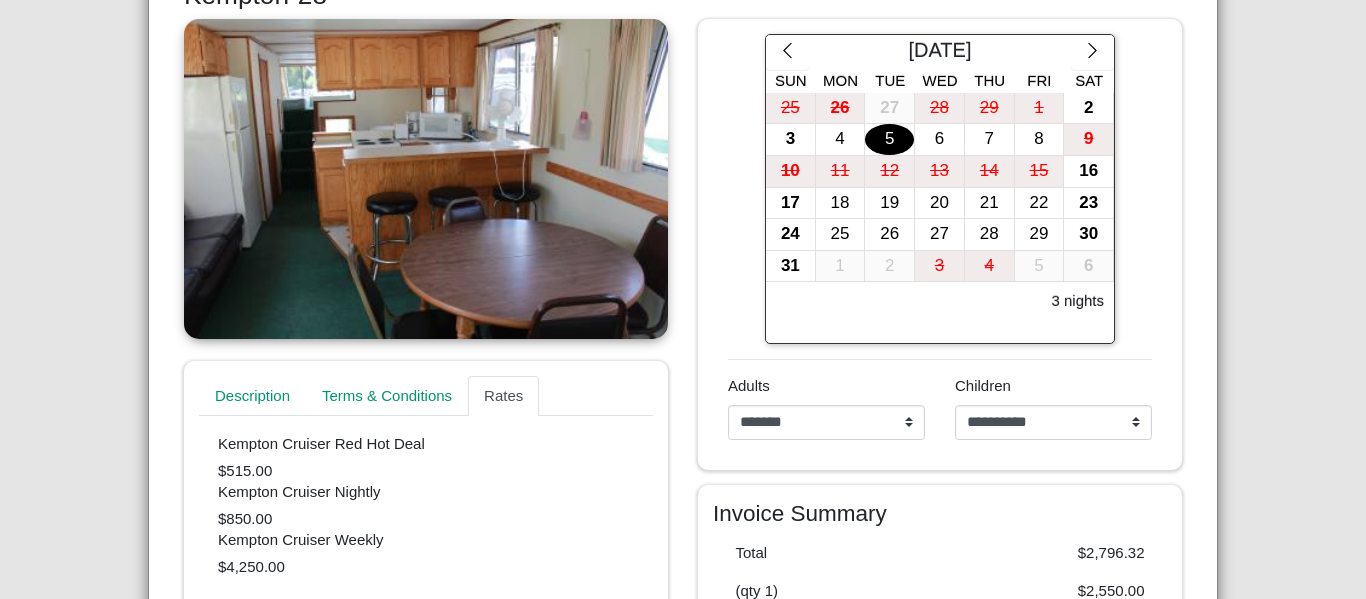 click on "5" at bounding box center (889, 139) 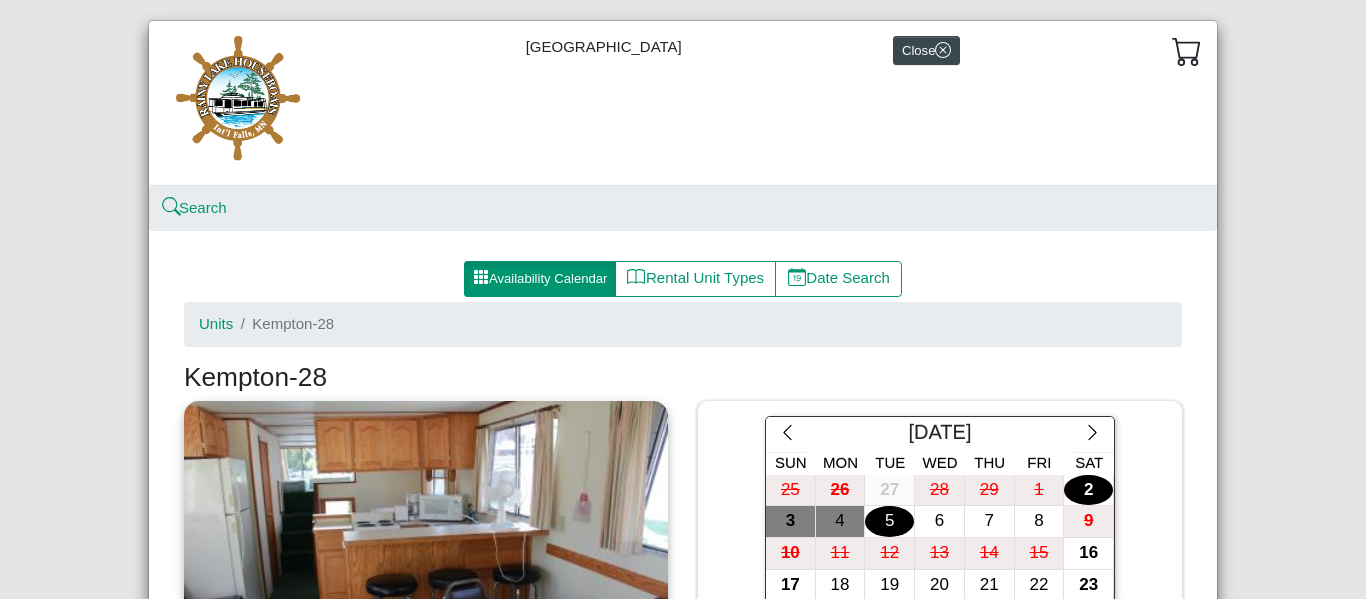 scroll, scrollTop: 38, scrollLeft: 0, axis: vertical 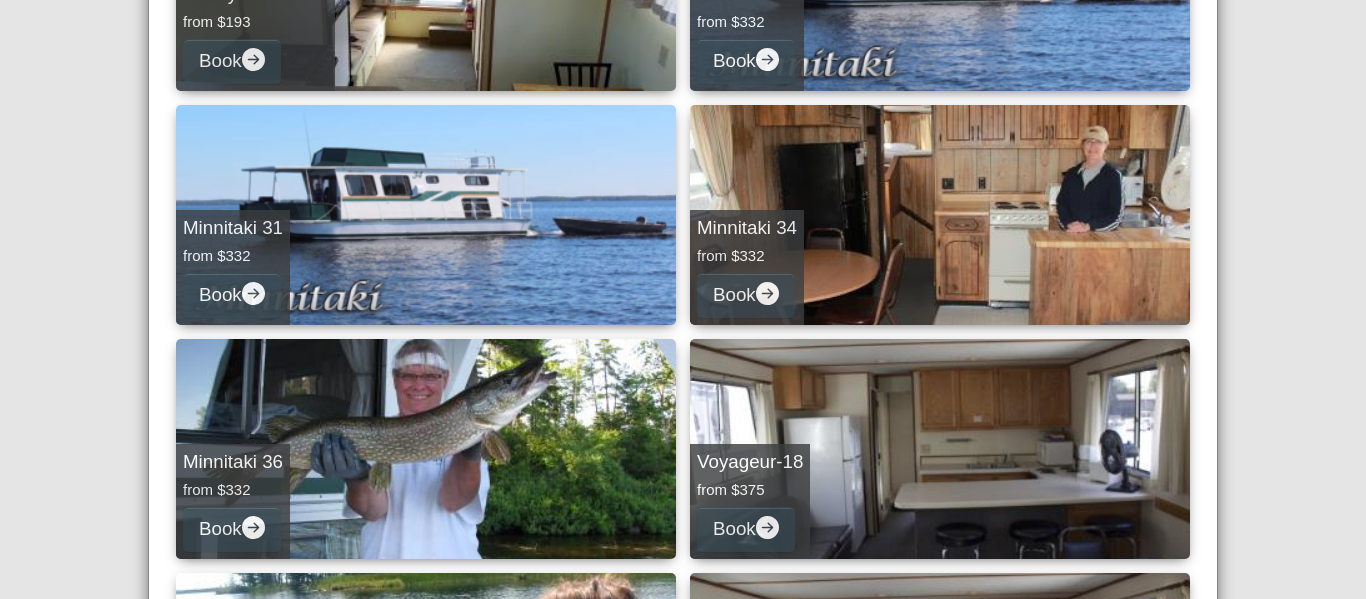 click on "Minnitaki 36   from $332  Book" at bounding box center (426, 449) 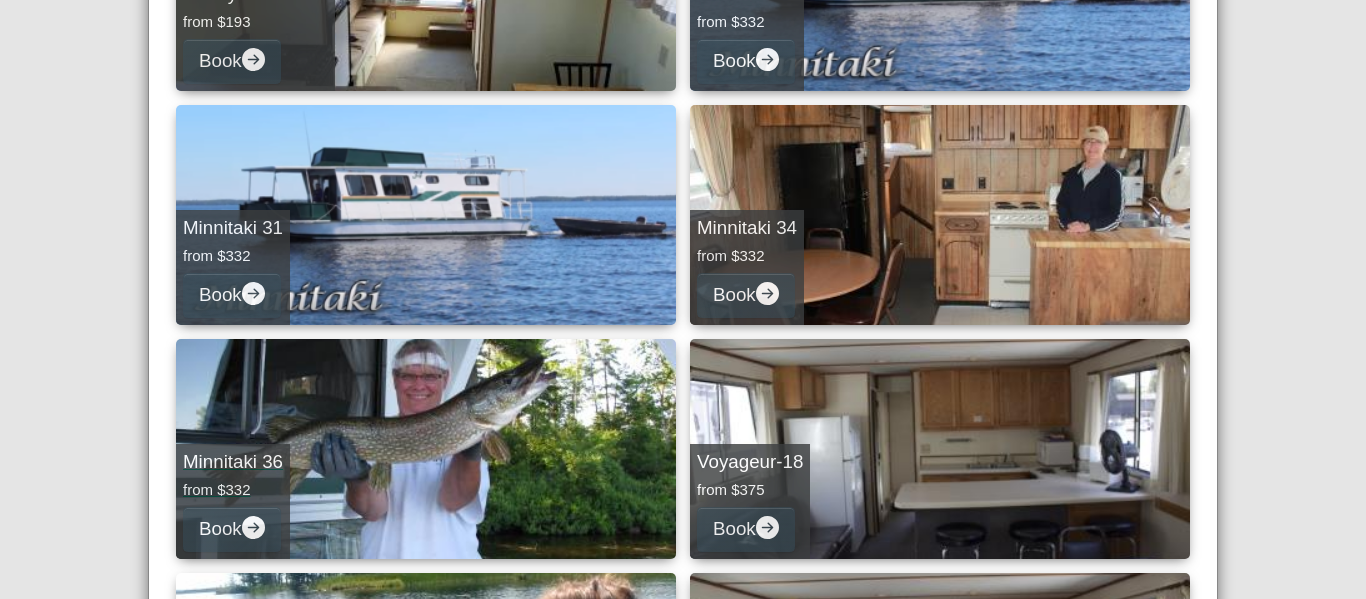 select on "*" 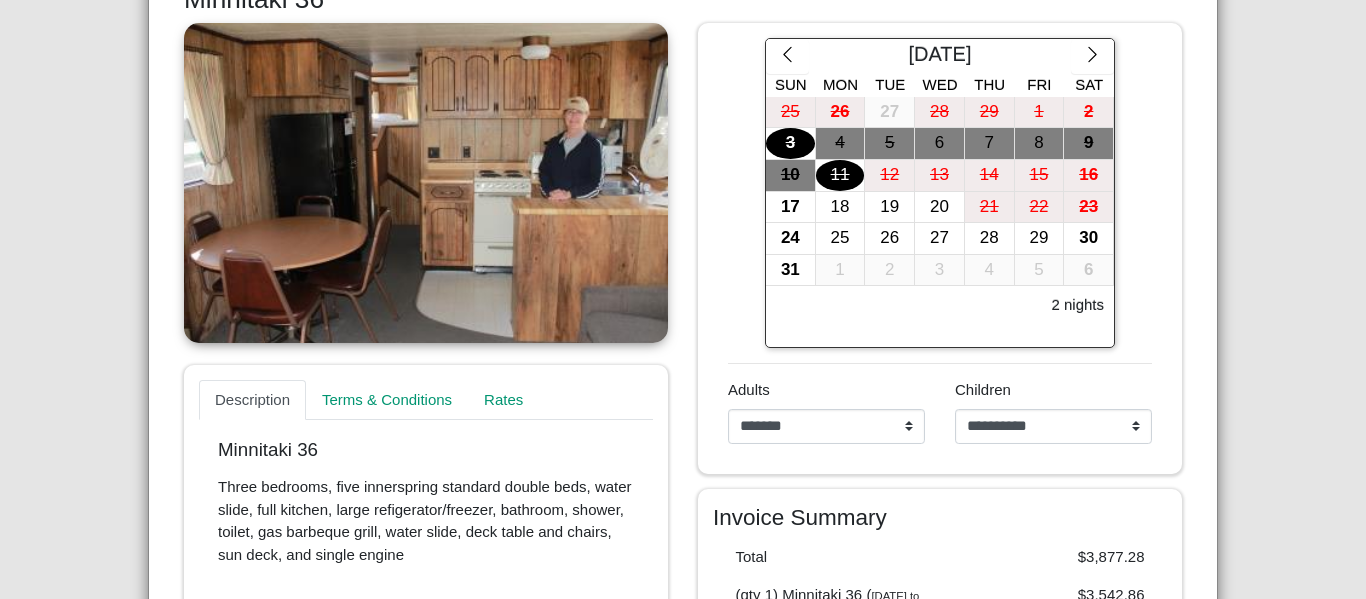 scroll, scrollTop: 413, scrollLeft: 0, axis: vertical 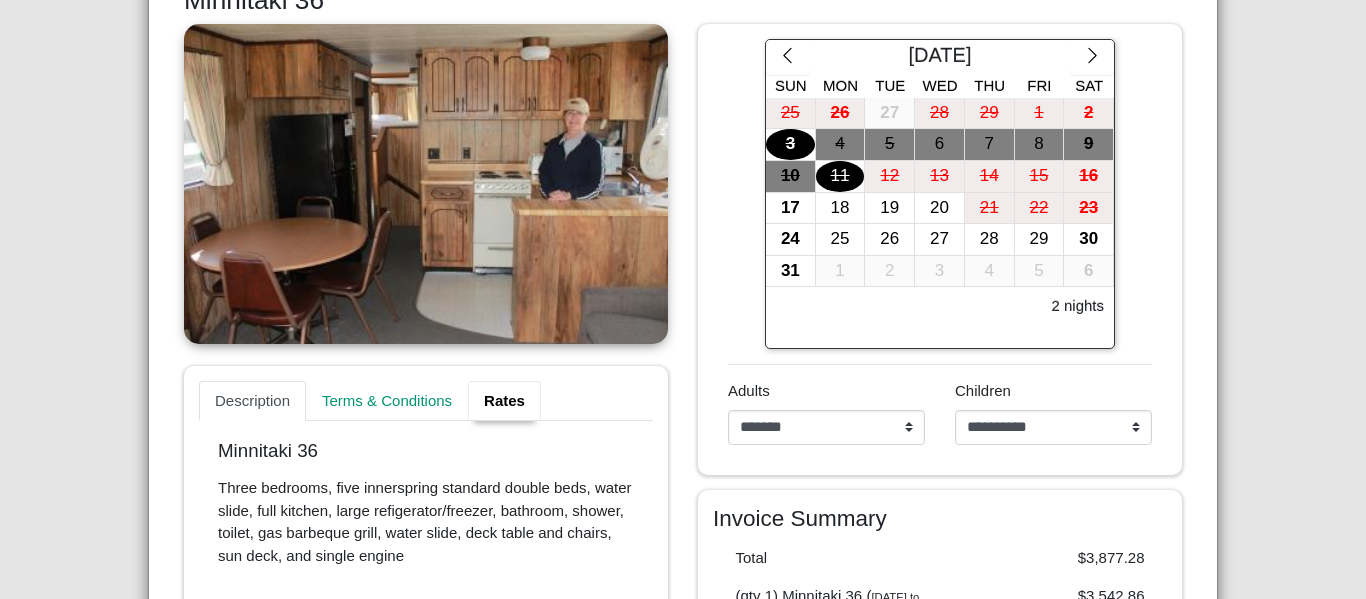 click on "Rates" at bounding box center [504, 401] 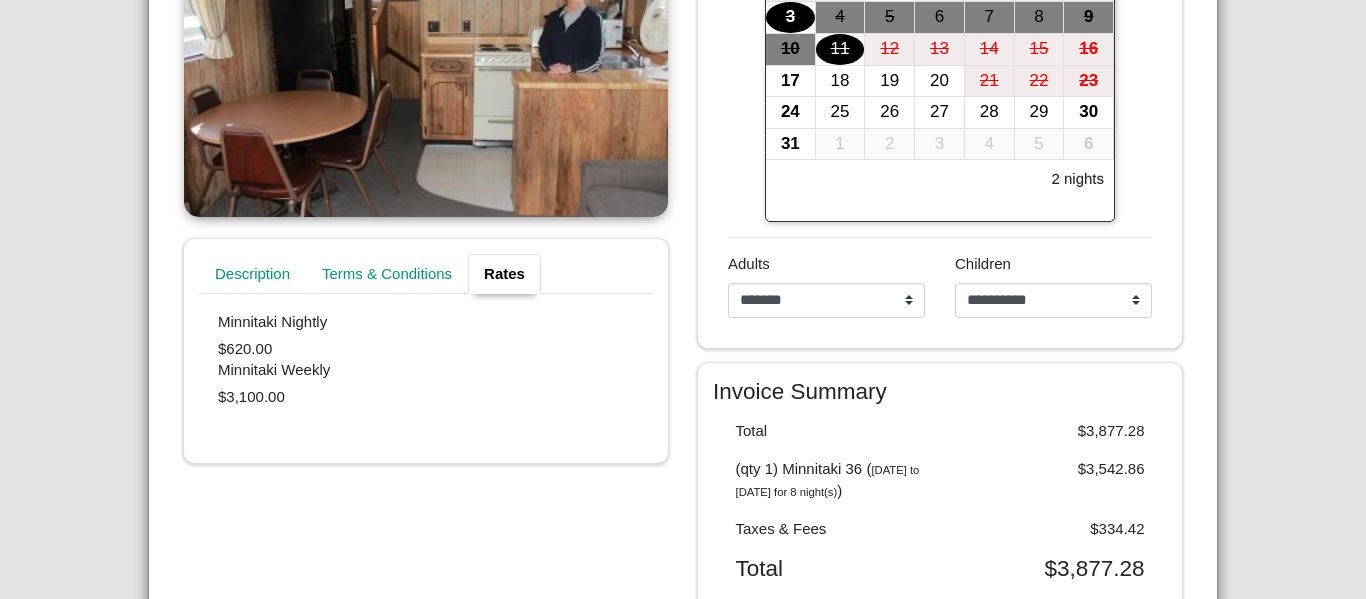 scroll, scrollTop: 539, scrollLeft: 0, axis: vertical 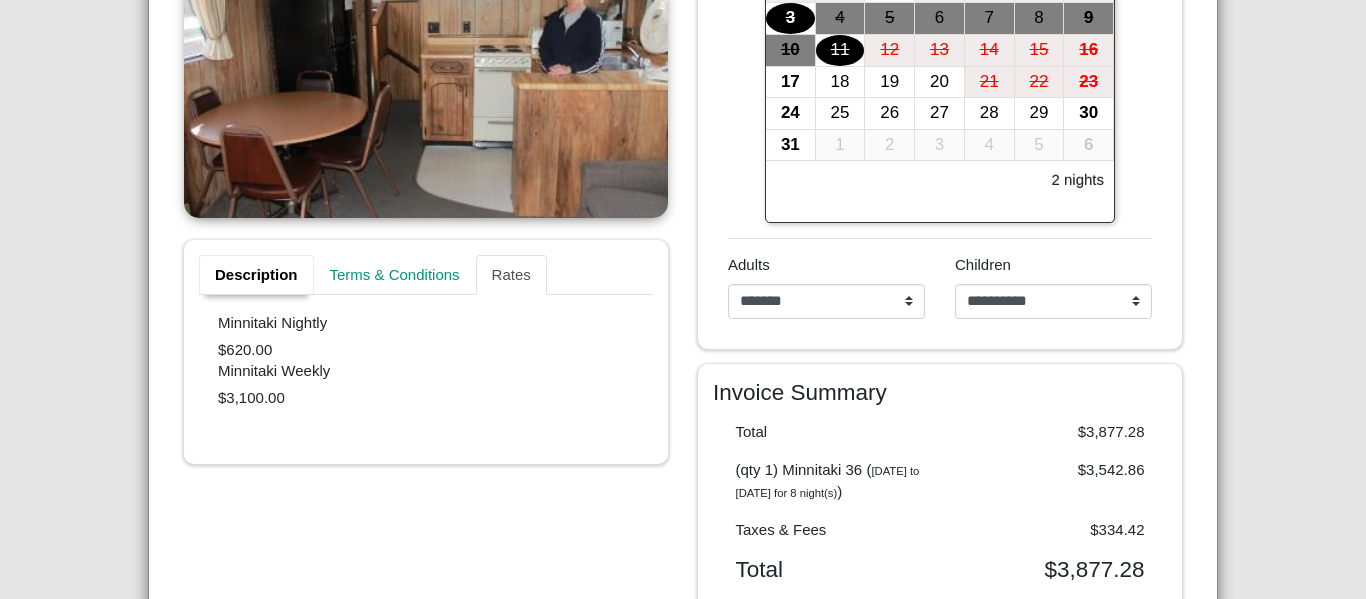 click on "Description" at bounding box center [256, 275] 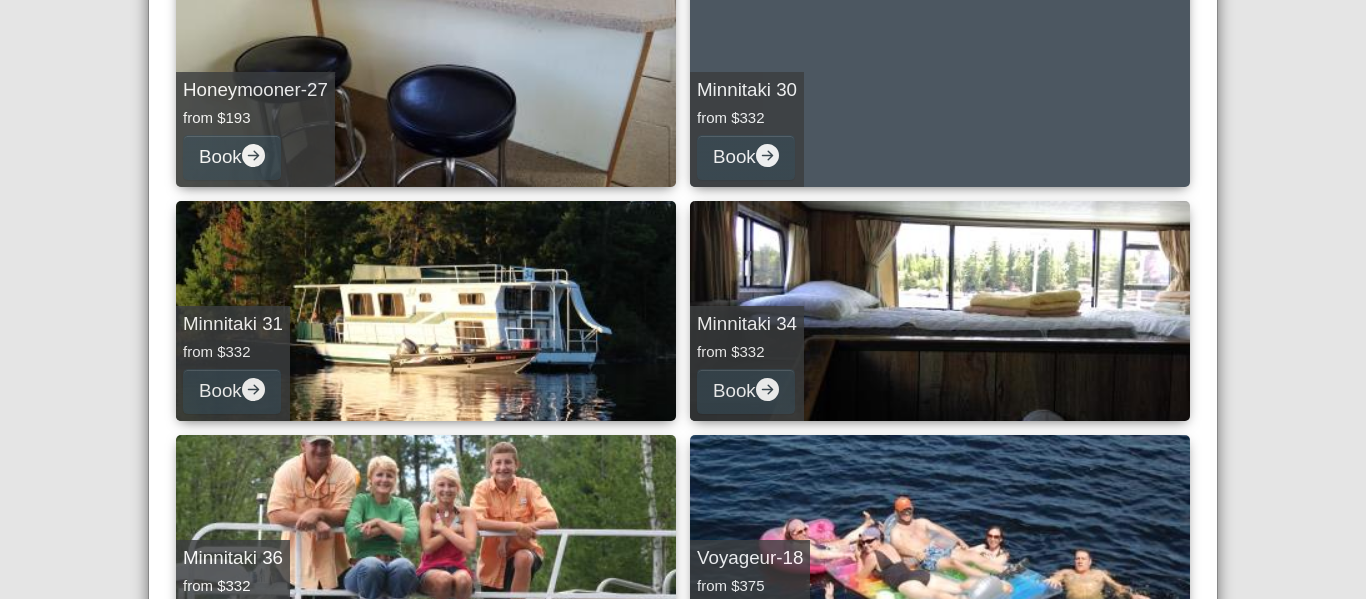 scroll, scrollTop: 404, scrollLeft: 0, axis: vertical 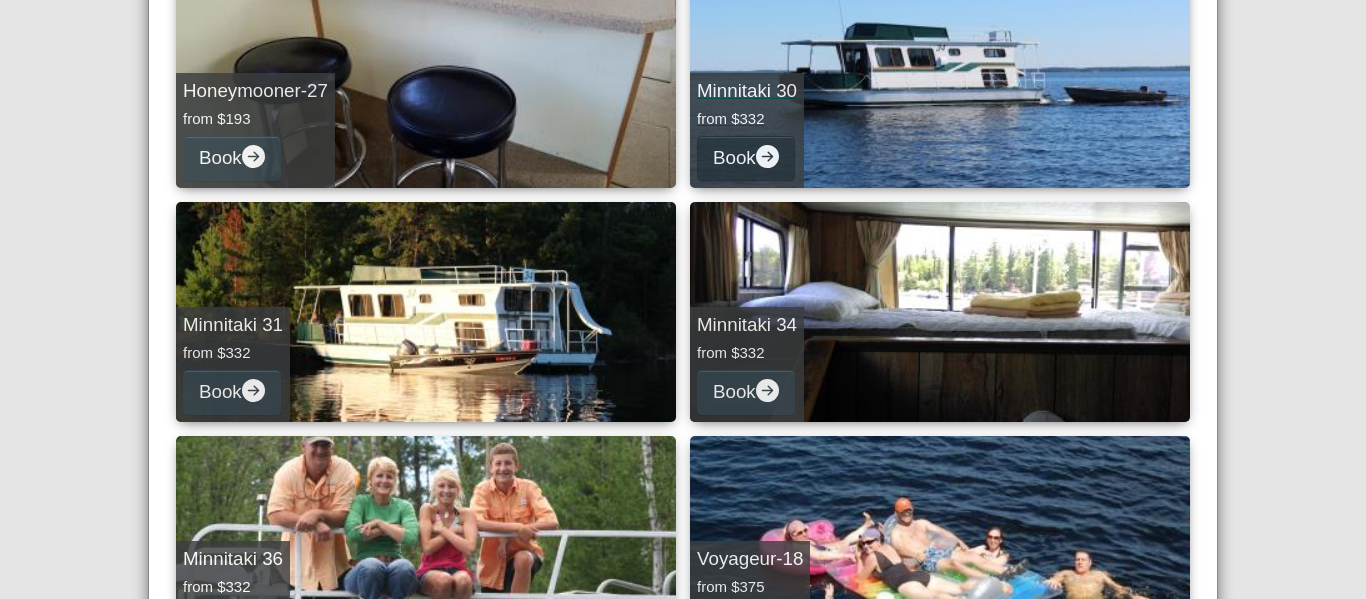 click on "Book" at bounding box center [746, 158] 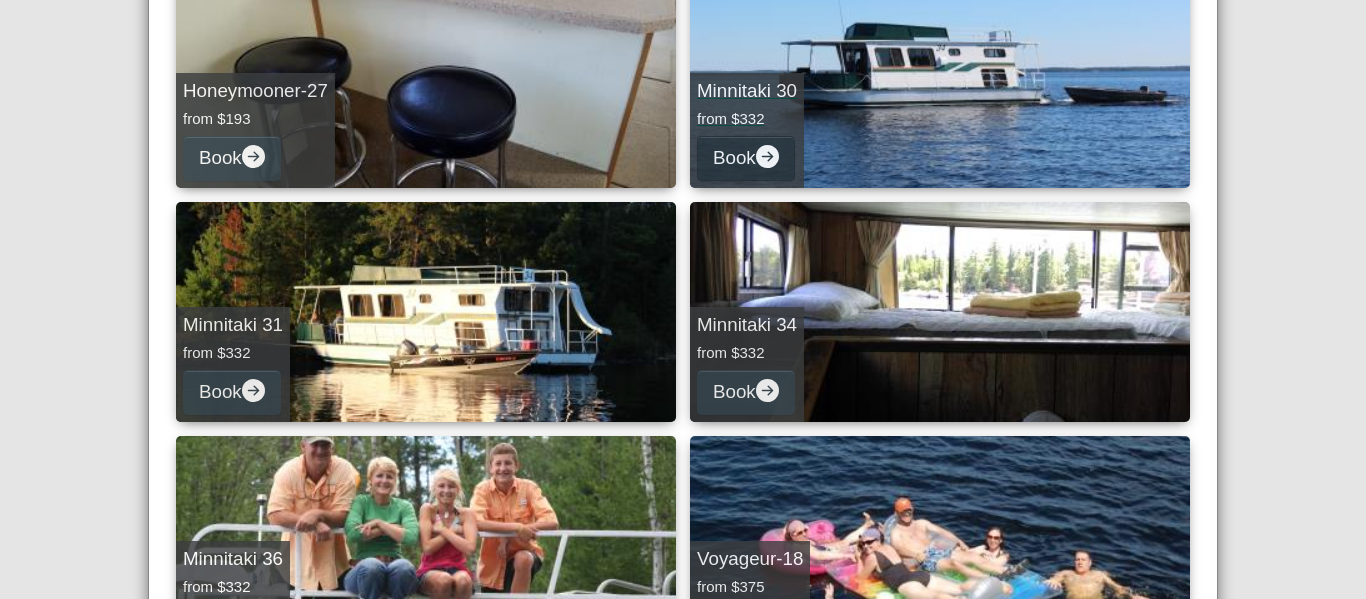 select on "*" 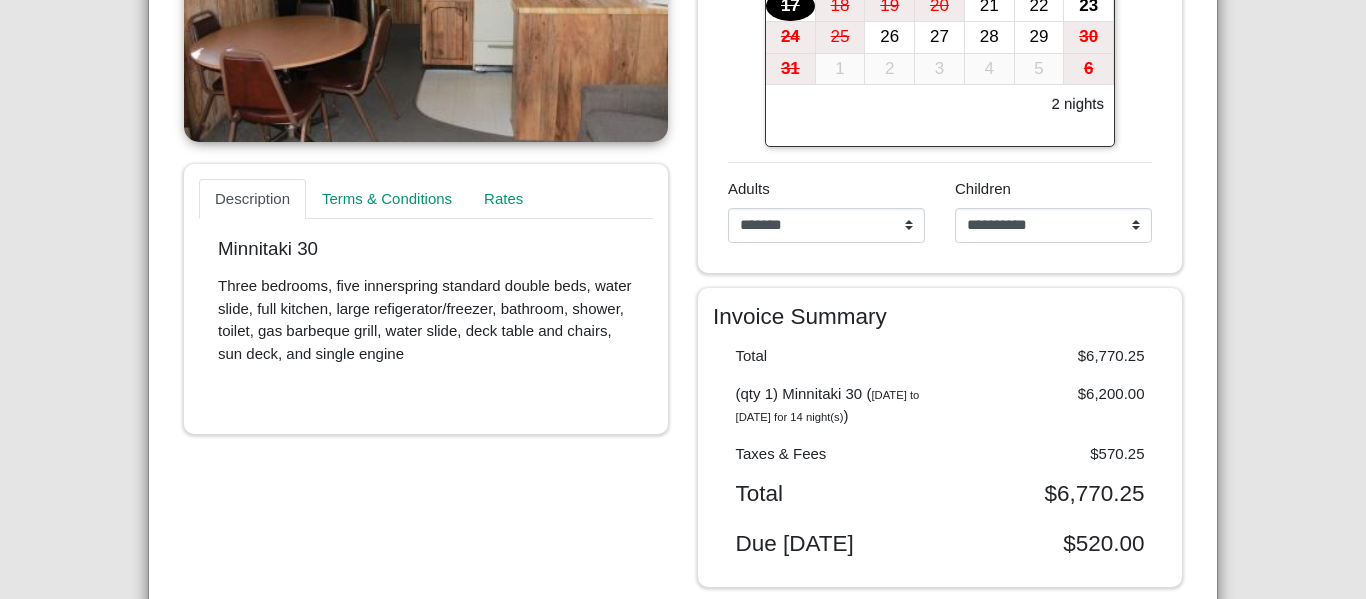 scroll, scrollTop: 614, scrollLeft: 0, axis: vertical 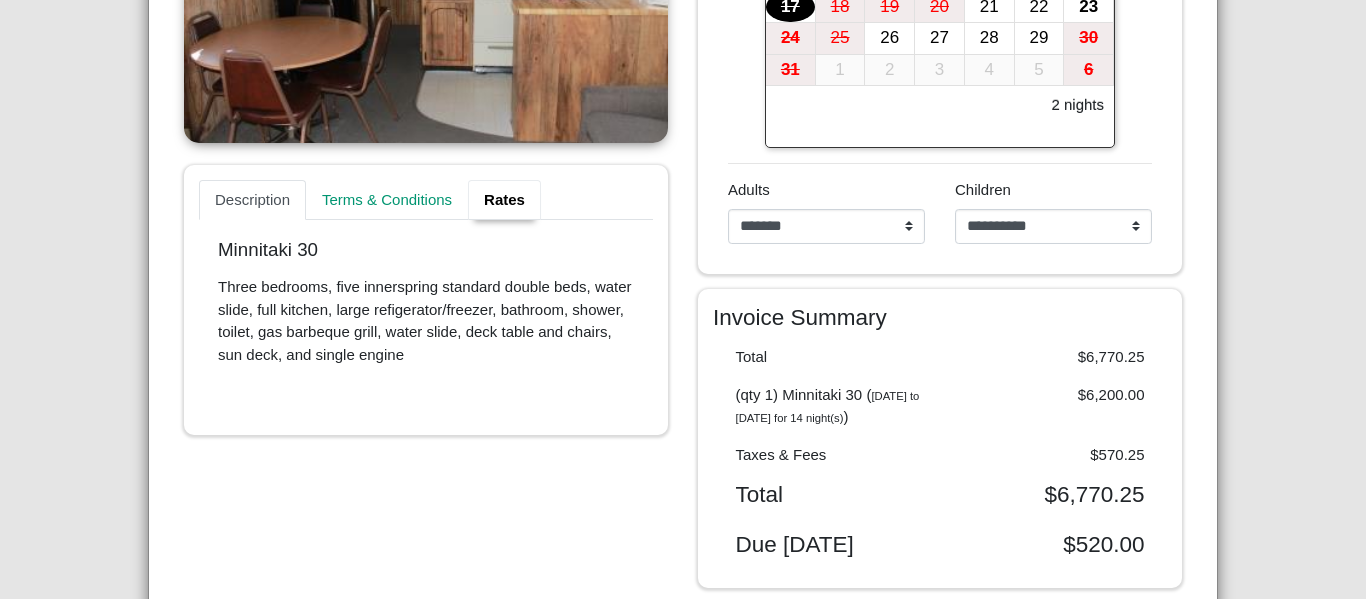 click on "Rates" at bounding box center [504, 200] 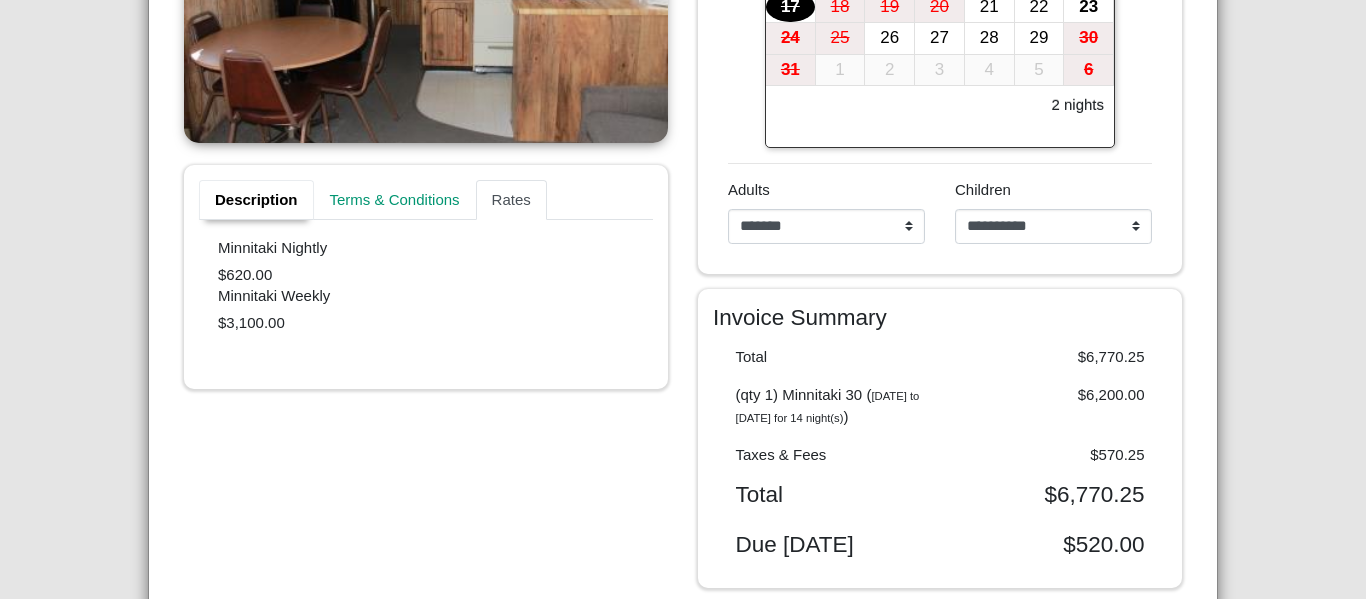 click on "Description" at bounding box center [256, 200] 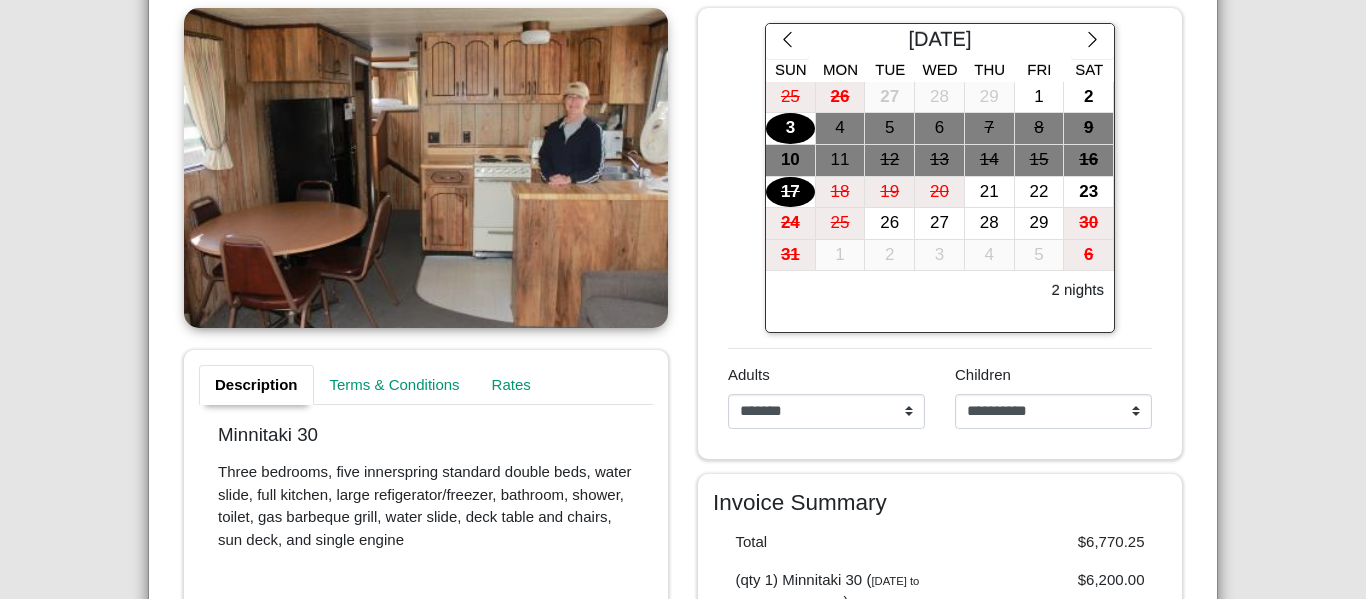 scroll, scrollTop: 431, scrollLeft: 0, axis: vertical 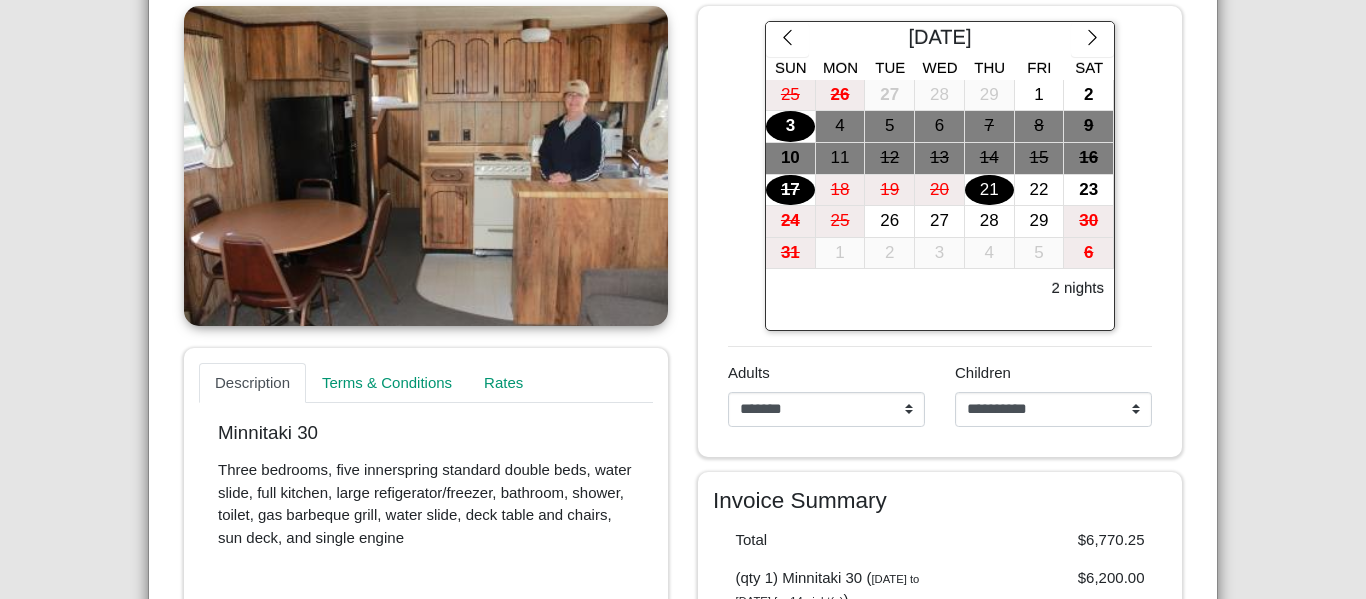 click on "21" at bounding box center (989, 190) 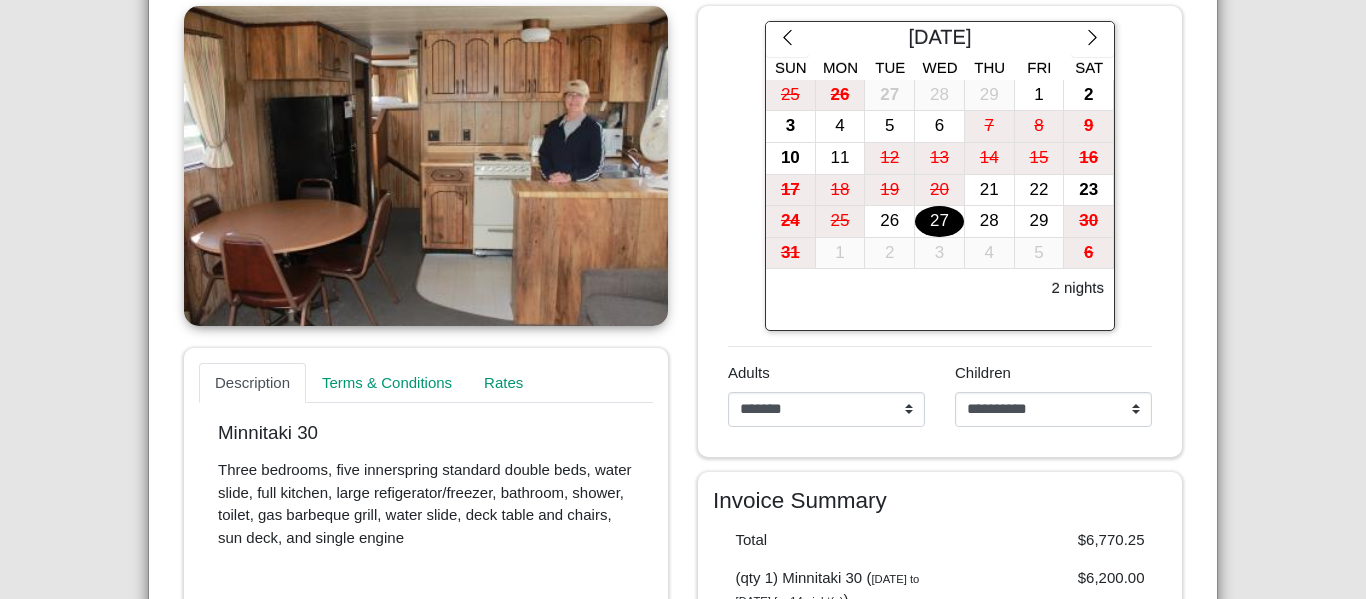 click on "27" at bounding box center (939, 221) 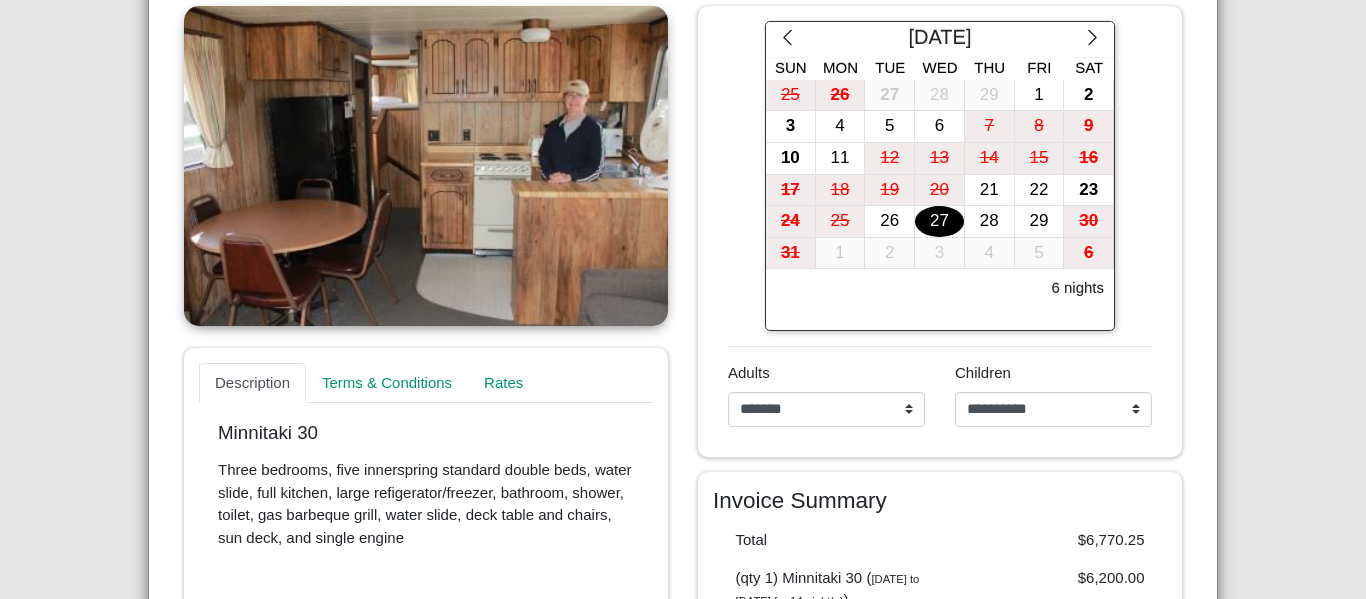click on "26" at bounding box center (889, 221) 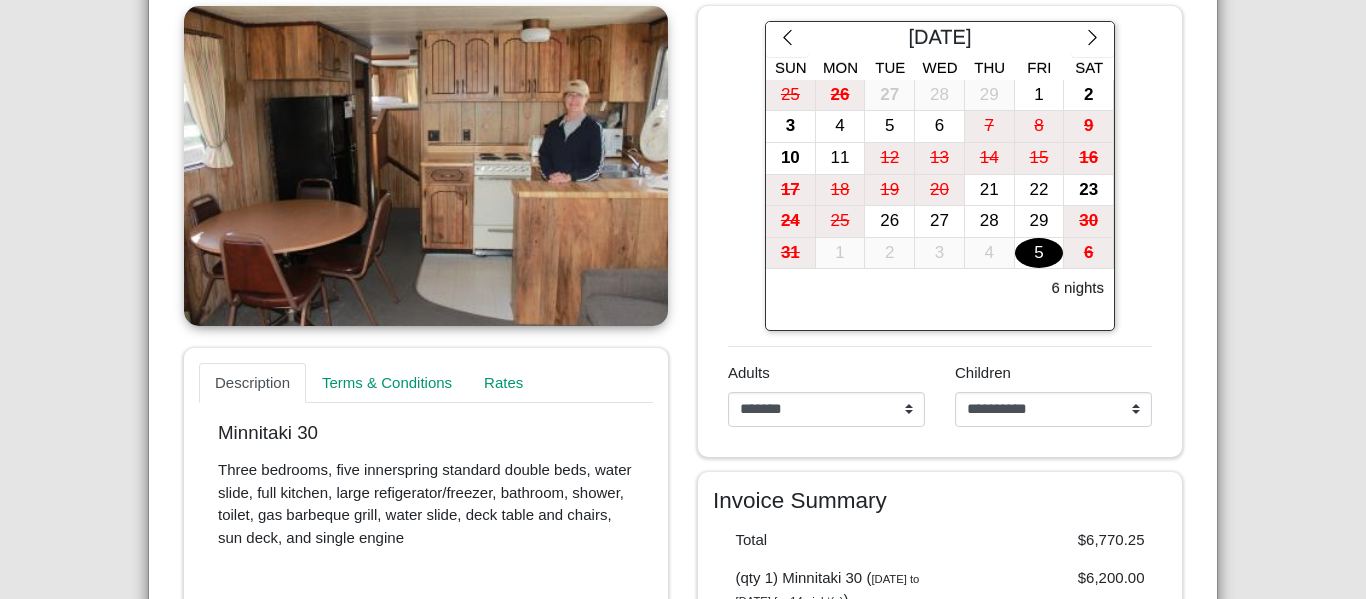 click on "5" at bounding box center [1039, 253] 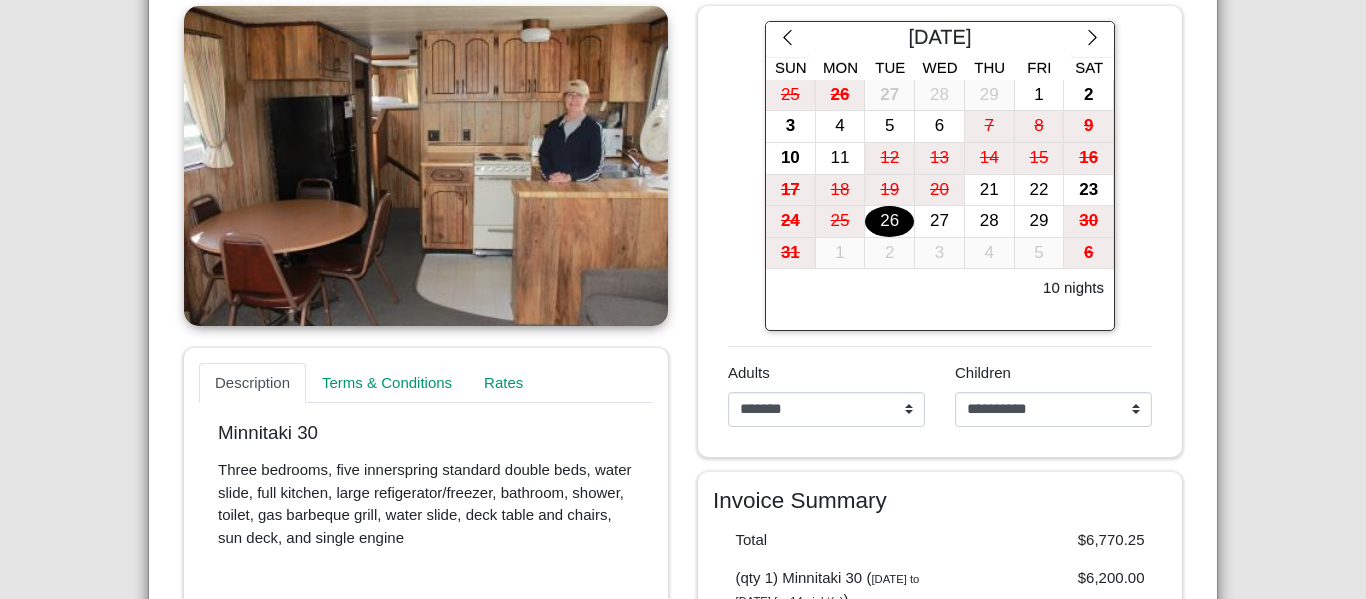 click on "26" at bounding box center (889, 221) 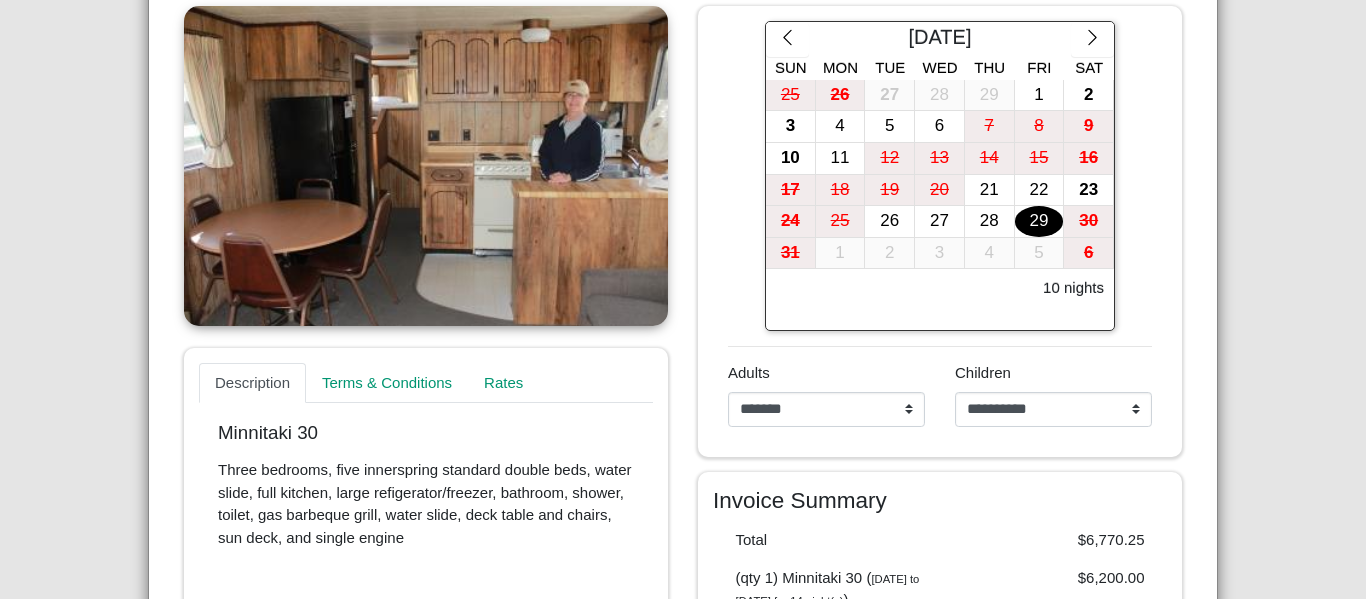 click on "29" at bounding box center [1039, 221] 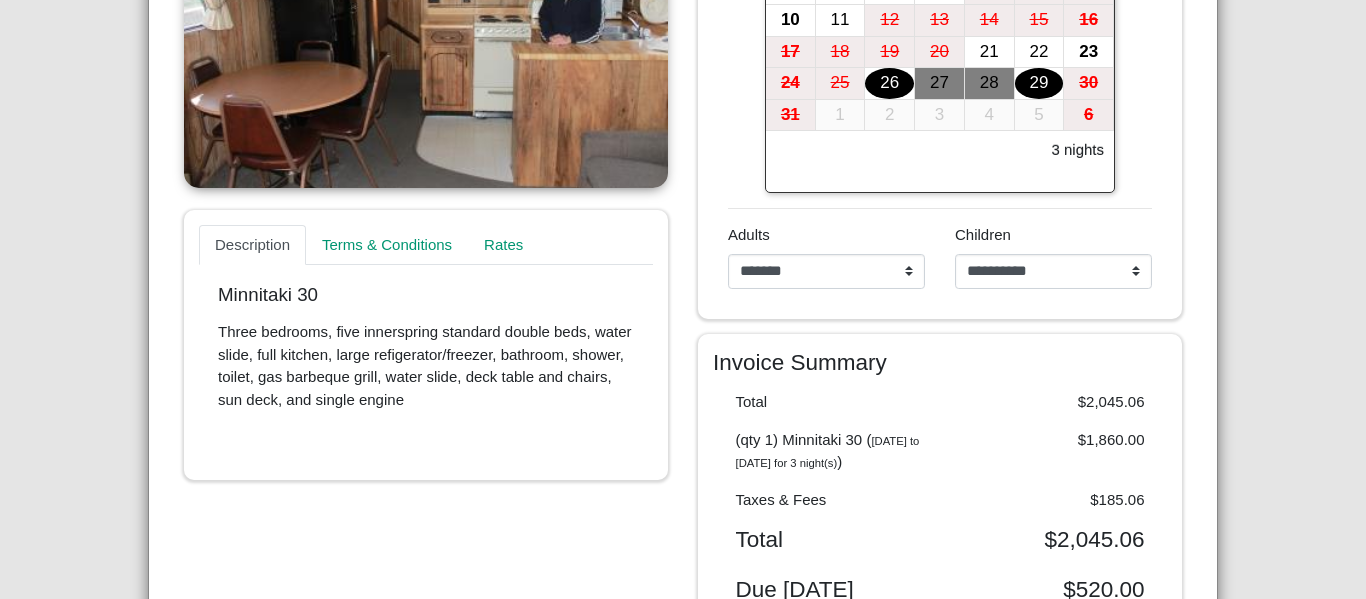 scroll, scrollTop: 570, scrollLeft: 0, axis: vertical 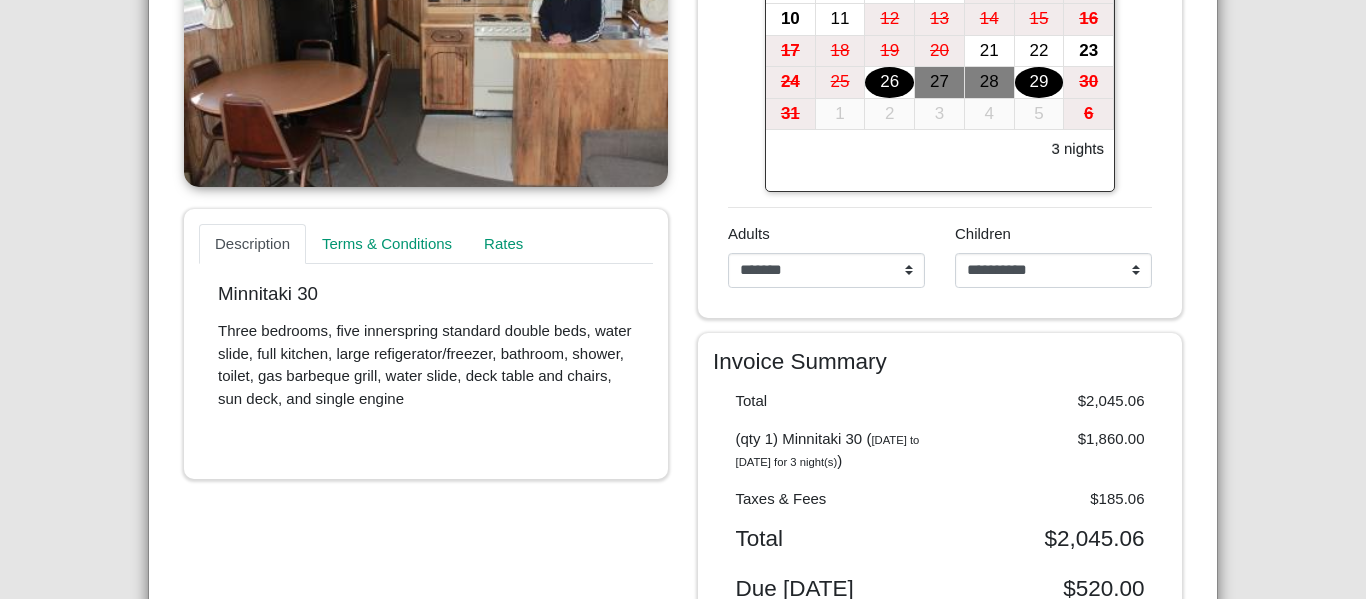 click on "Rates" at bounding box center (503, 244) 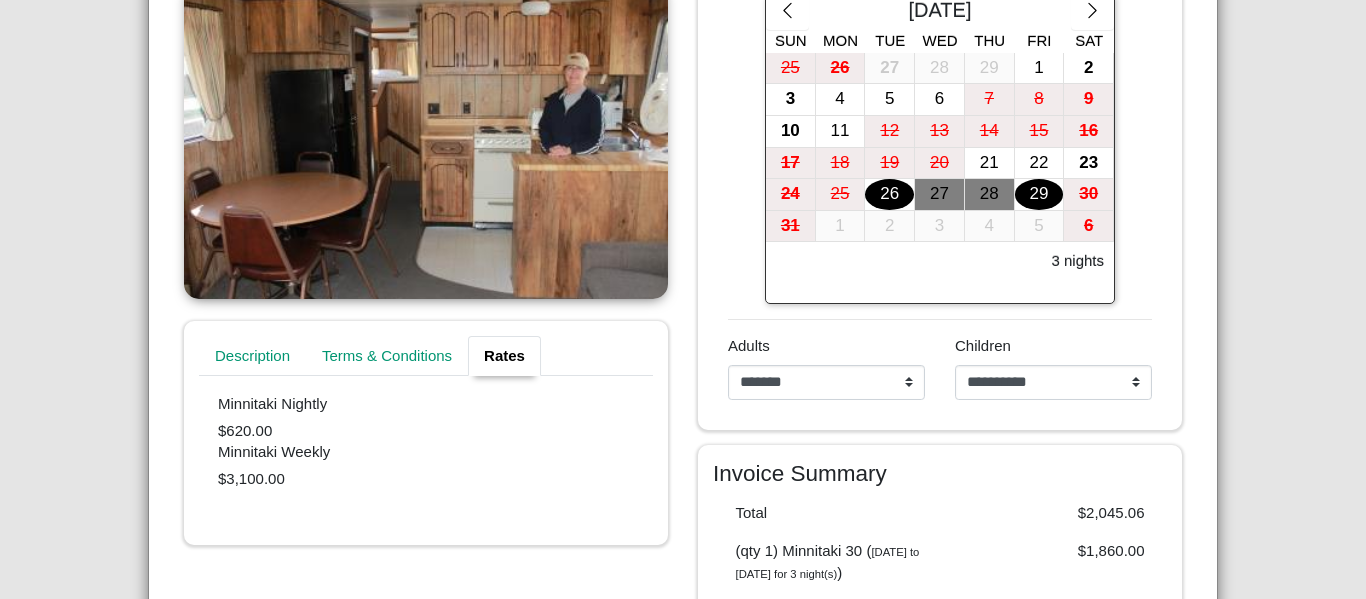 scroll, scrollTop: 456, scrollLeft: 0, axis: vertical 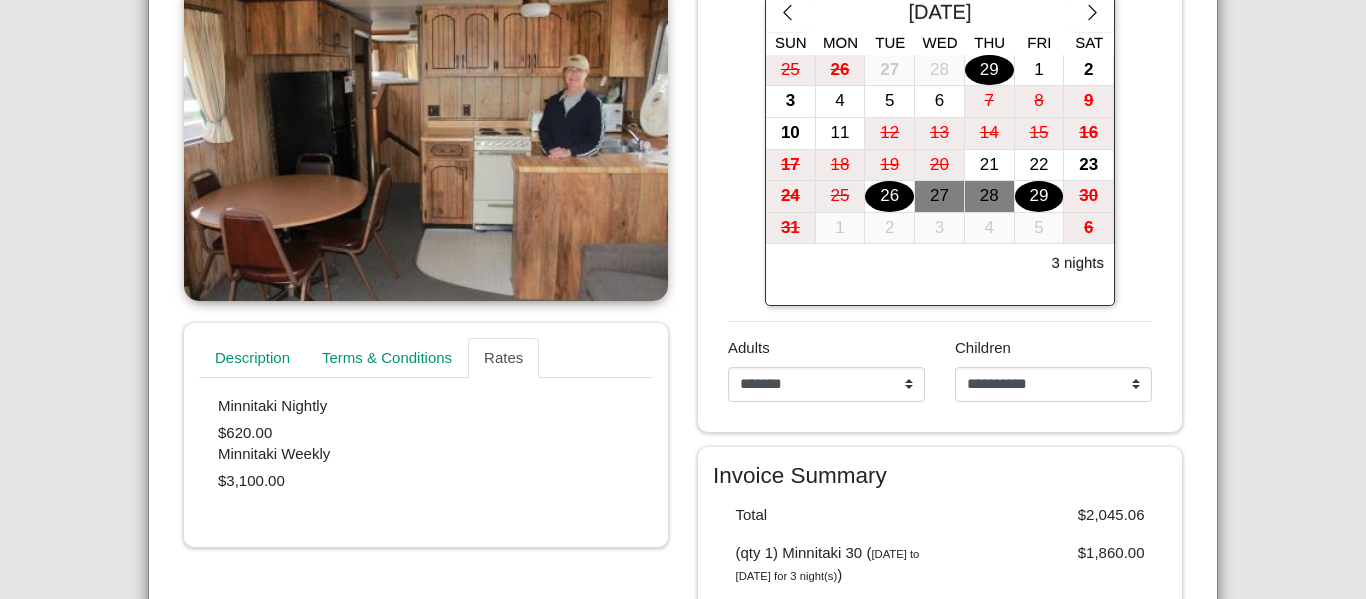 click on "29" at bounding box center [989, 70] 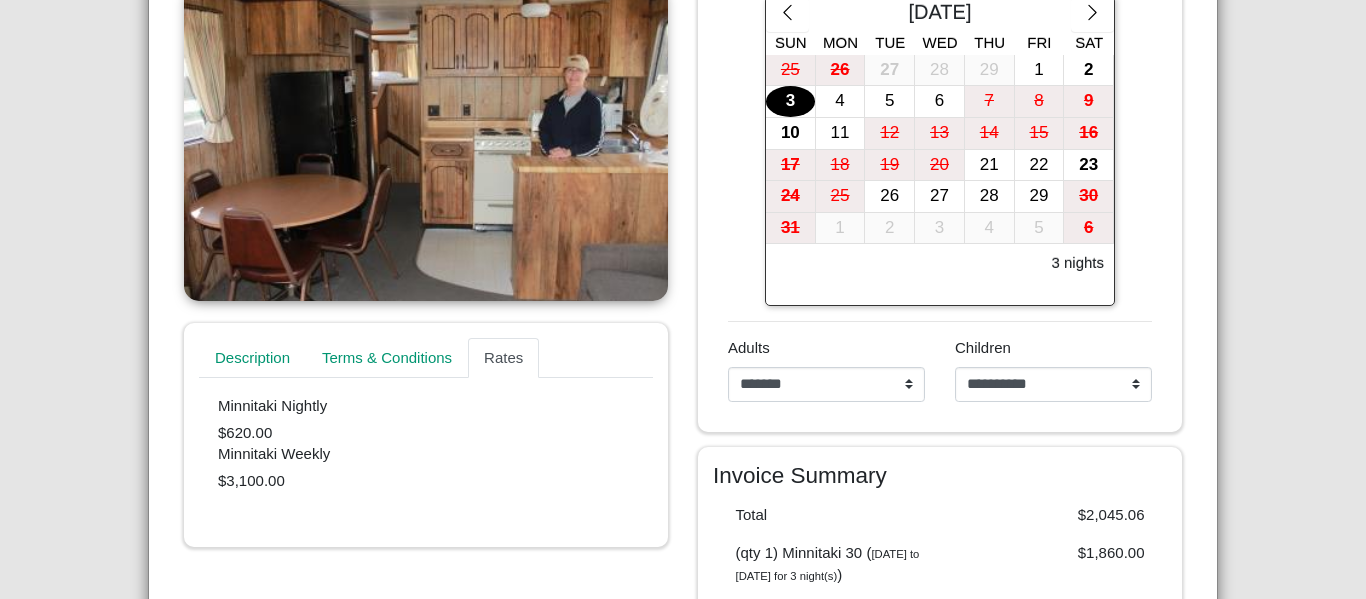 click on "3" at bounding box center (790, 101) 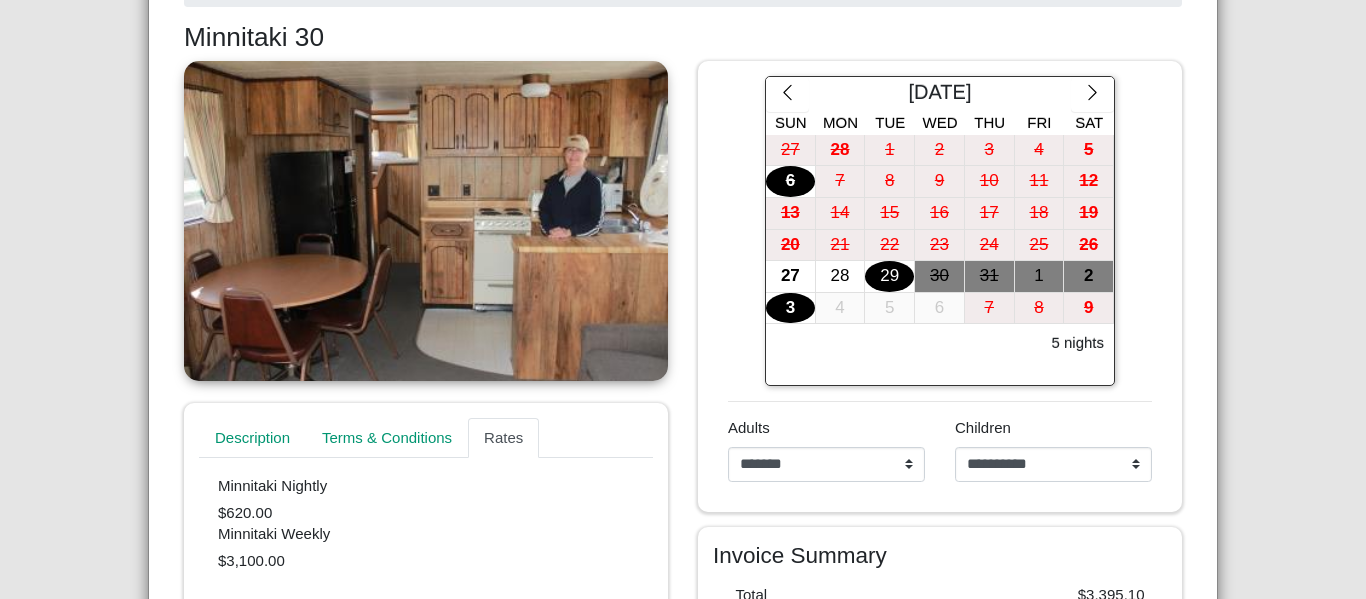 scroll, scrollTop: 362, scrollLeft: 0, axis: vertical 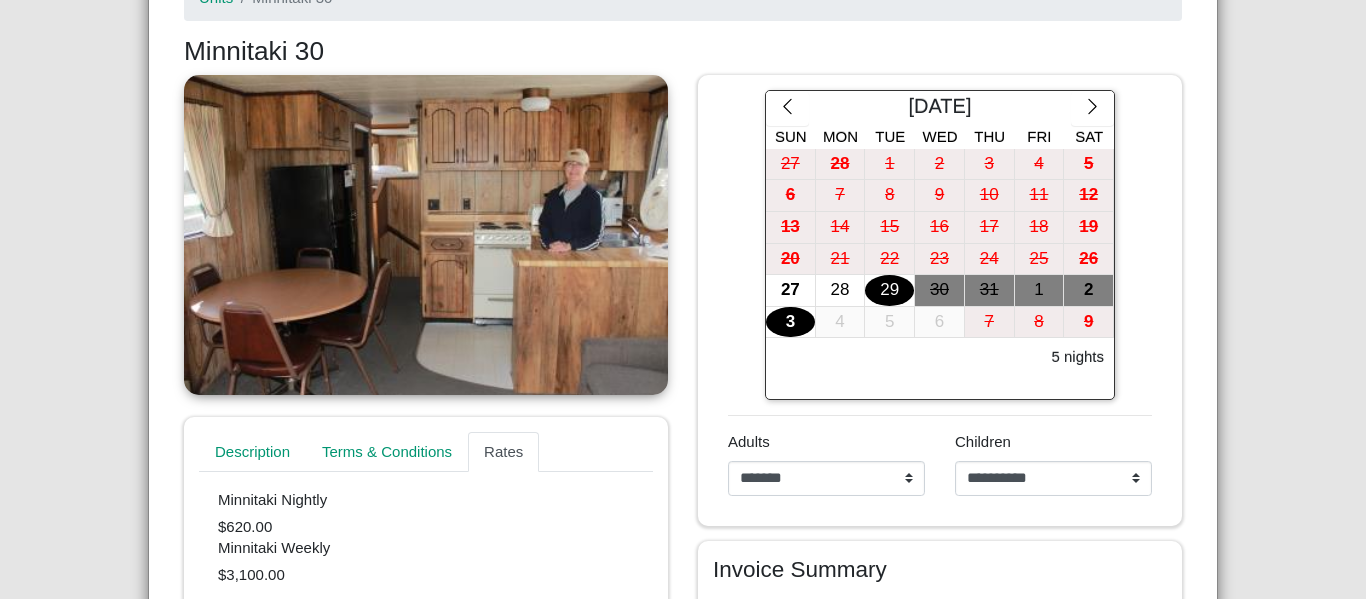 click on "**********" at bounding box center [683, 299] 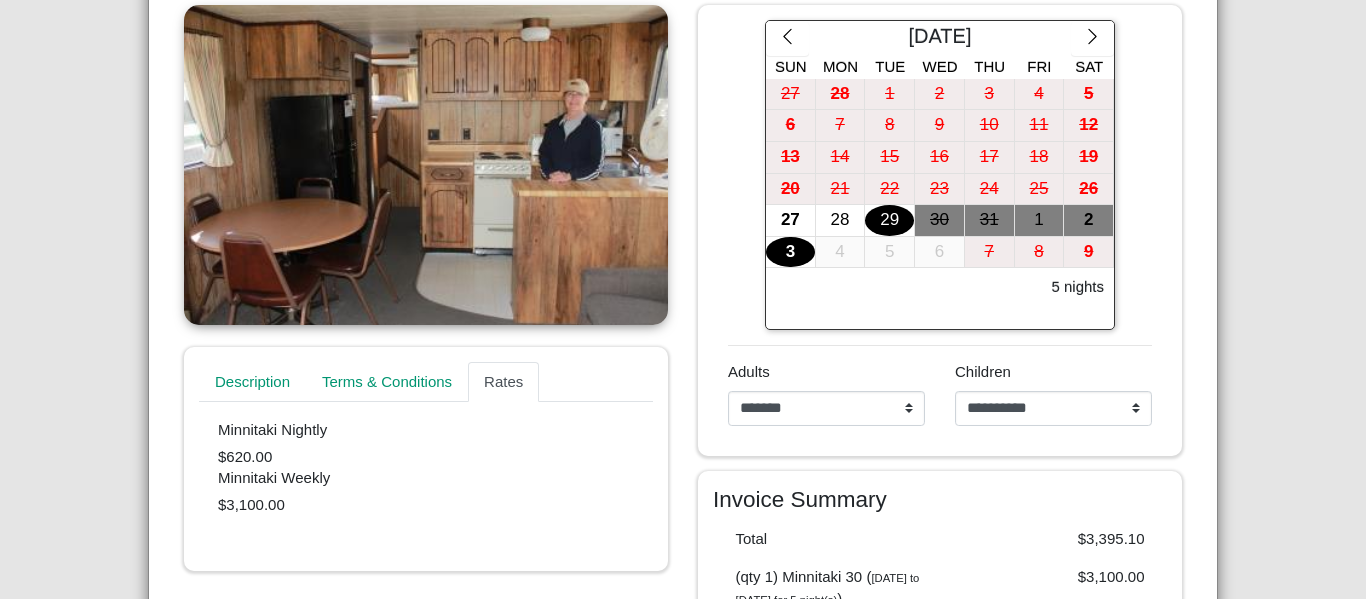 scroll, scrollTop: 430, scrollLeft: 0, axis: vertical 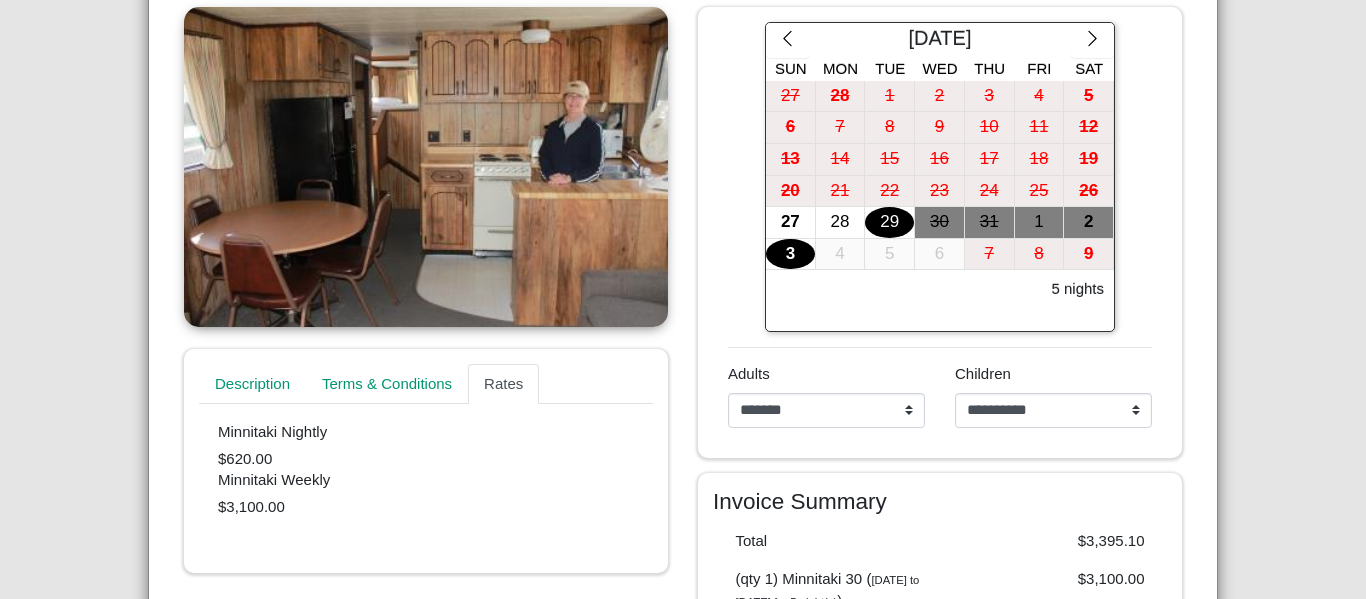 click on "1" at bounding box center [1039, 222] 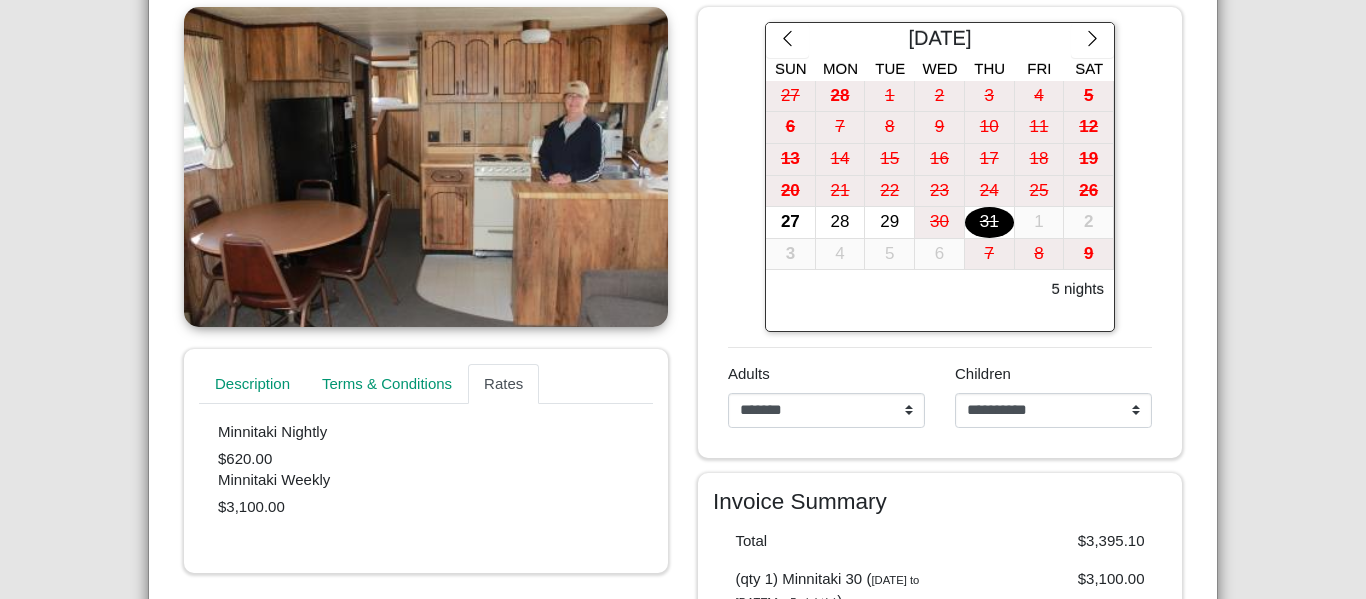 click on "31" at bounding box center (989, 222) 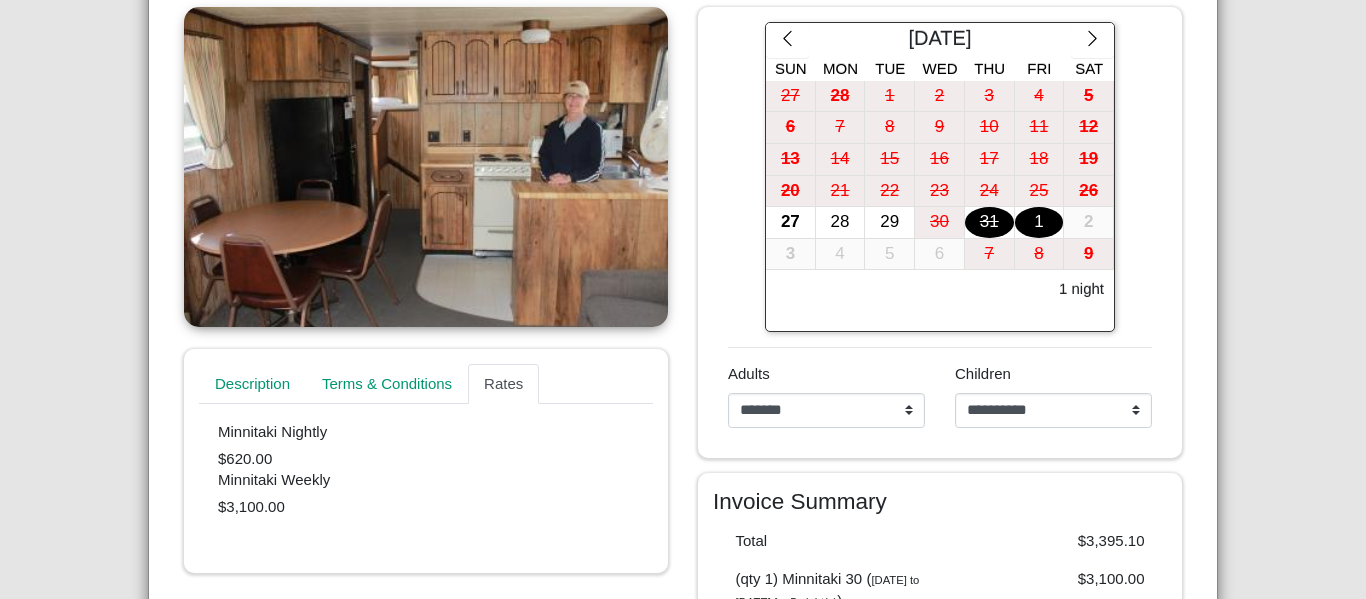 click on "1" at bounding box center [1039, 222] 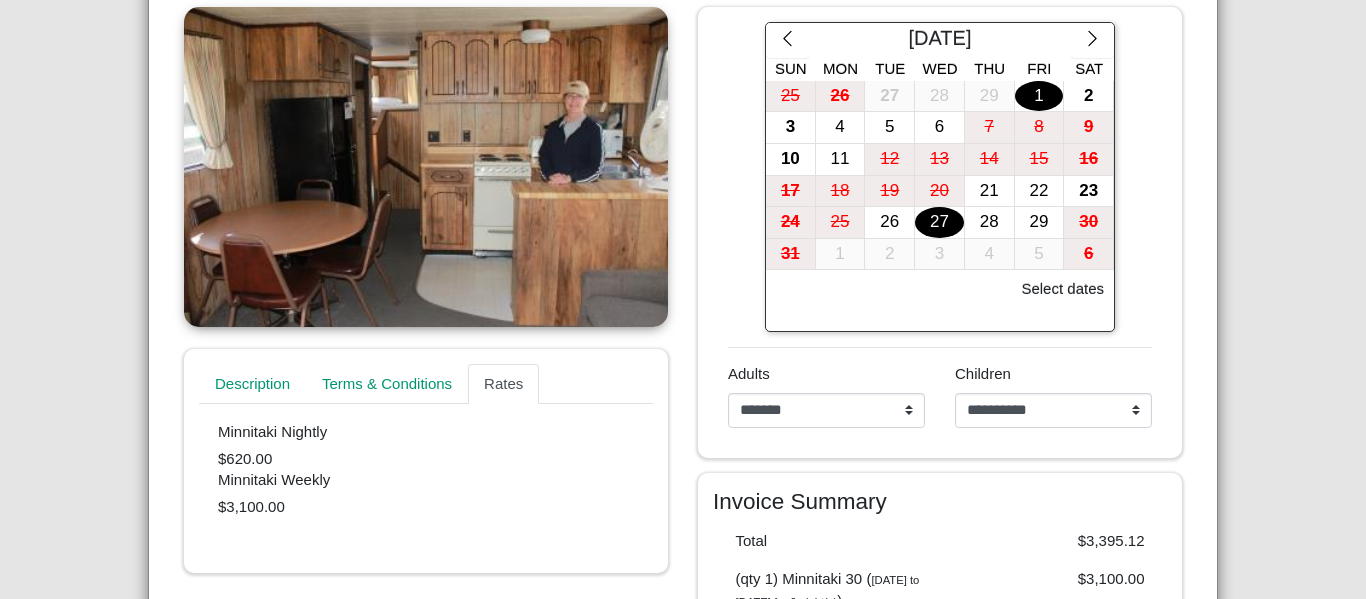 click on "27" at bounding box center (939, 222) 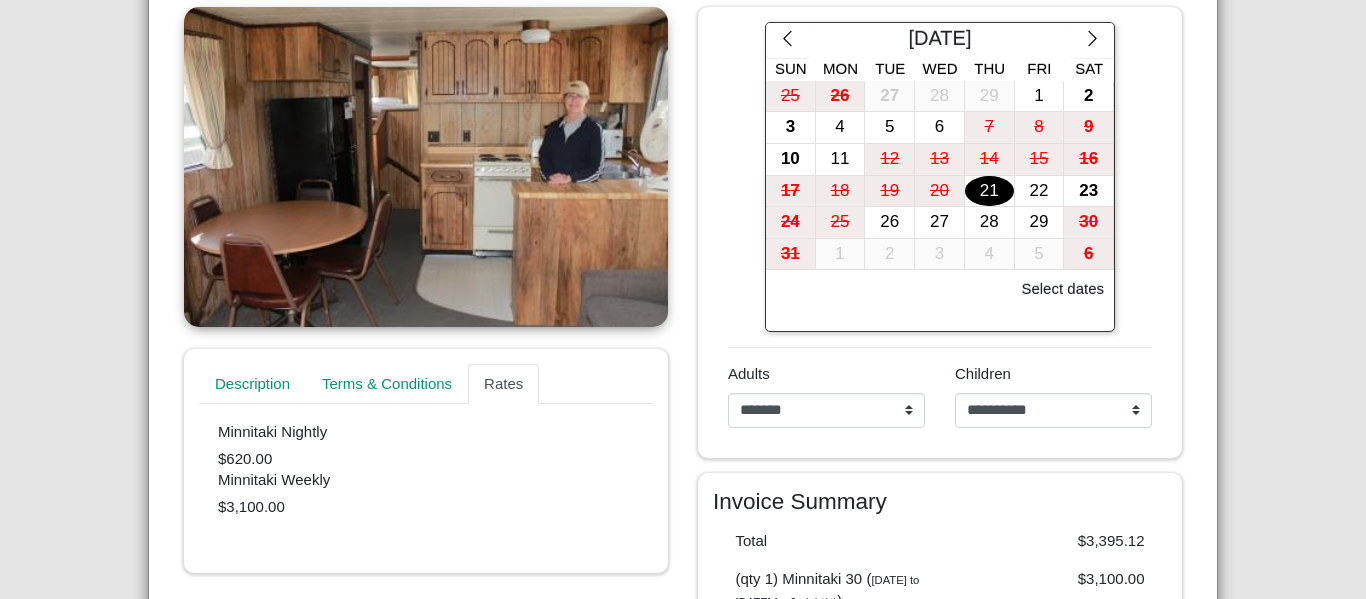 click on "21" at bounding box center (989, 191) 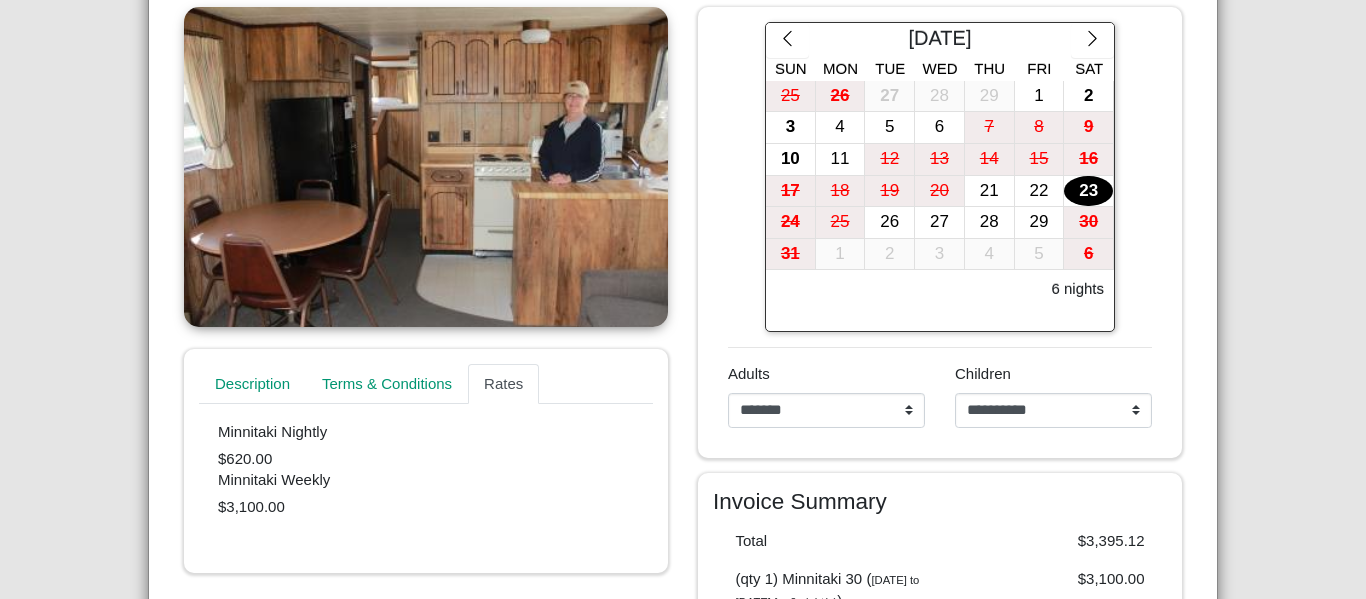 click on "23" at bounding box center [1088, 191] 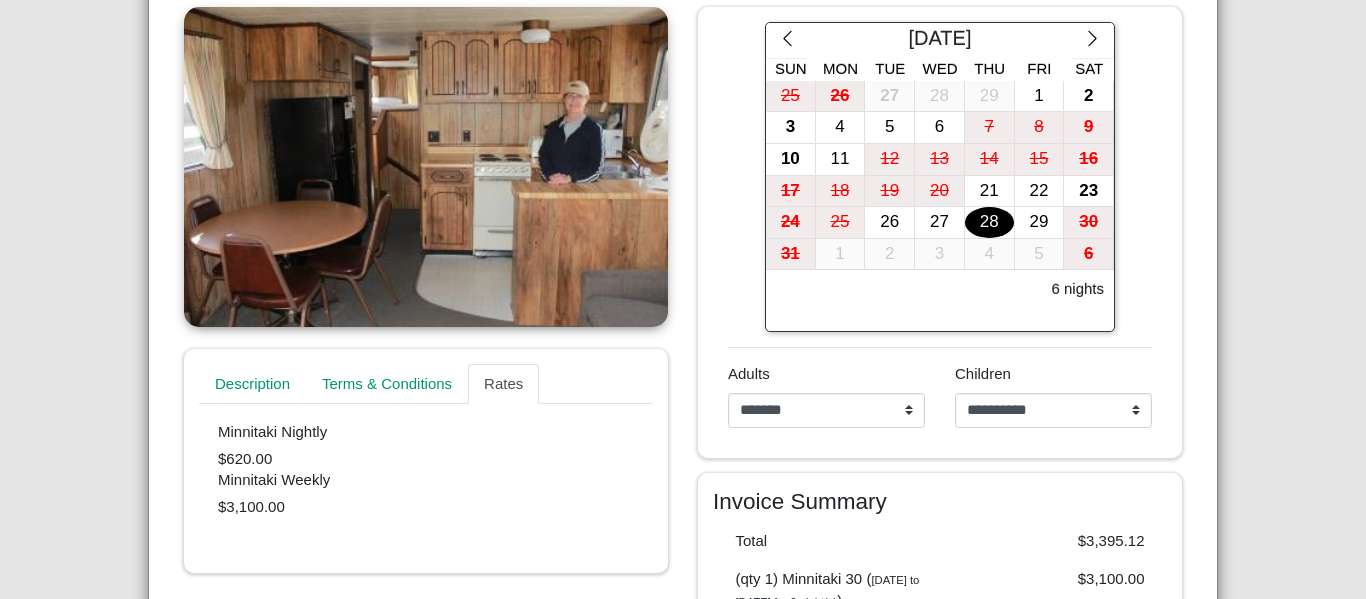 click on "28" at bounding box center [989, 222] 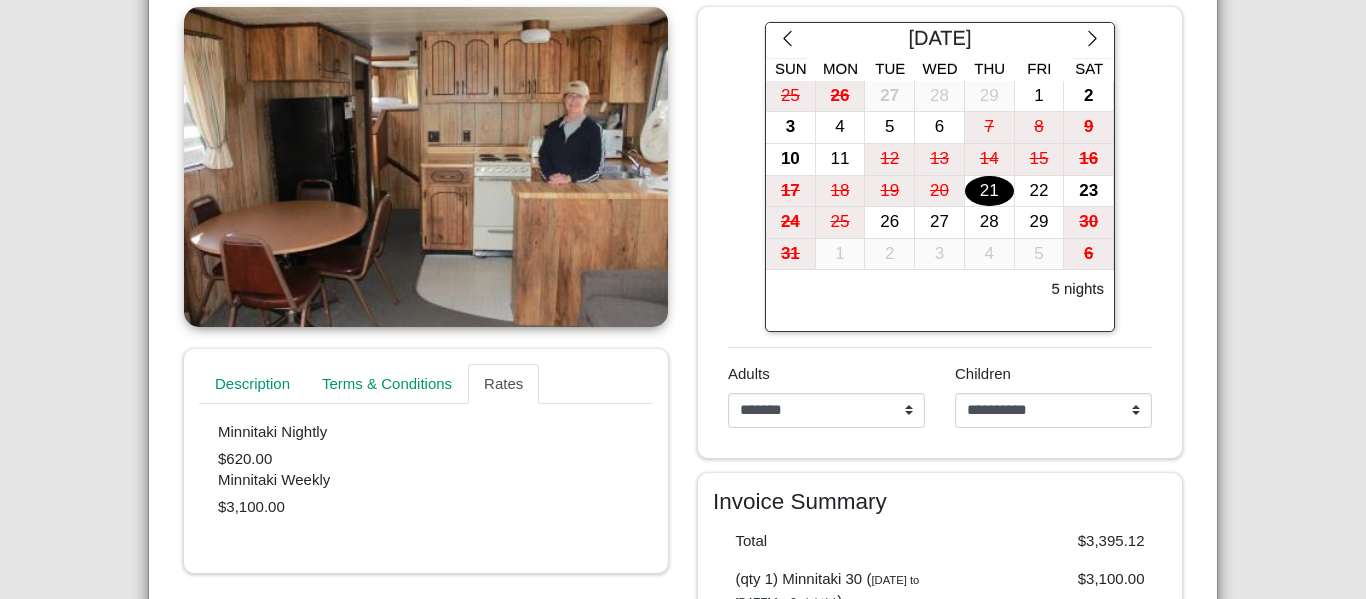 click on "21" at bounding box center [989, 191] 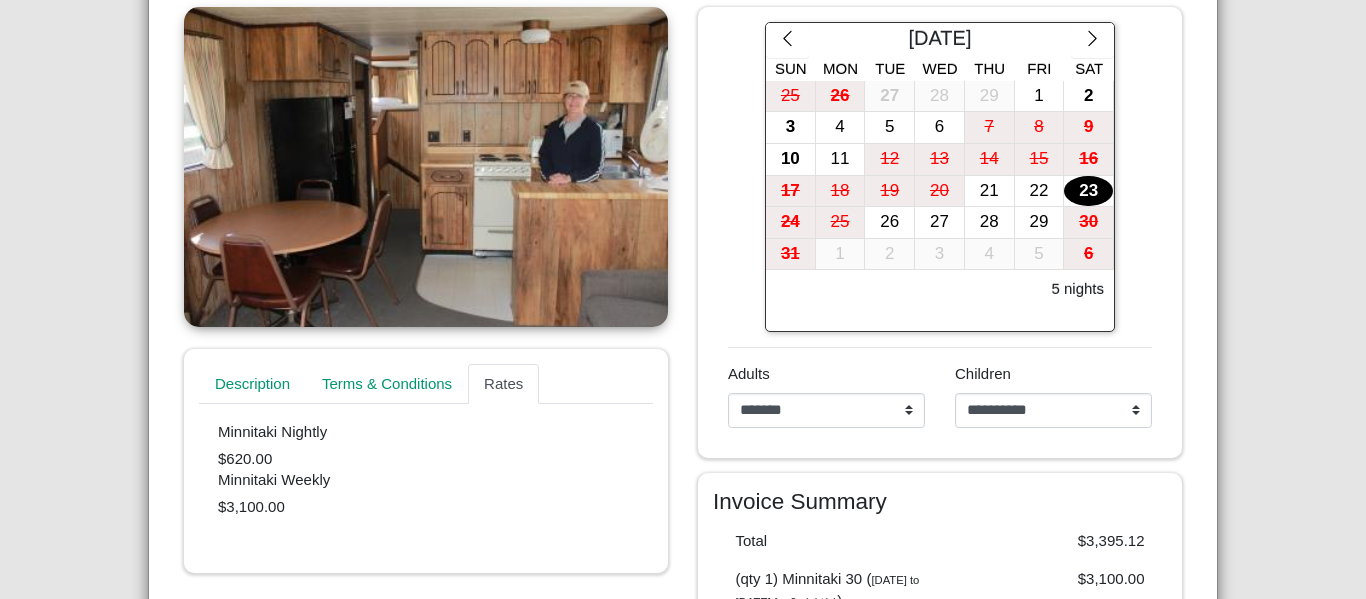 click on "23" at bounding box center (1088, 191) 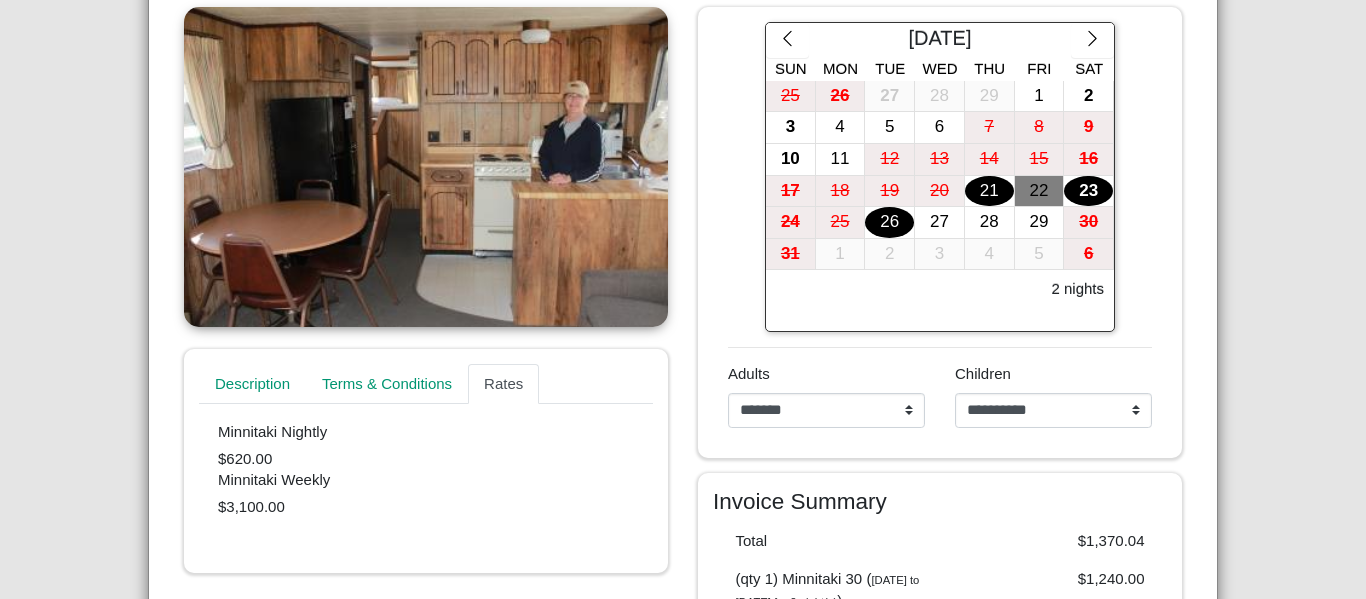 click on "26" at bounding box center [889, 222] 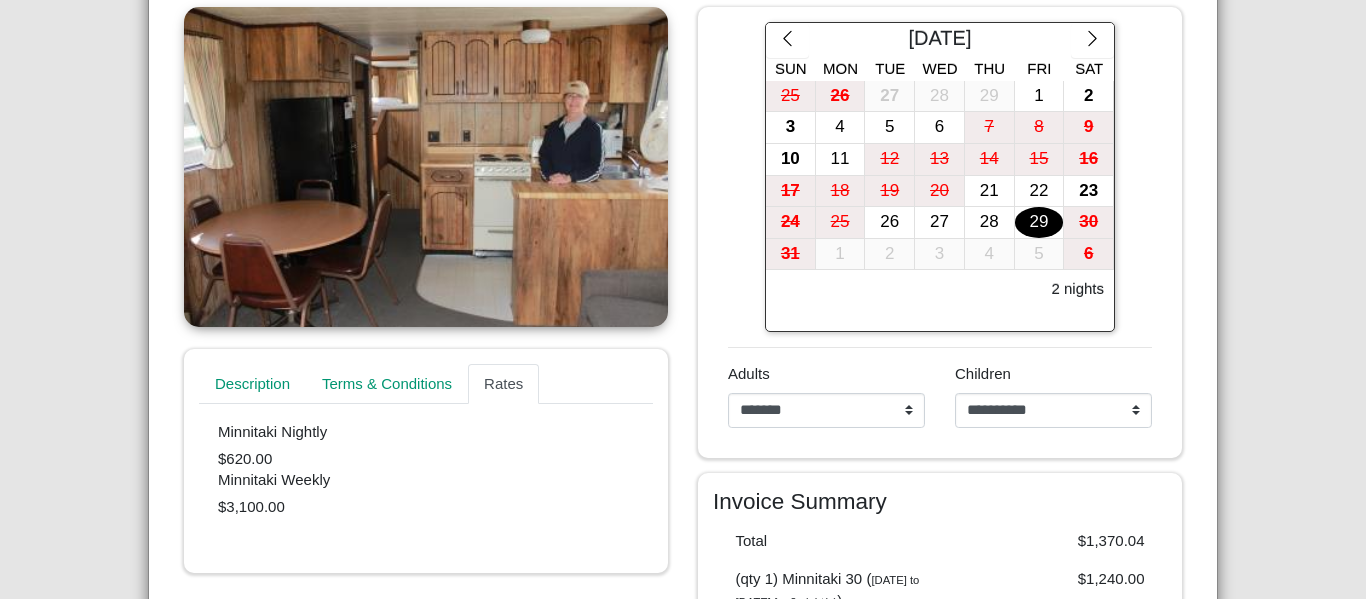 click on "29" at bounding box center (1039, 222) 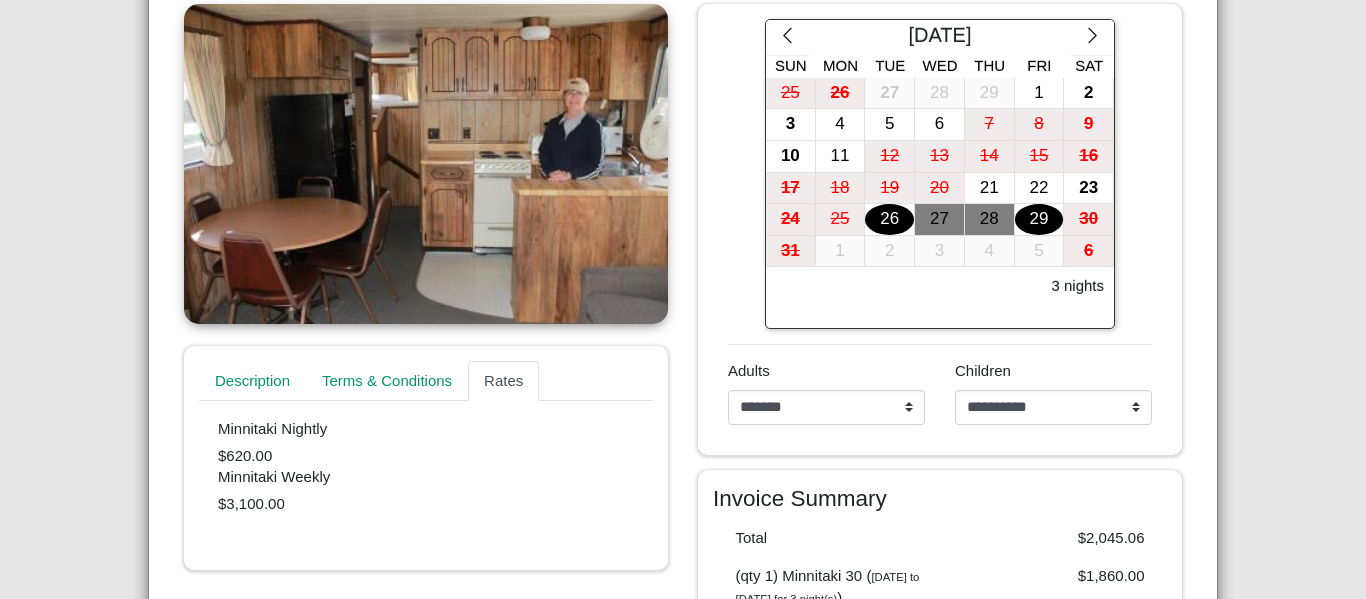 scroll, scrollTop: 432, scrollLeft: 0, axis: vertical 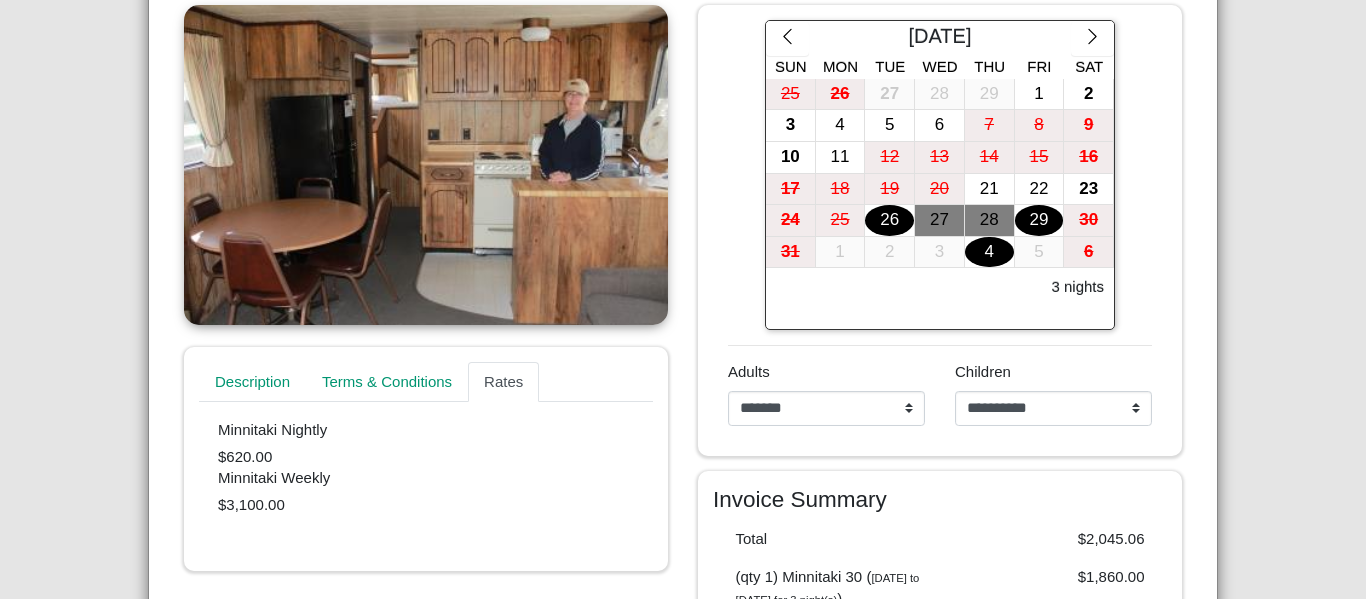 click on "4" at bounding box center [989, 252] 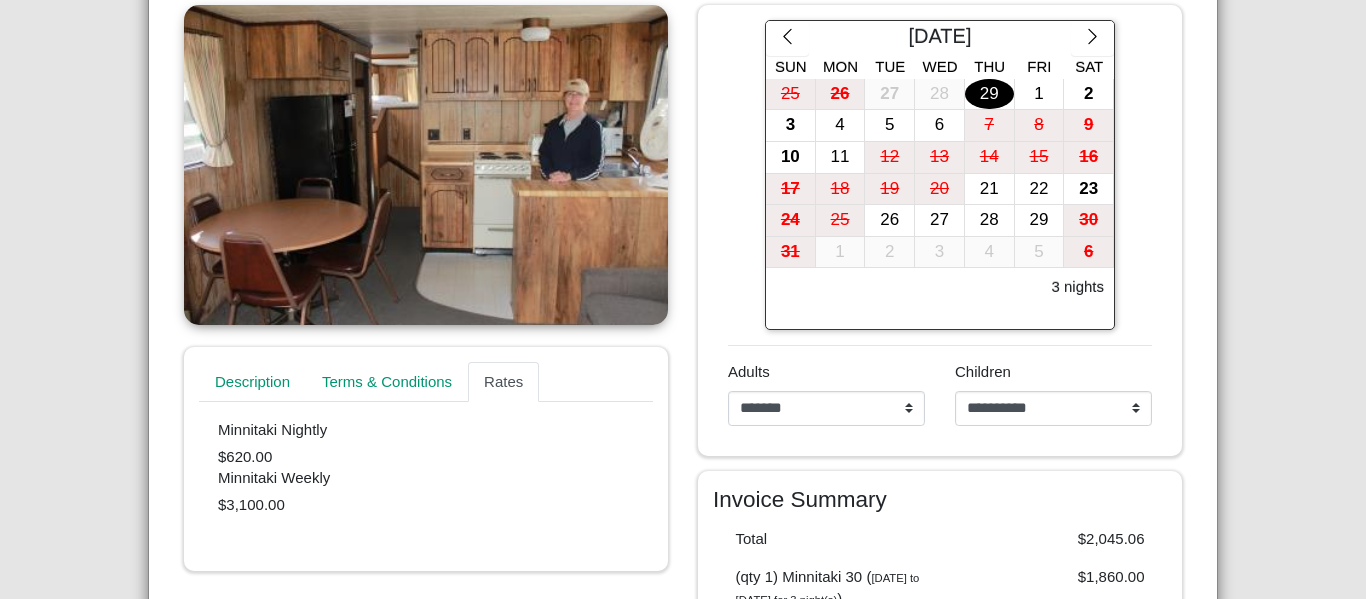 click on "29" at bounding box center [989, 94] 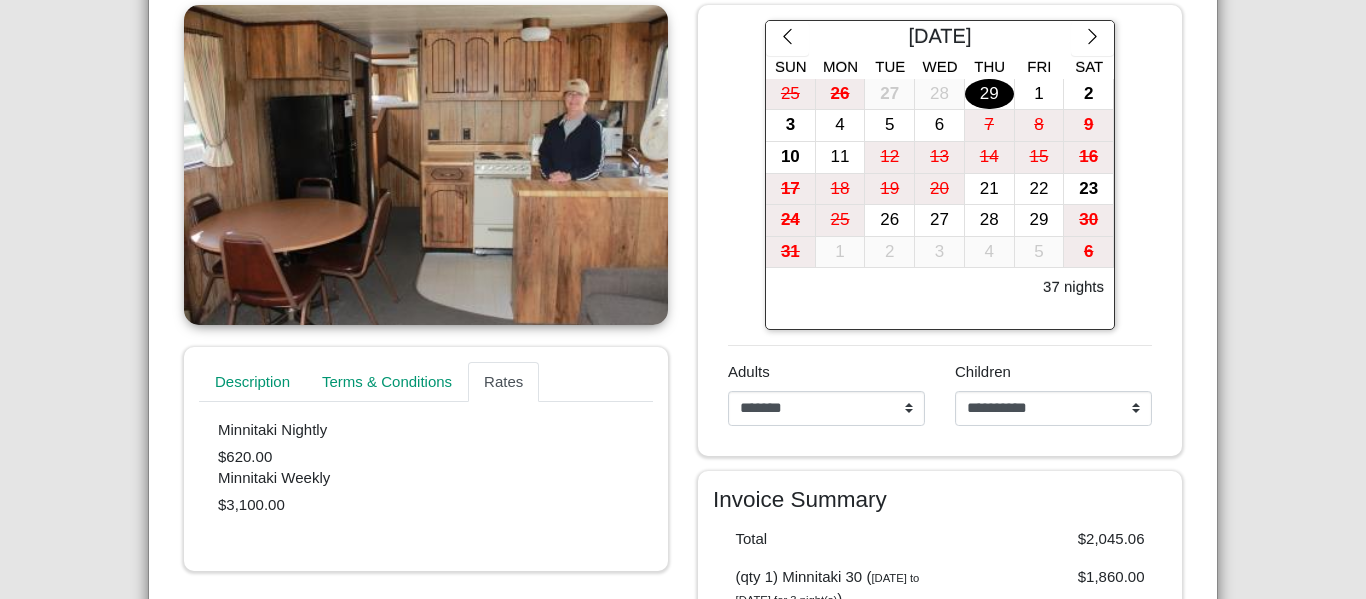 click on "10" at bounding box center [790, 157] 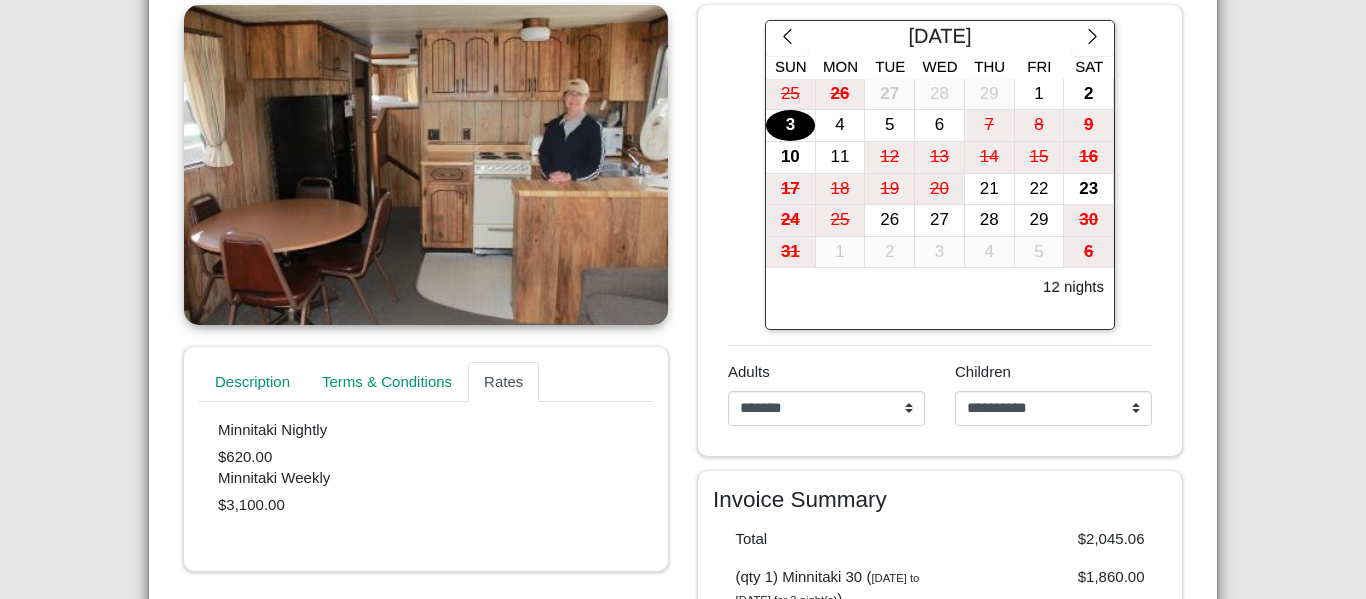 click on "3" at bounding box center (790, 125) 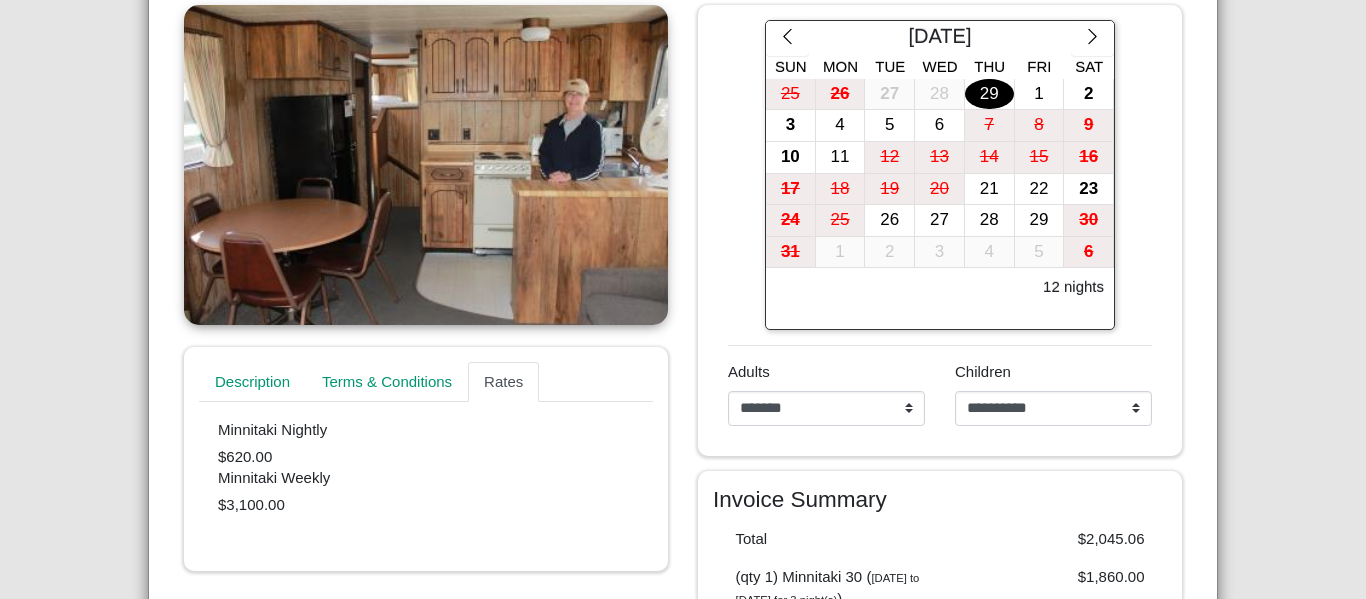 click on "29" at bounding box center [989, 94] 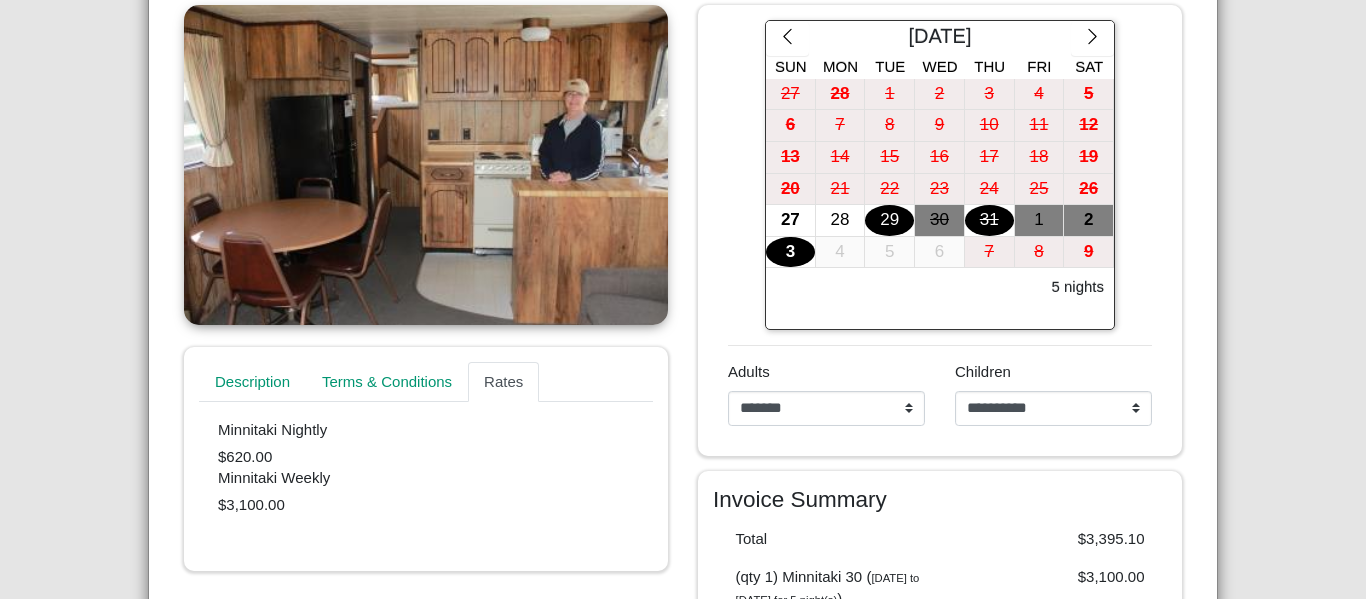 click on "31" at bounding box center (989, 220) 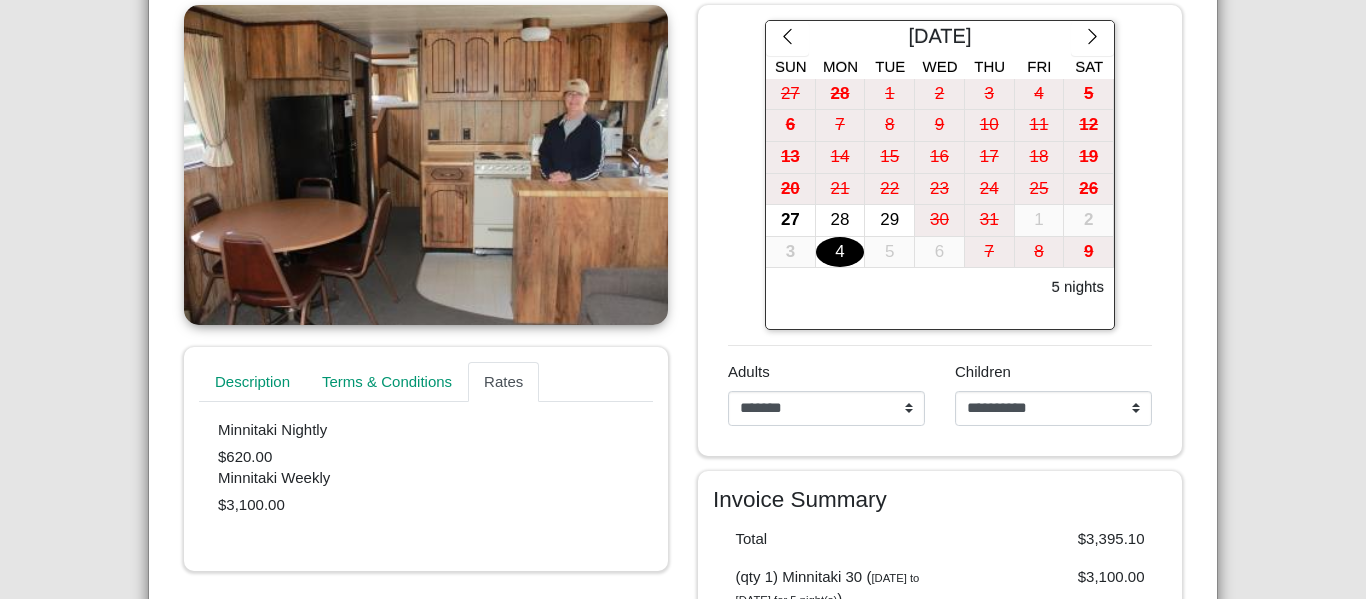 click on "4" at bounding box center [840, 252] 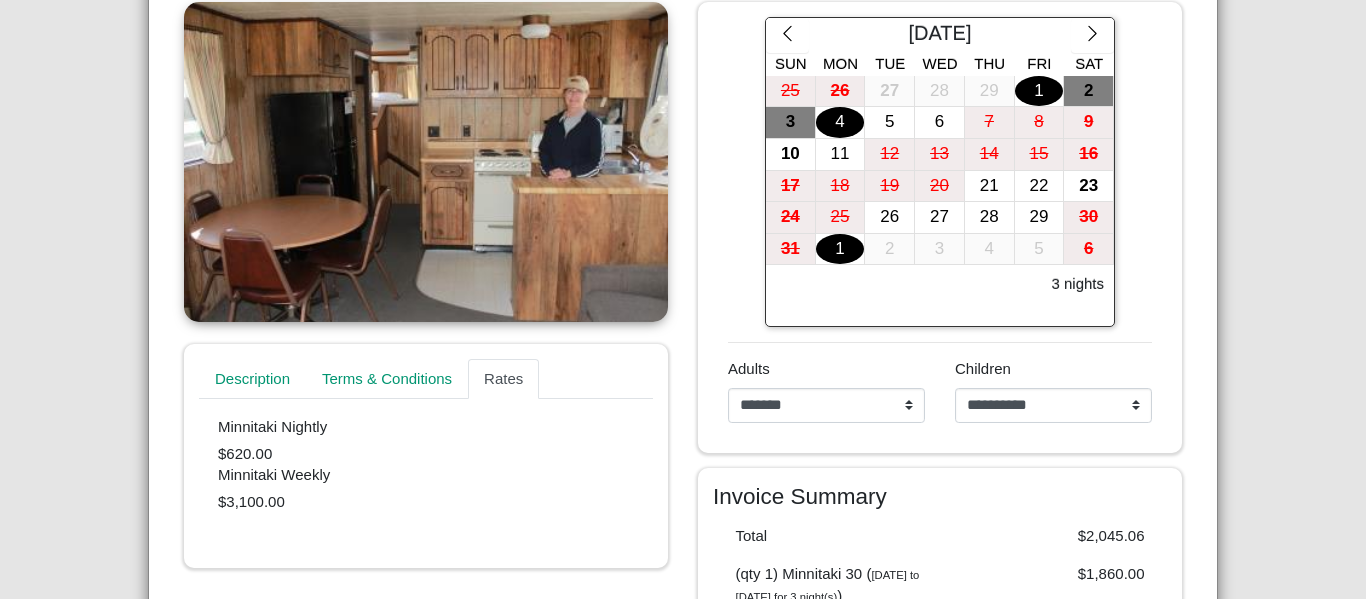 scroll, scrollTop: 434, scrollLeft: 0, axis: vertical 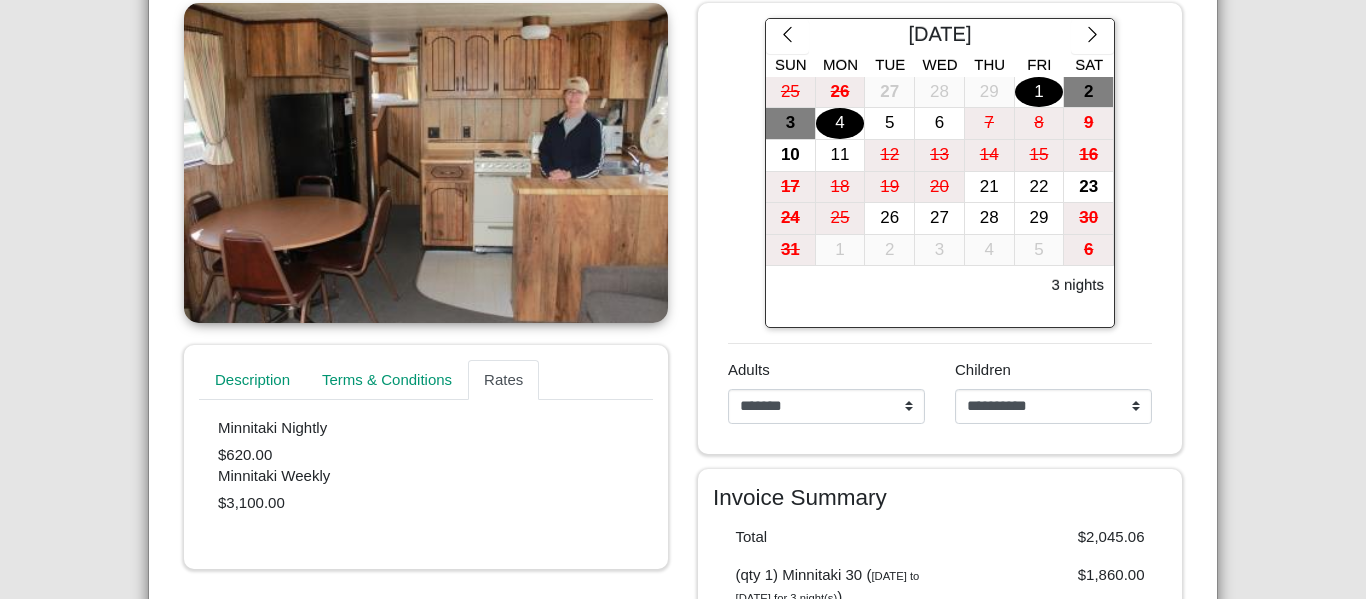 click on "1" at bounding box center (1039, 92) 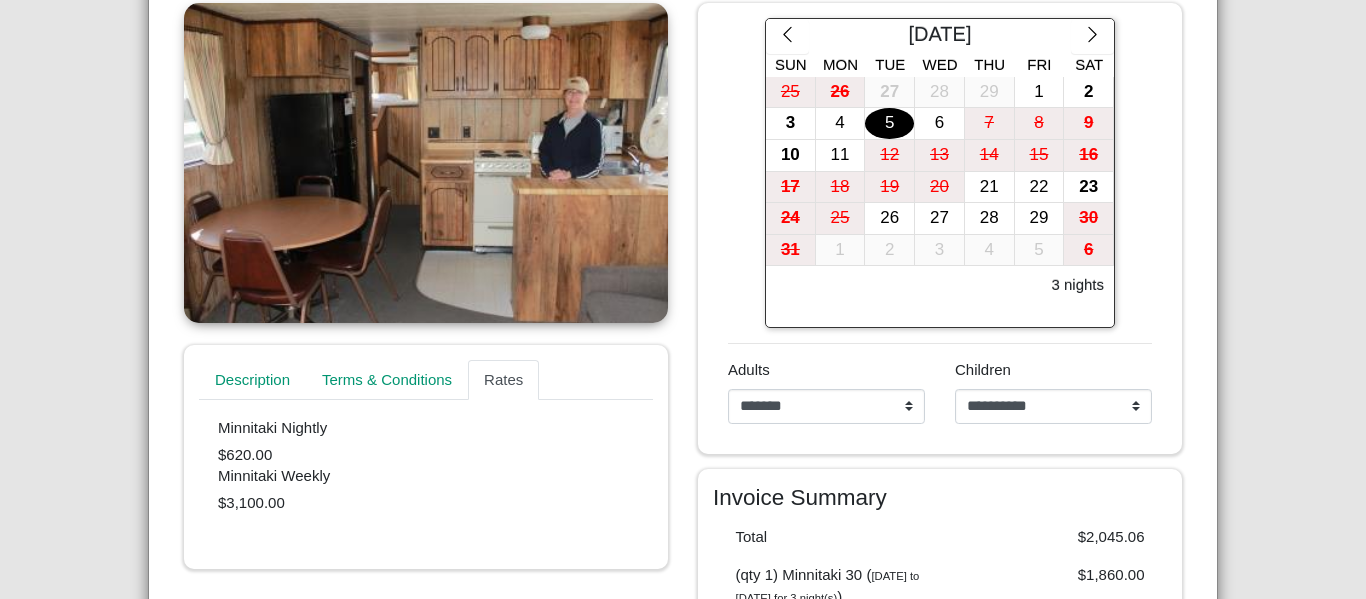 click on "5" at bounding box center [889, 123] 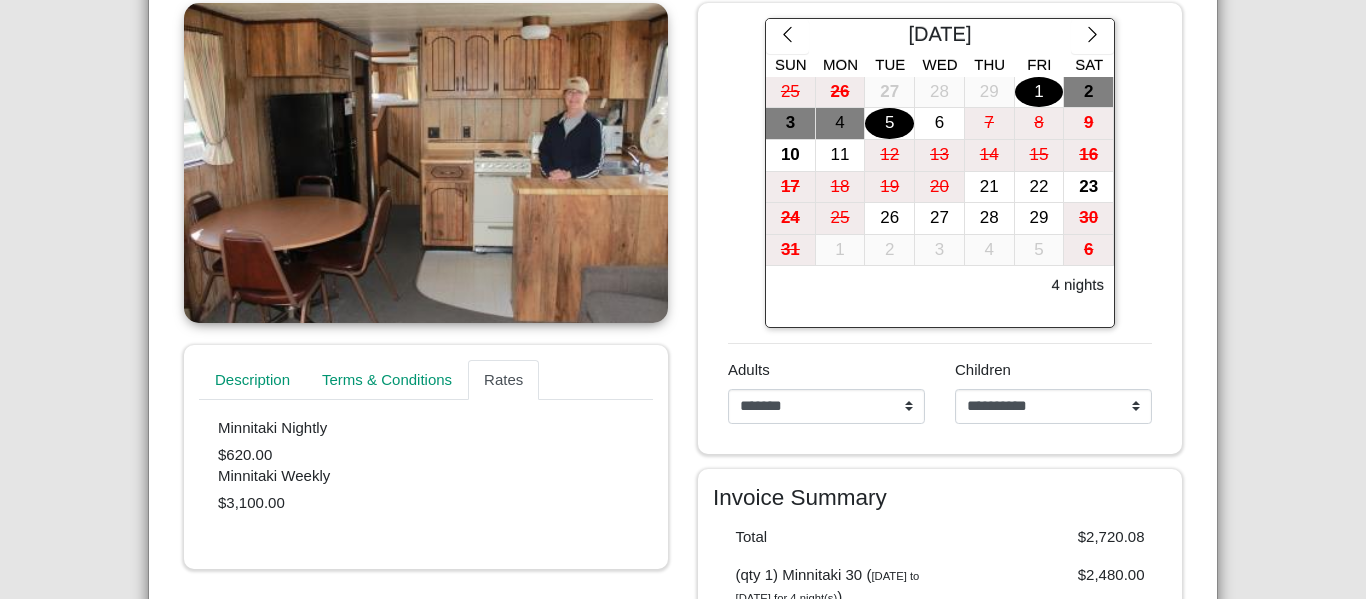 click on "1" at bounding box center (1039, 92) 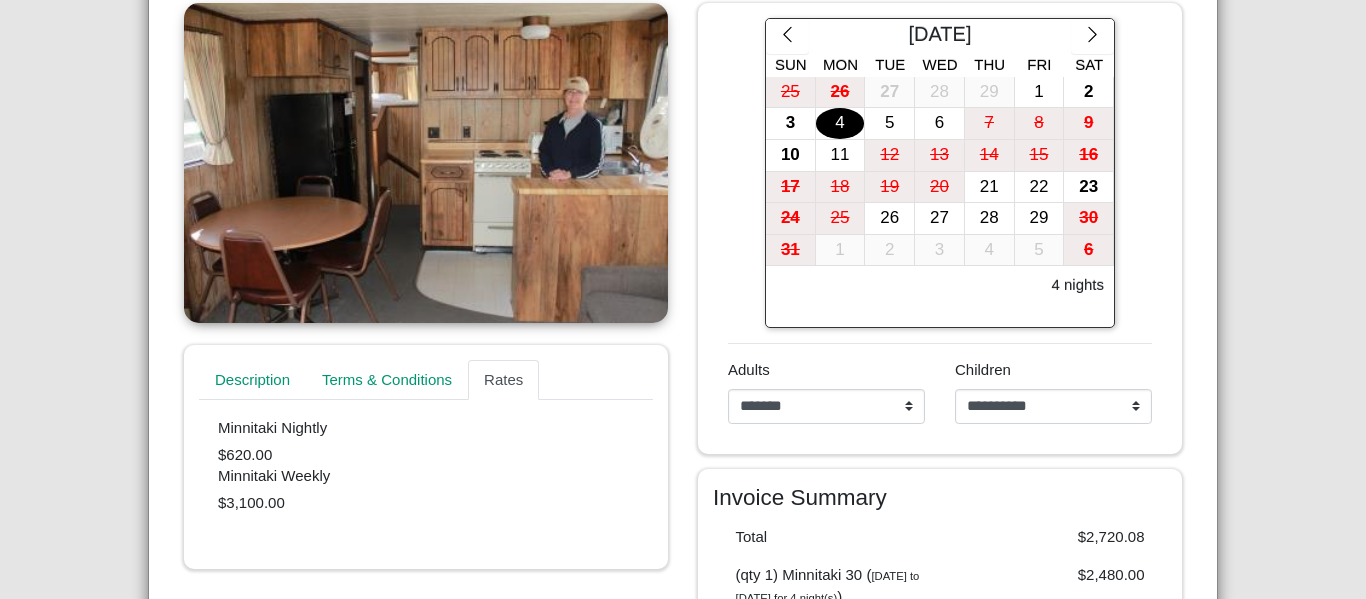 click on "4" at bounding box center [840, 123] 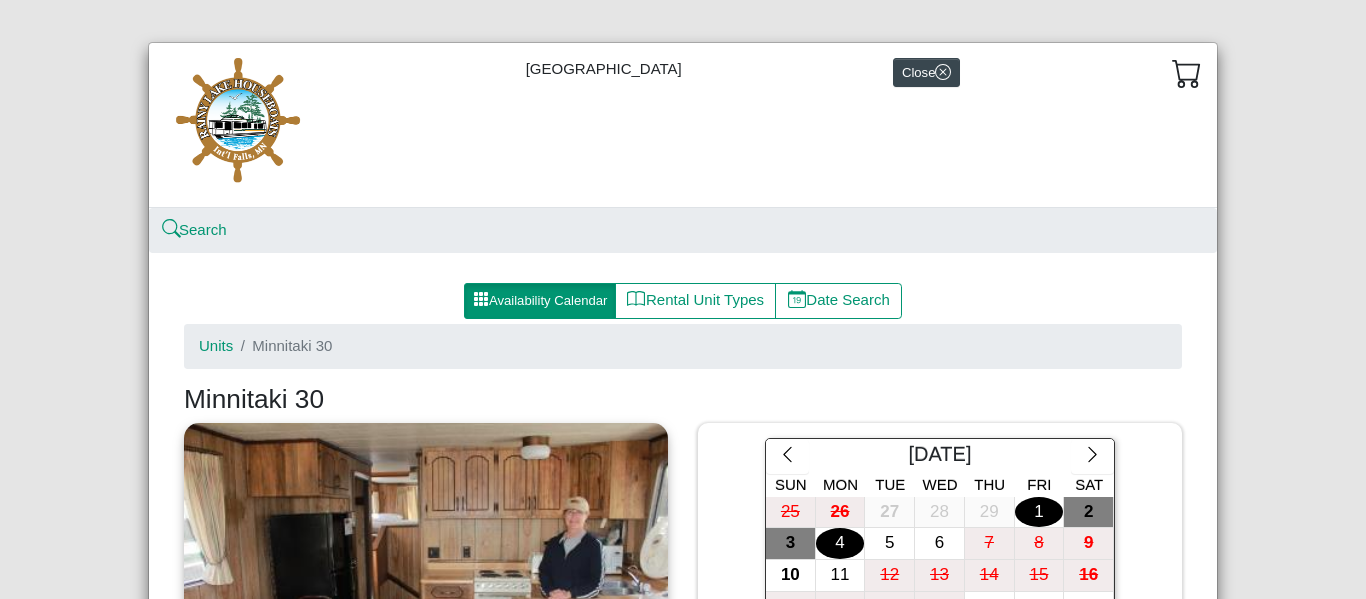 scroll, scrollTop: 0, scrollLeft: 0, axis: both 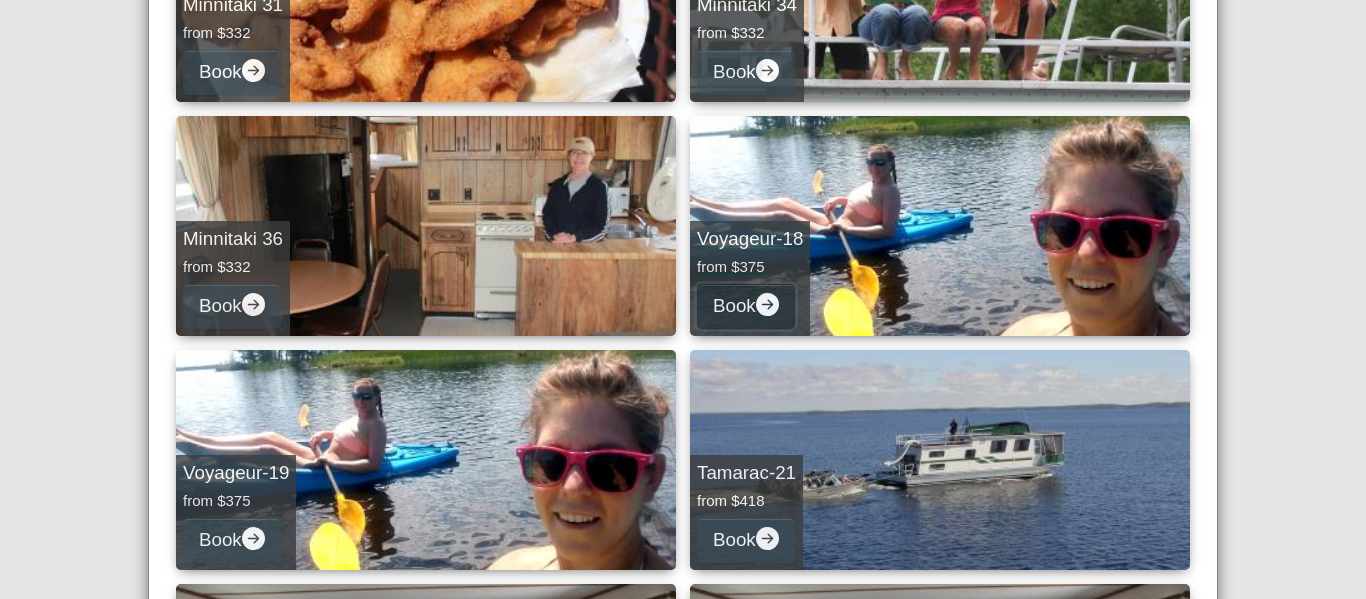 click on "Book" at bounding box center (746, 306) 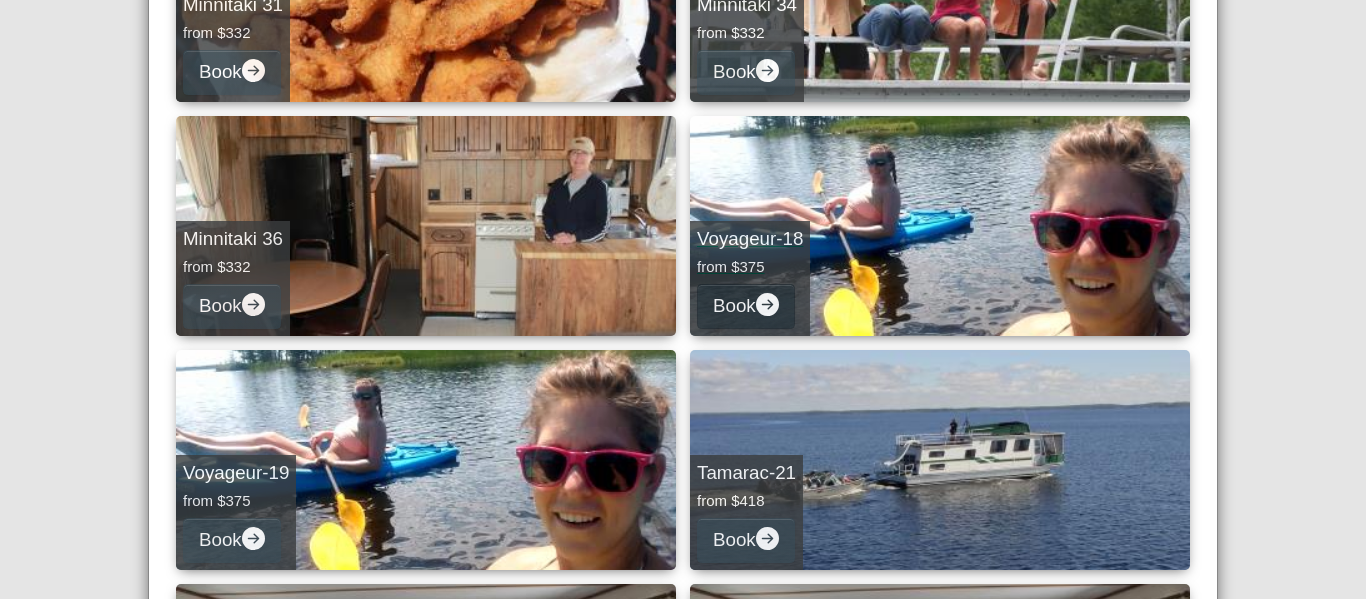 select on "*" 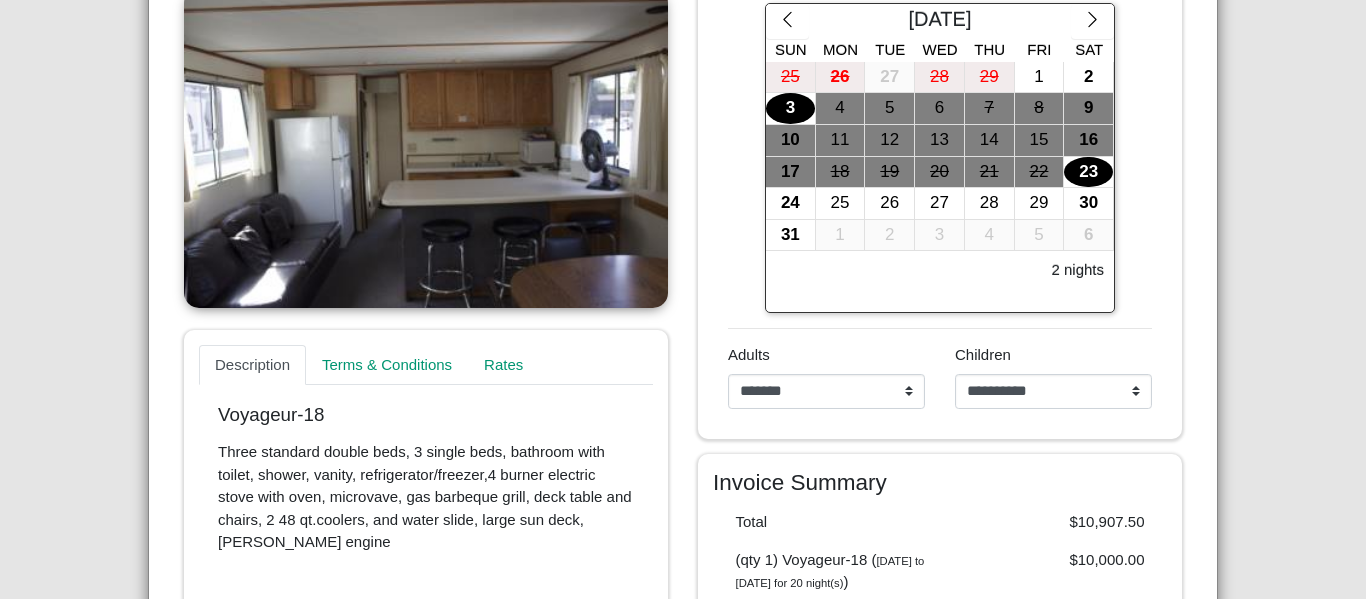 scroll, scrollTop: 448, scrollLeft: 0, axis: vertical 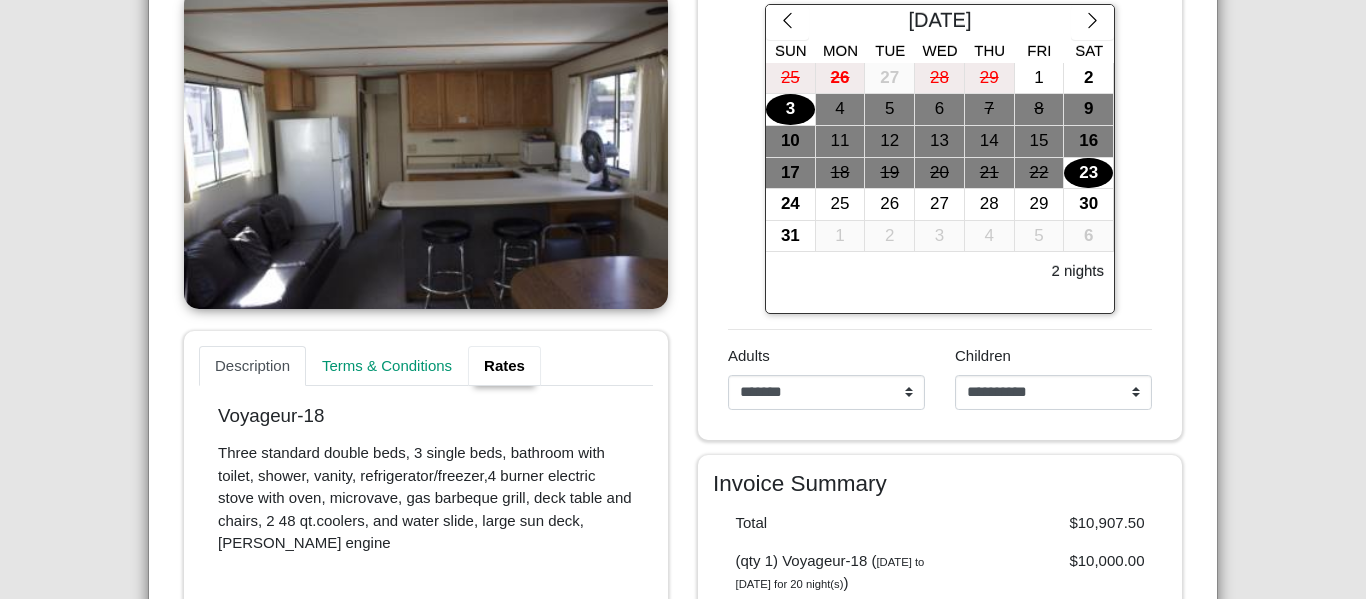 click on "Rates" at bounding box center (504, 366) 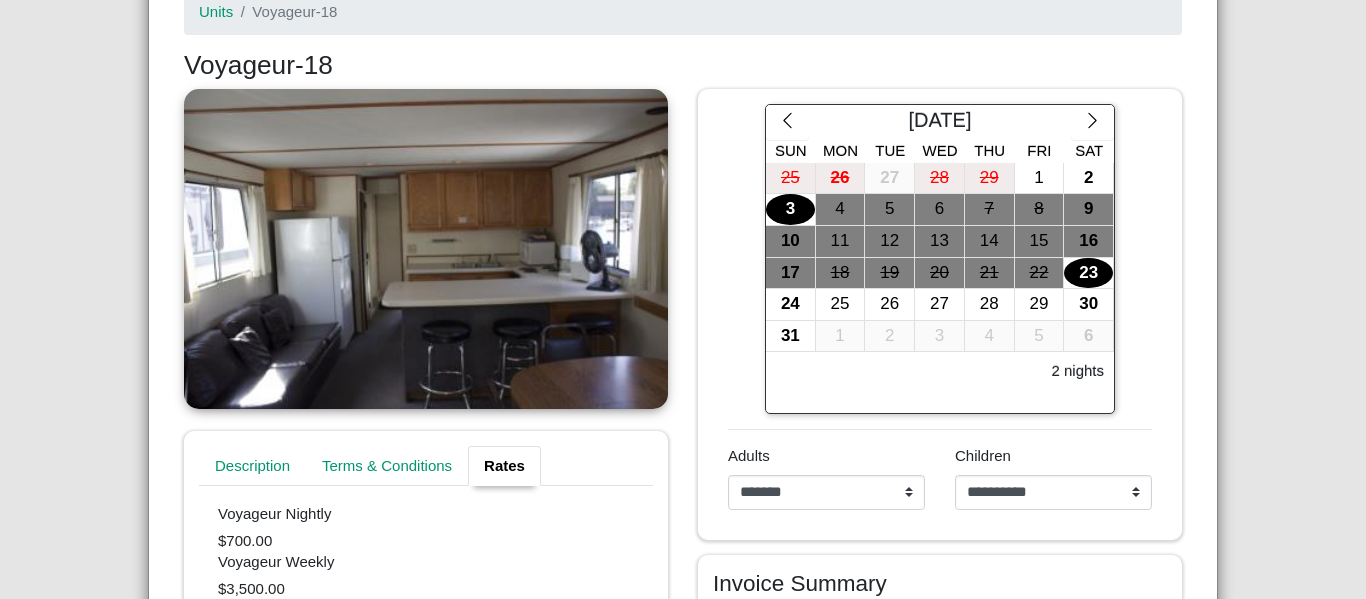 scroll, scrollTop: 342, scrollLeft: 0, axis: vertical 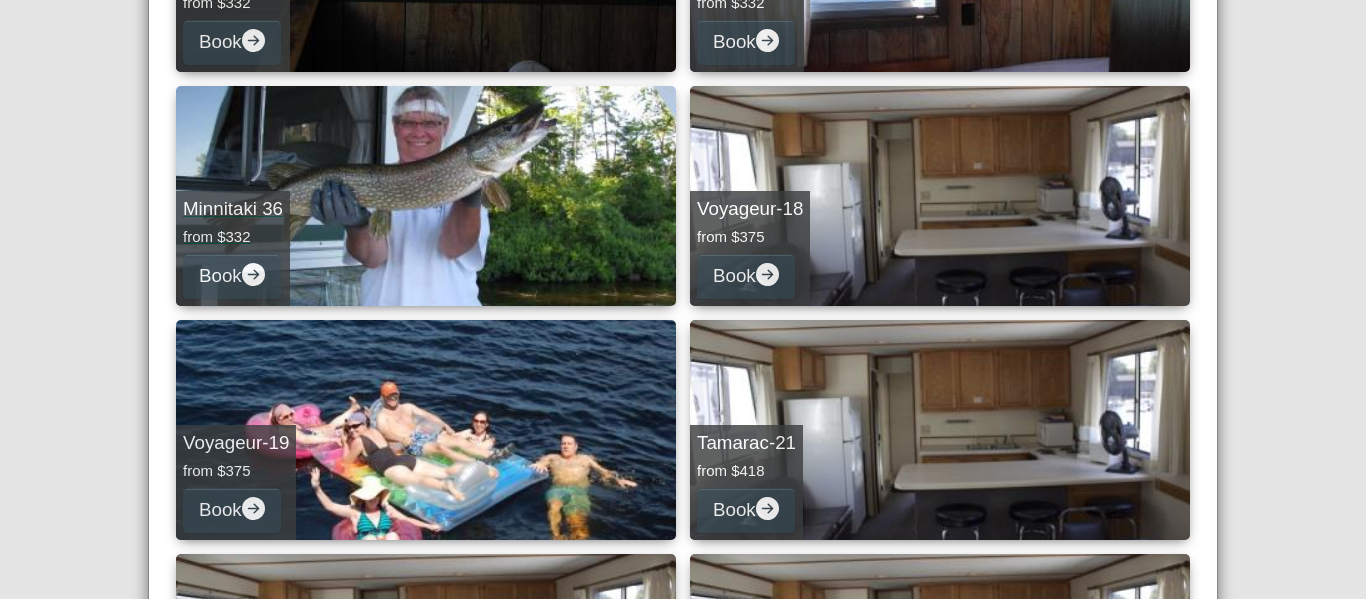 click on "from $332" at bounding box center [233, 237] 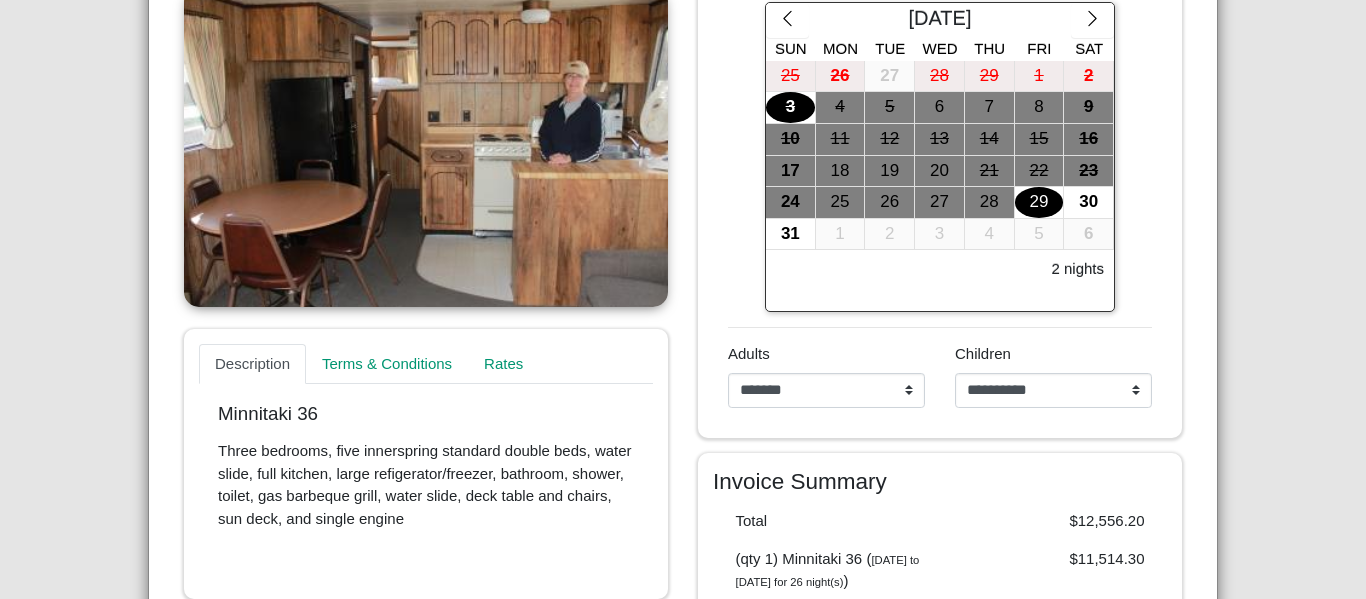 scroll, scrollTop: 449, scrollLeft: 0, axis: vertical 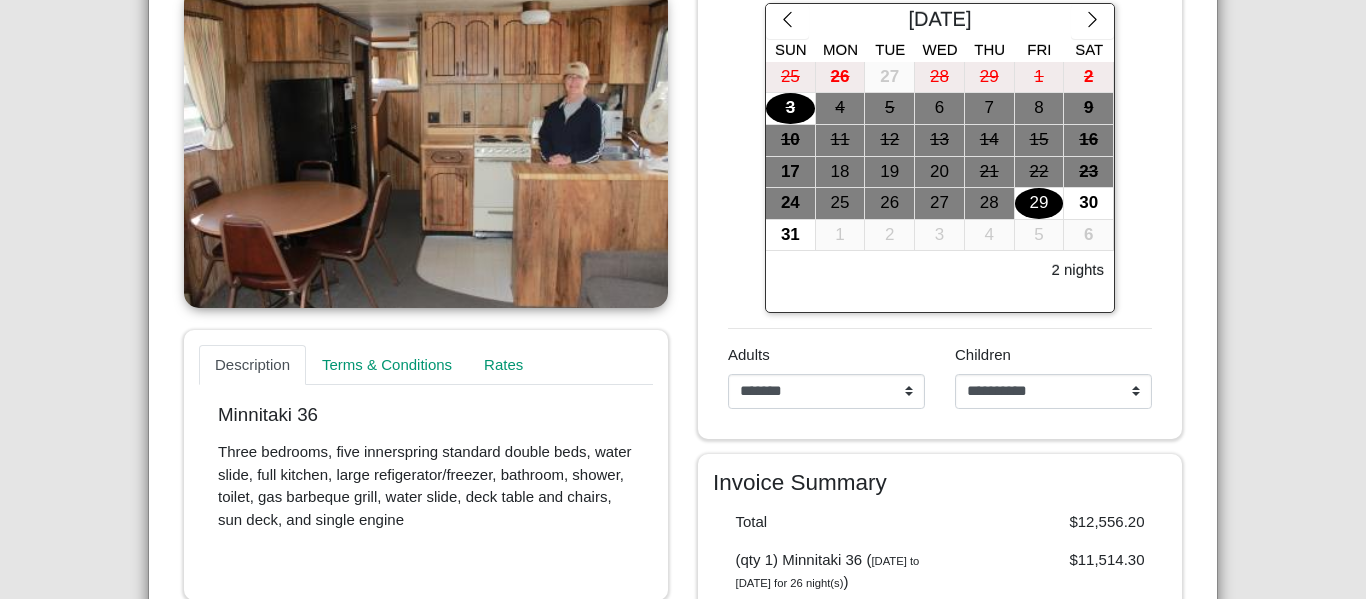 click on "Rates" at bounding box center [503, 365] 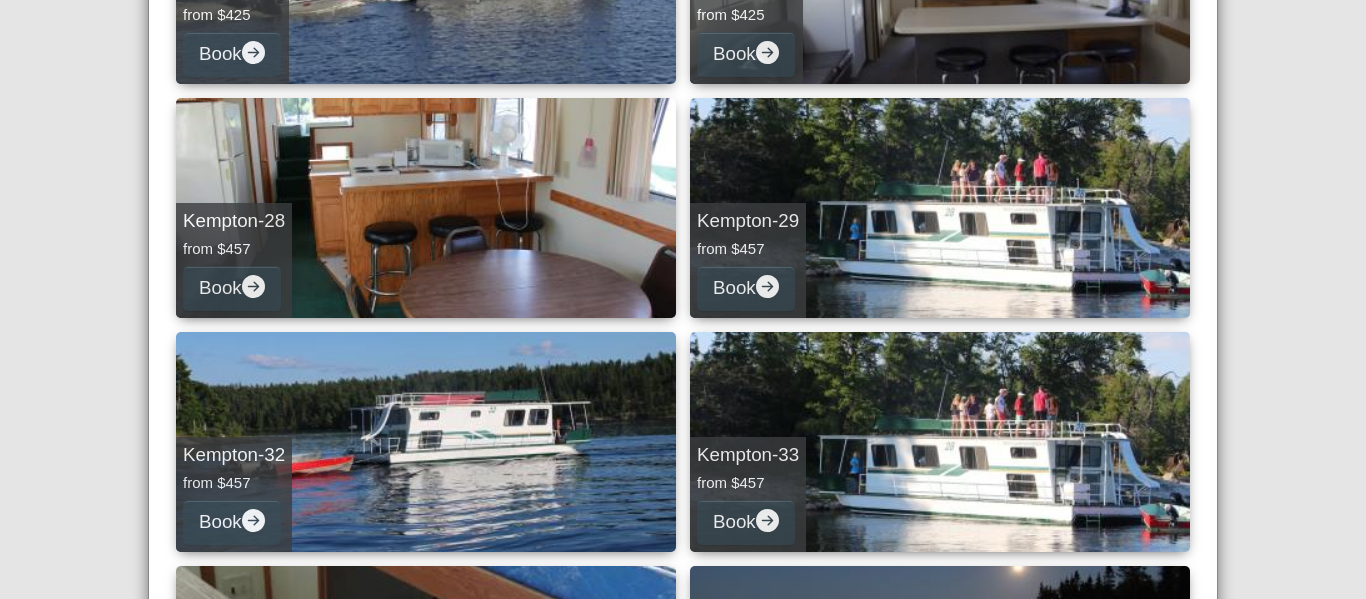 scroll, scrollTop: 1918, scrollLeft: 0, axis: vertical 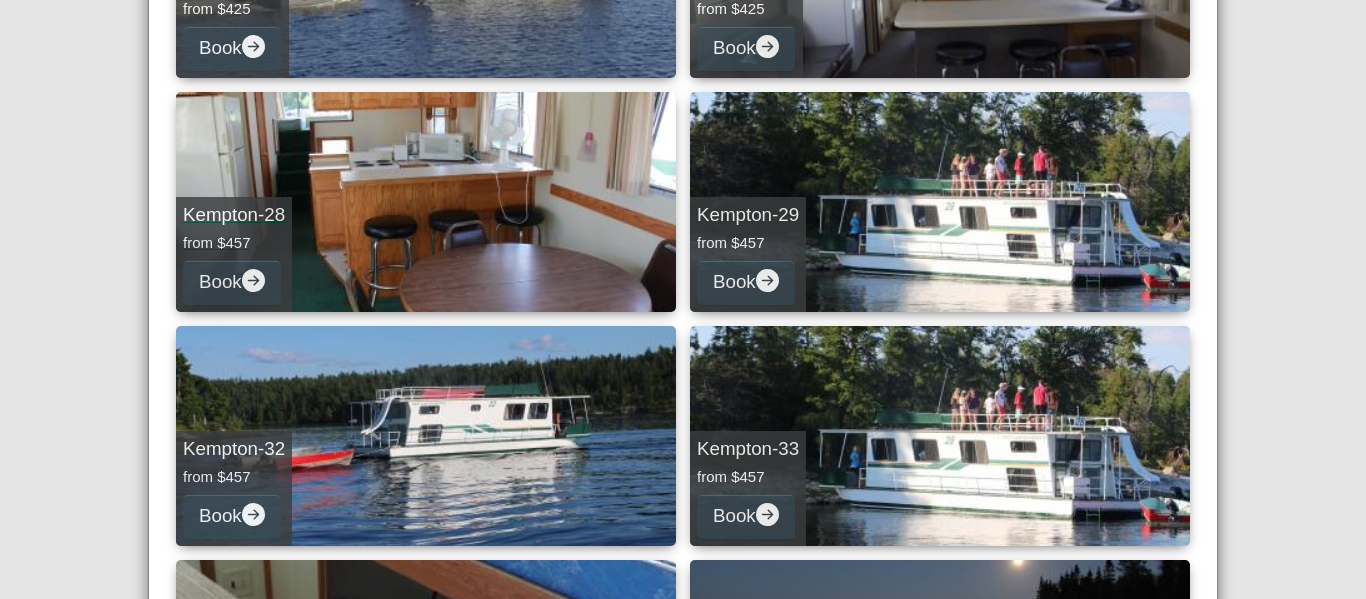 click on "from $457" at bounding box center (234, 243) 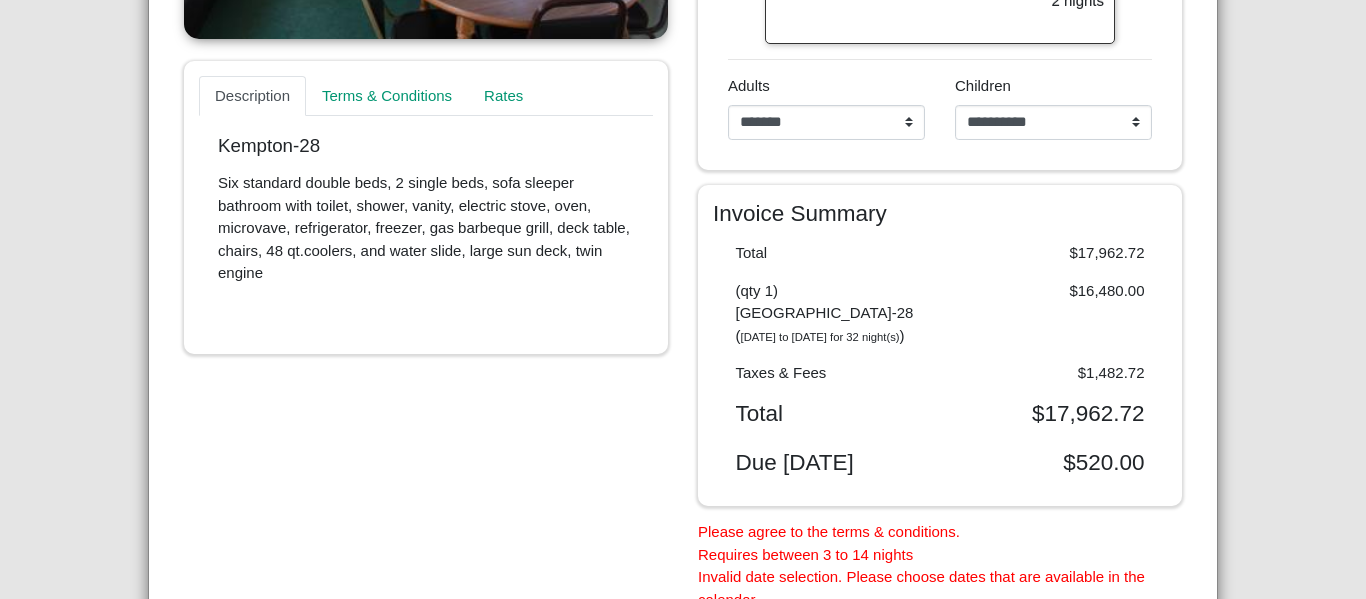 scroll, scrollTop: 711, scrollLeft: 0, axis: vertical 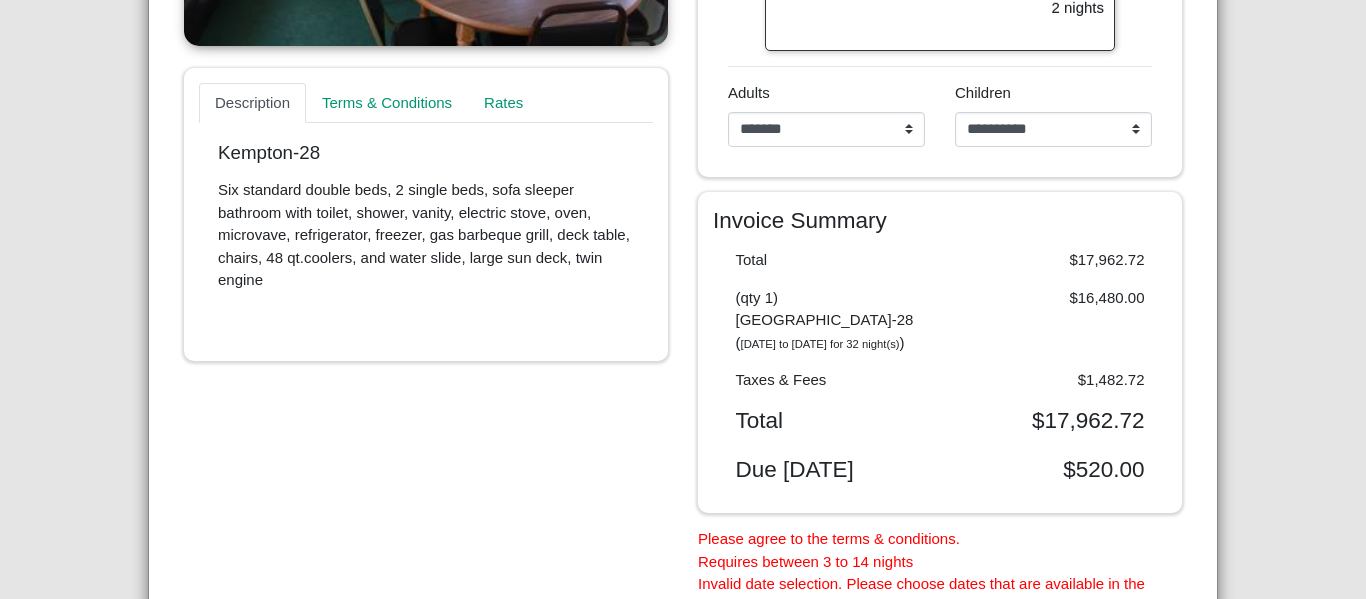 click on "Rates" at bounding box center (503, 103) 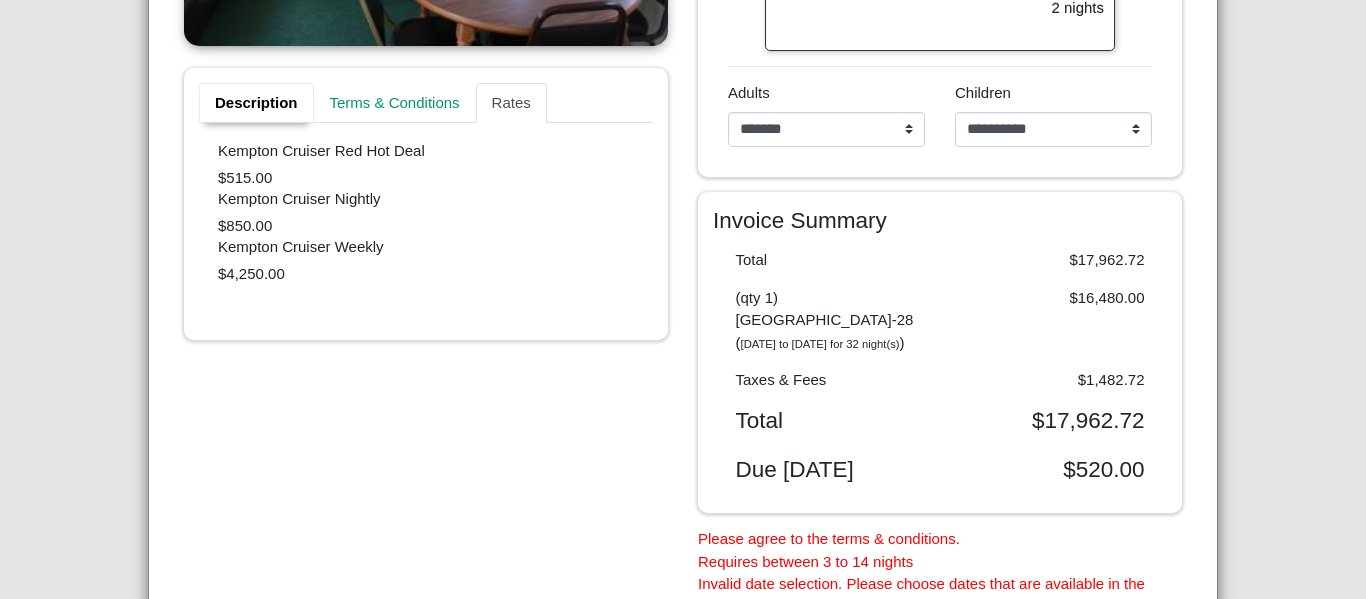 click on "Description" at bounding box center [256, 103] 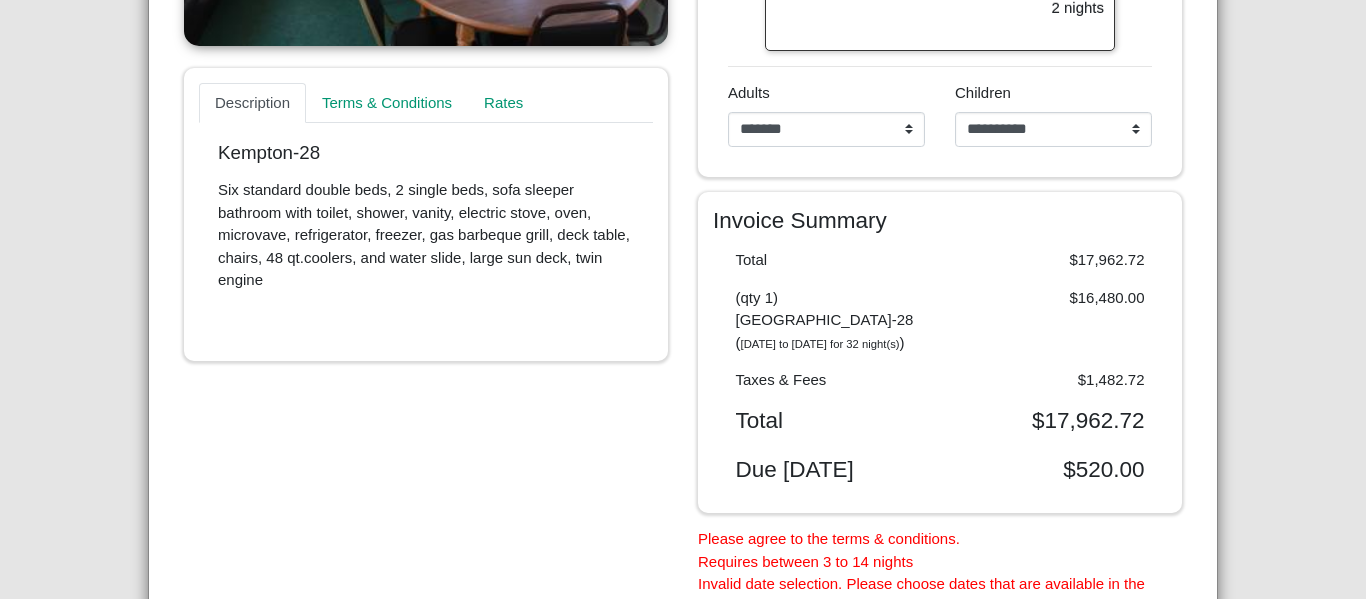 click on "Description Terms & Conditions Rates" at bounding box center [426, 103] 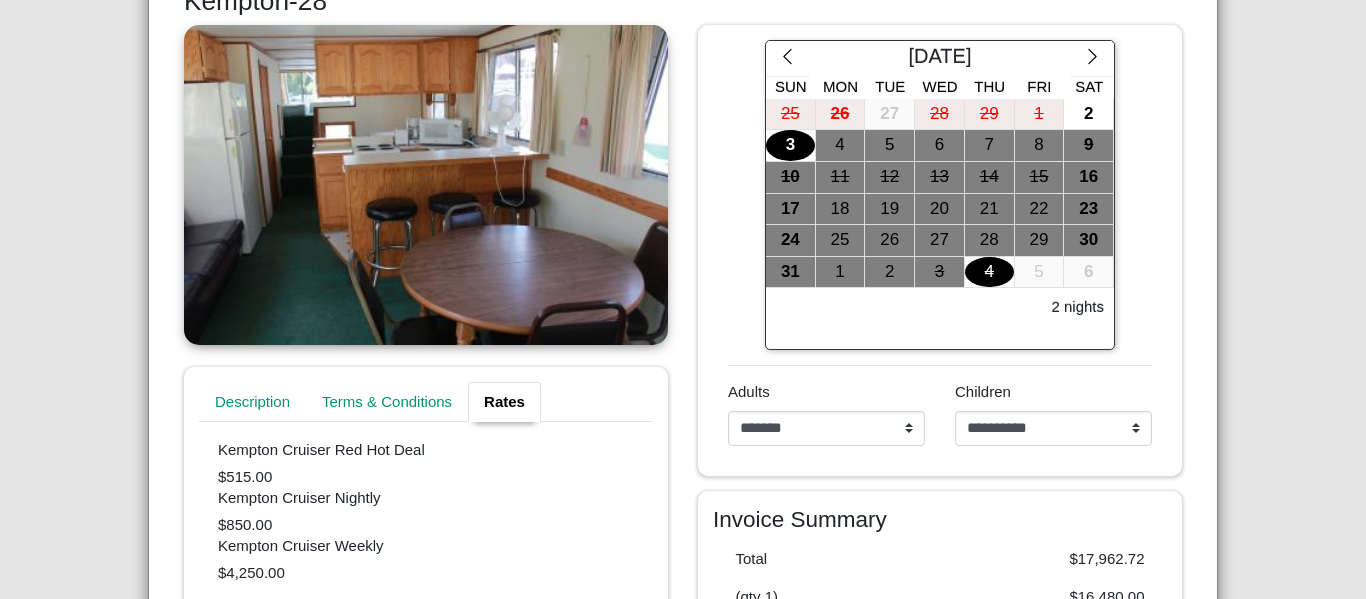 scroll, scrollTop: 0, scrollLeft: 0, axis: both 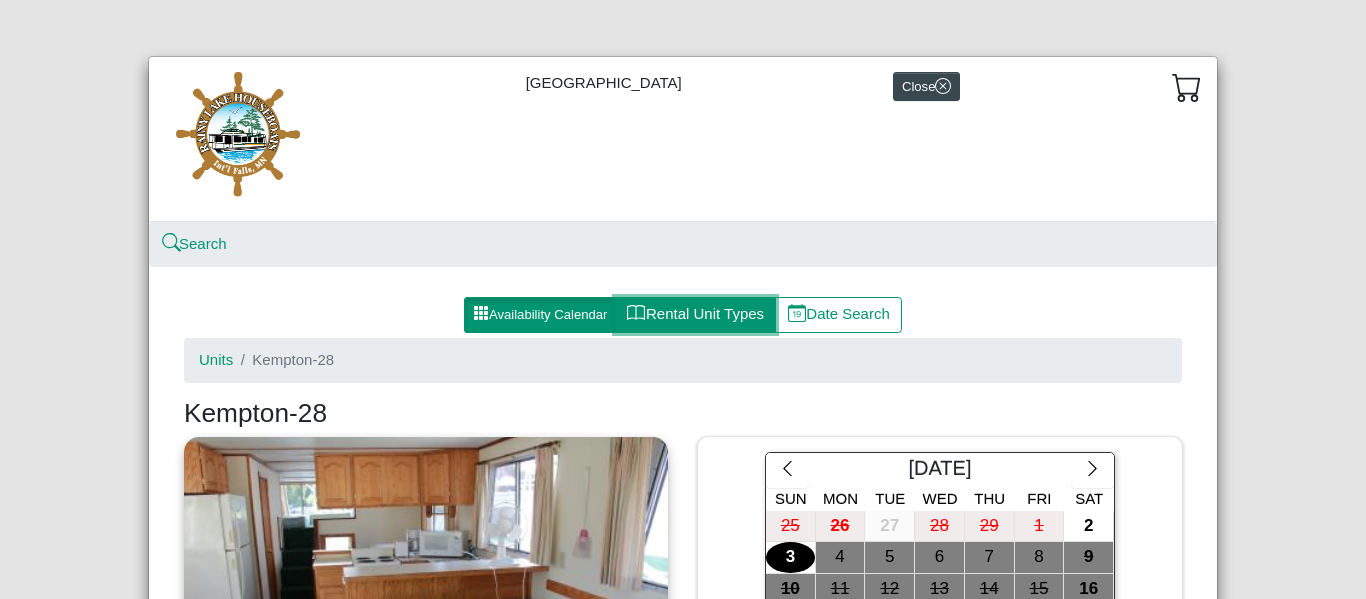 click 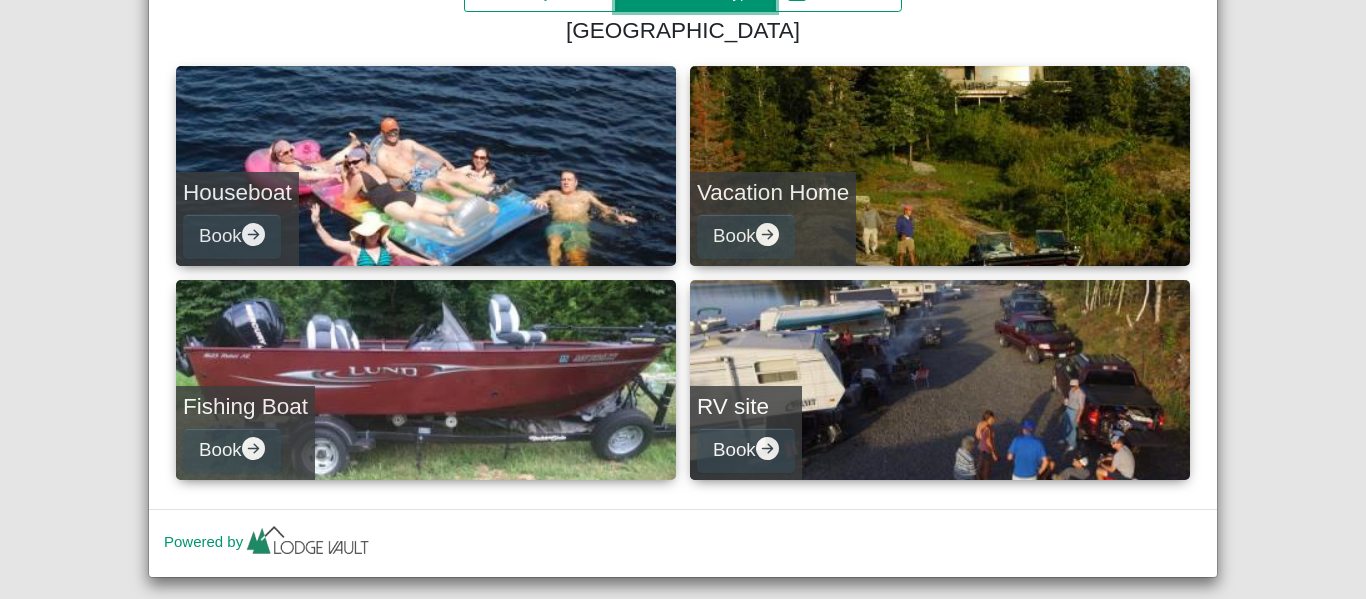 scroll, scrollTop: 356, scrollLeft: 0, axis: vertical 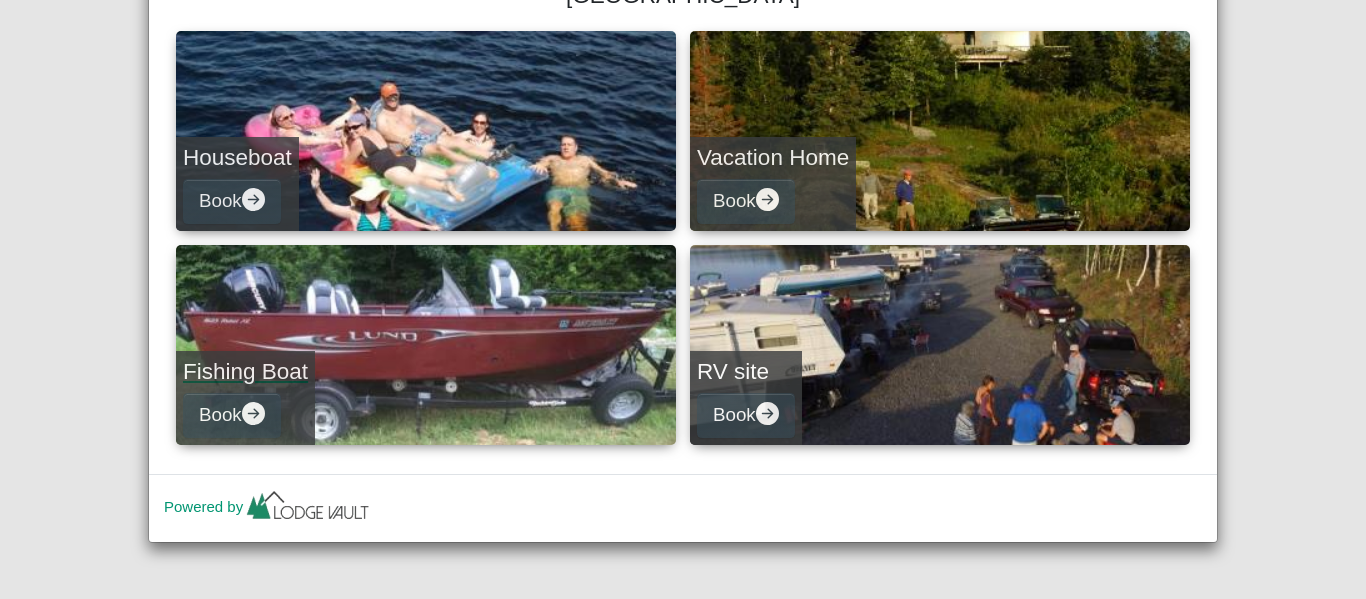 click on "Fishing Boat" at bounding box center (245, 371) 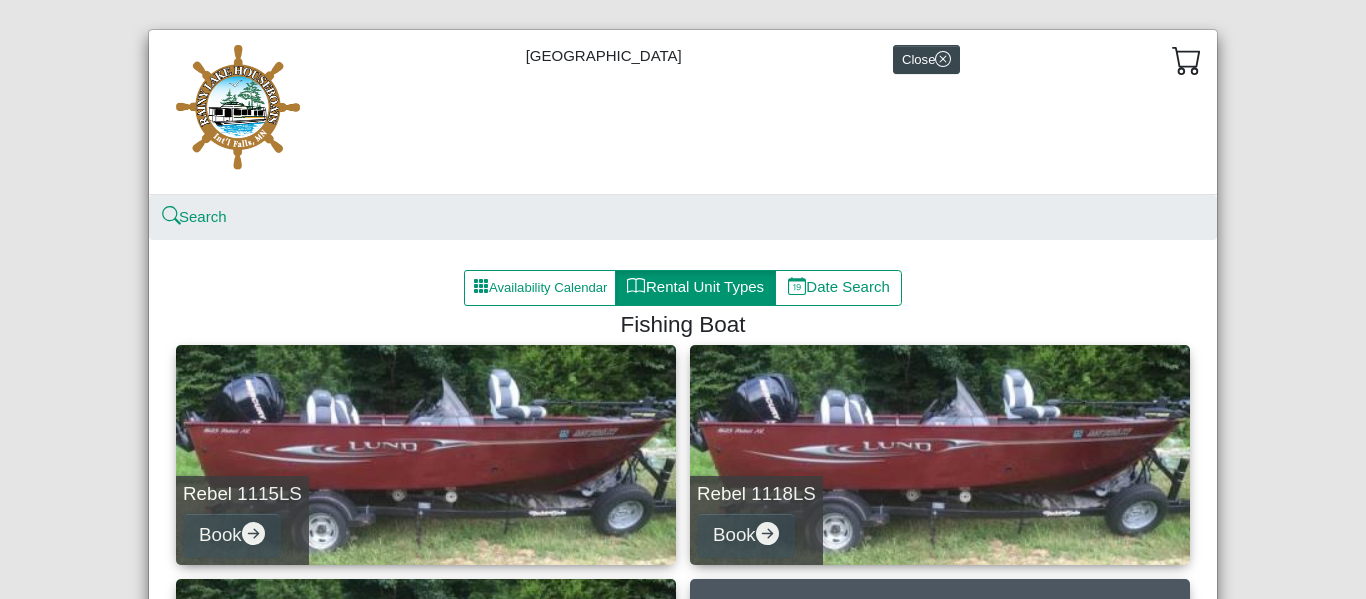 scroll, scrollTop: 13, scrollLeft: 0, axis: vertical 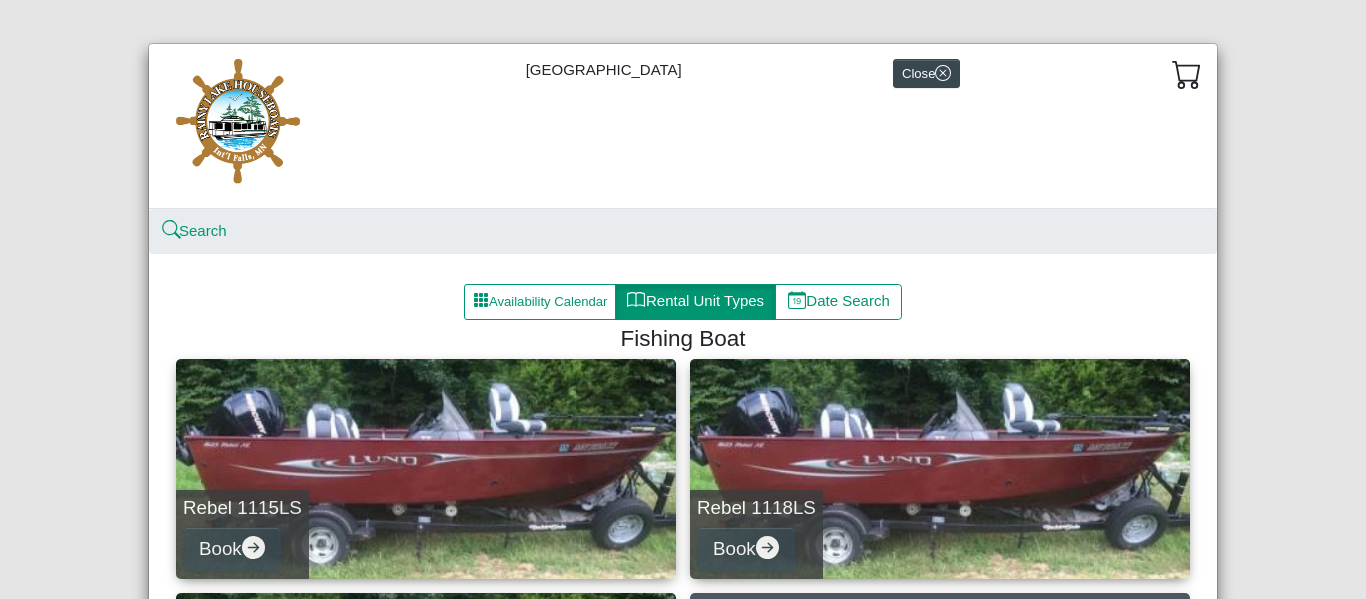 click on "Availability Calendar" at bounding box center [540, 302] 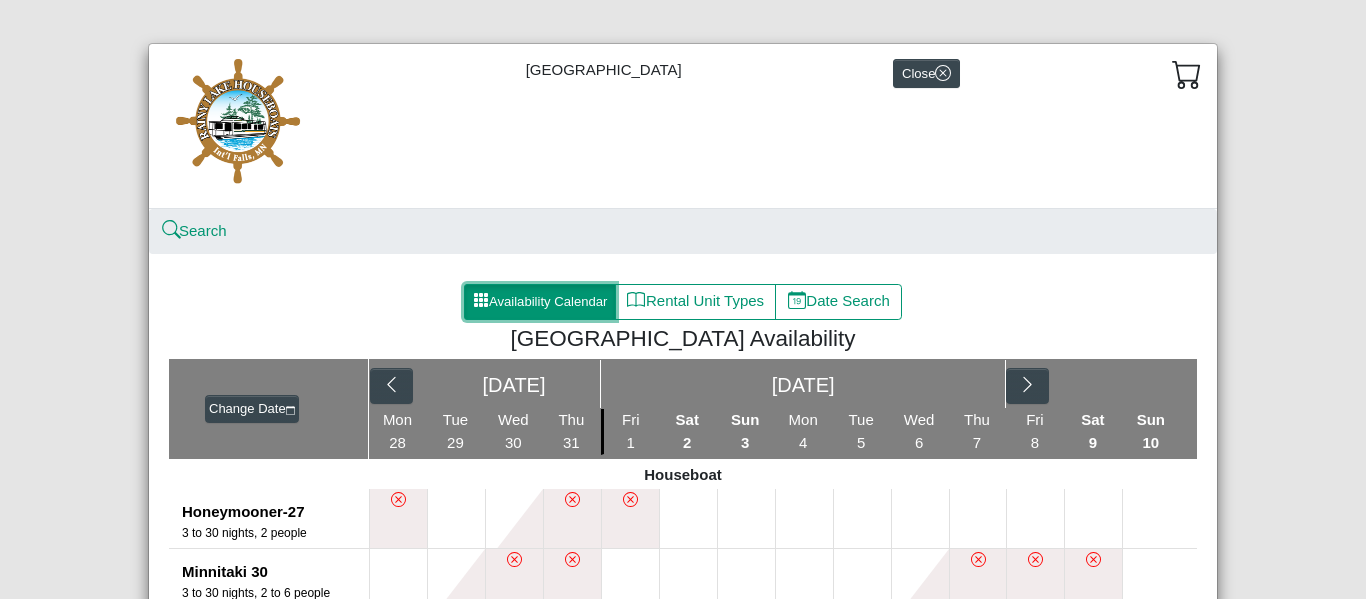 scroll, scrollTop: 0, scrollLeft: 0, axis: both 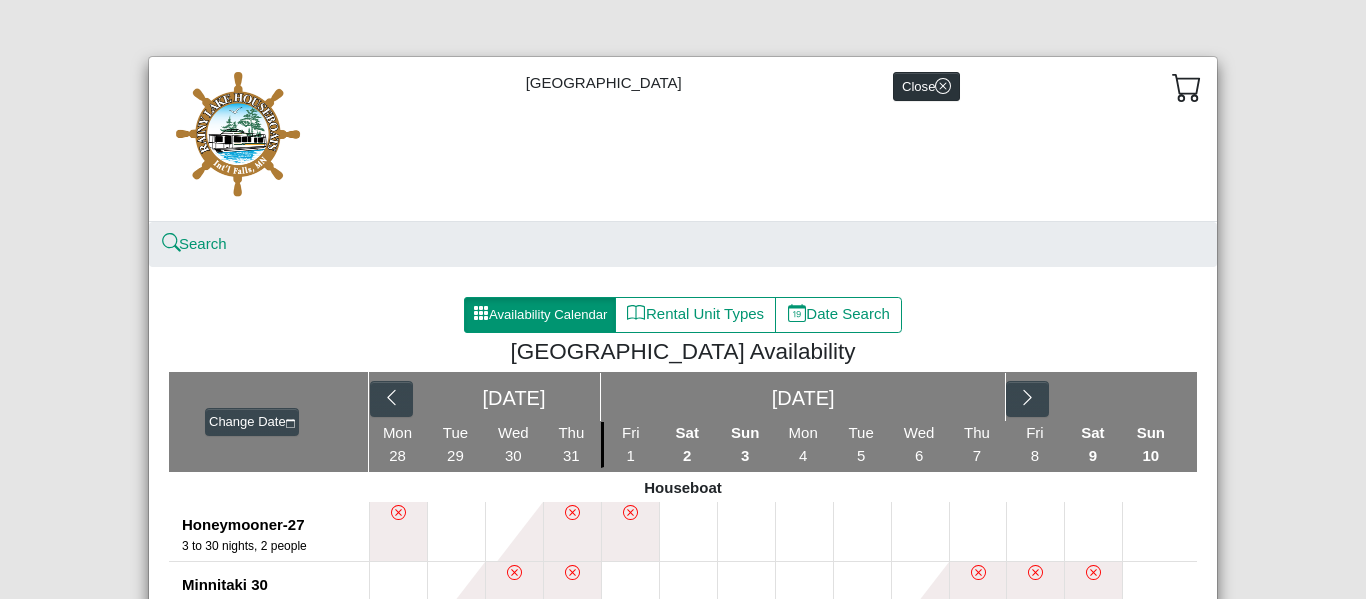 click 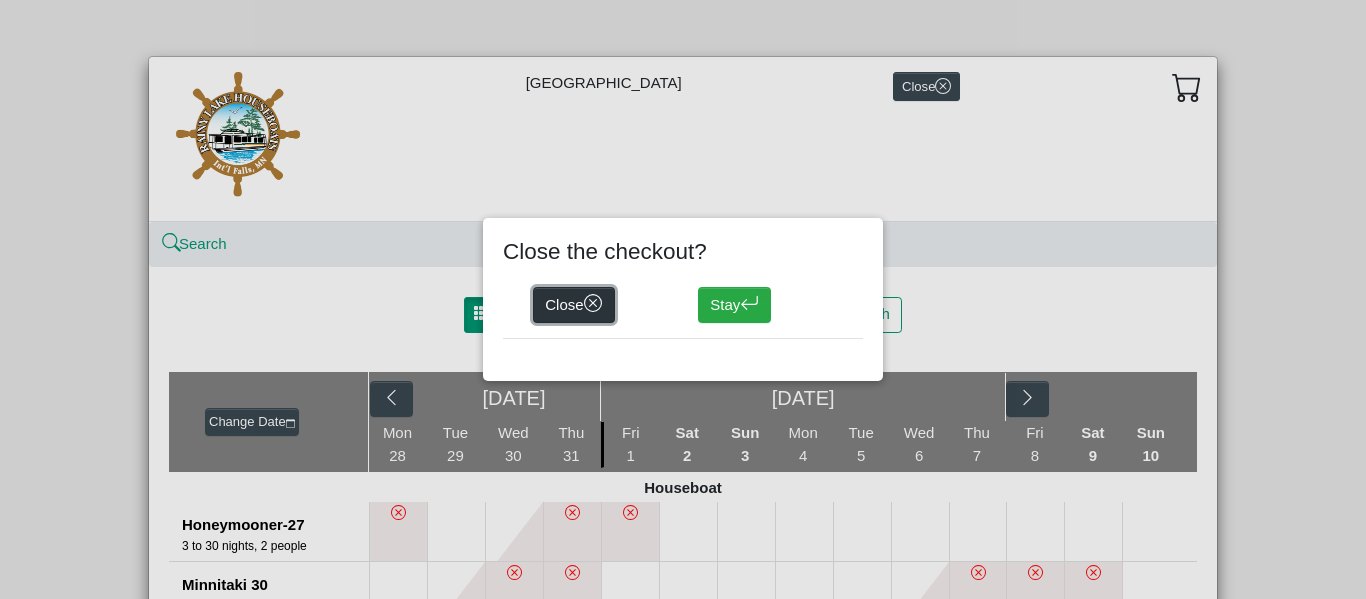 click on "Close" at bounding box center (574, 305) 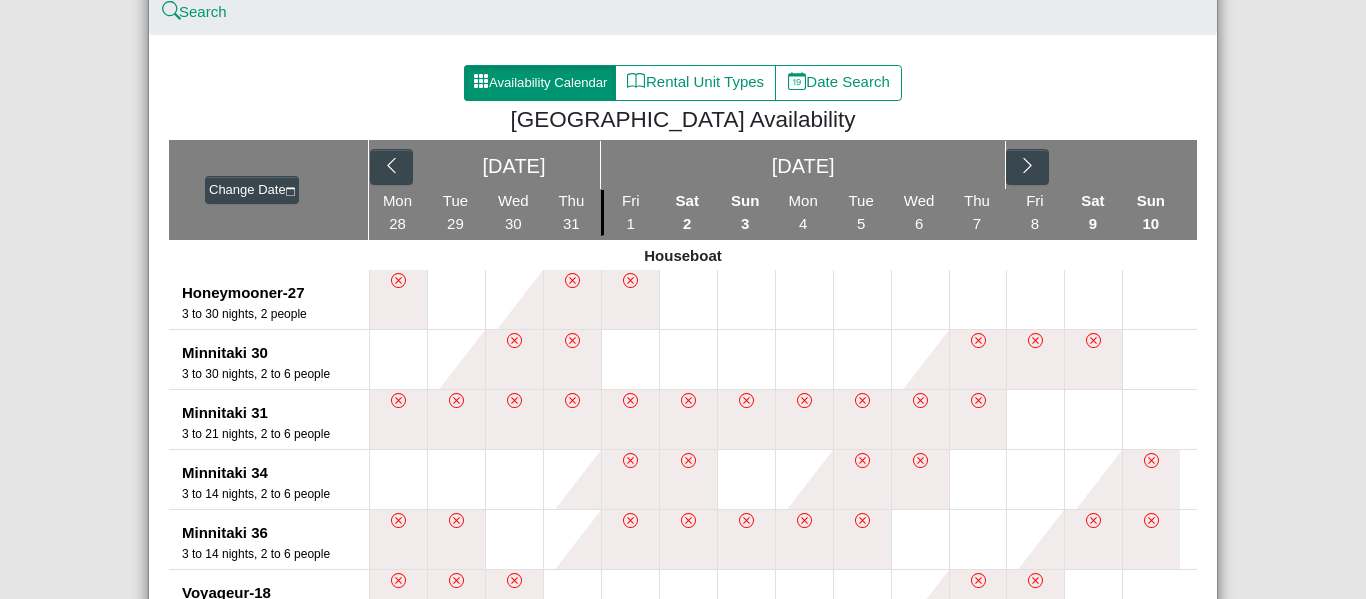 scroll, scrollTop: 0, scrollLeft: 0, axis: both 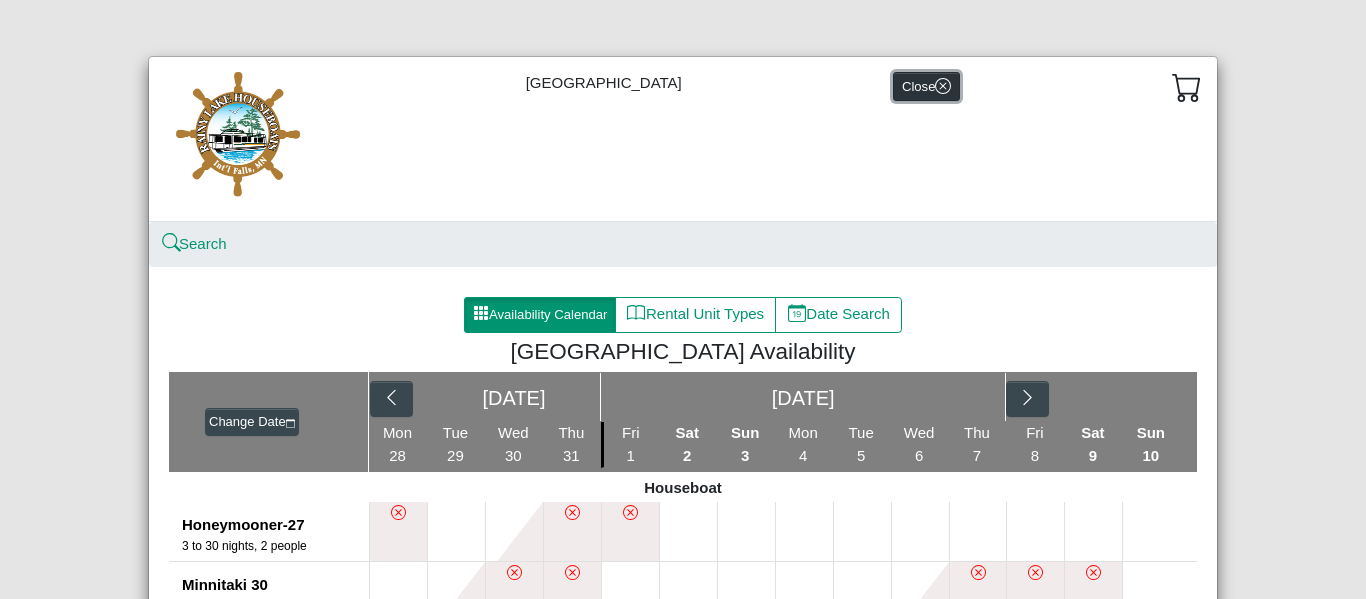 click 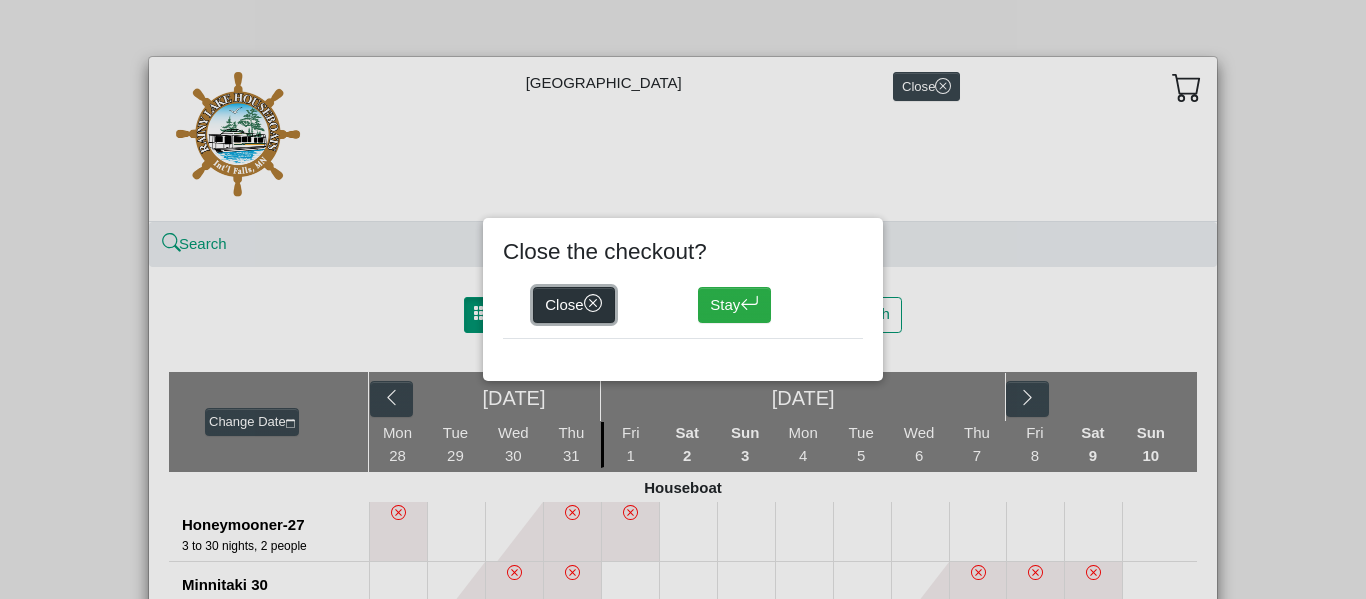 click on "Close" at bounding box center [574, 305] 